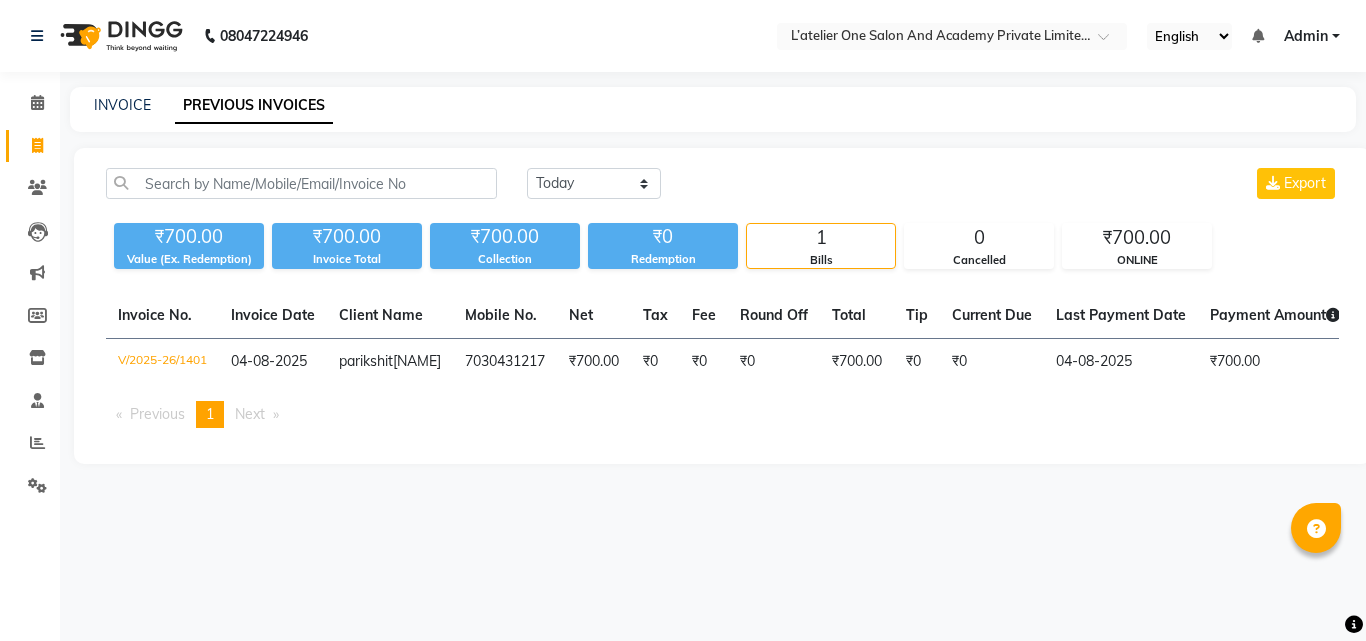 scroll, scrollTop: 0, scrollLeft: 0, axis: both 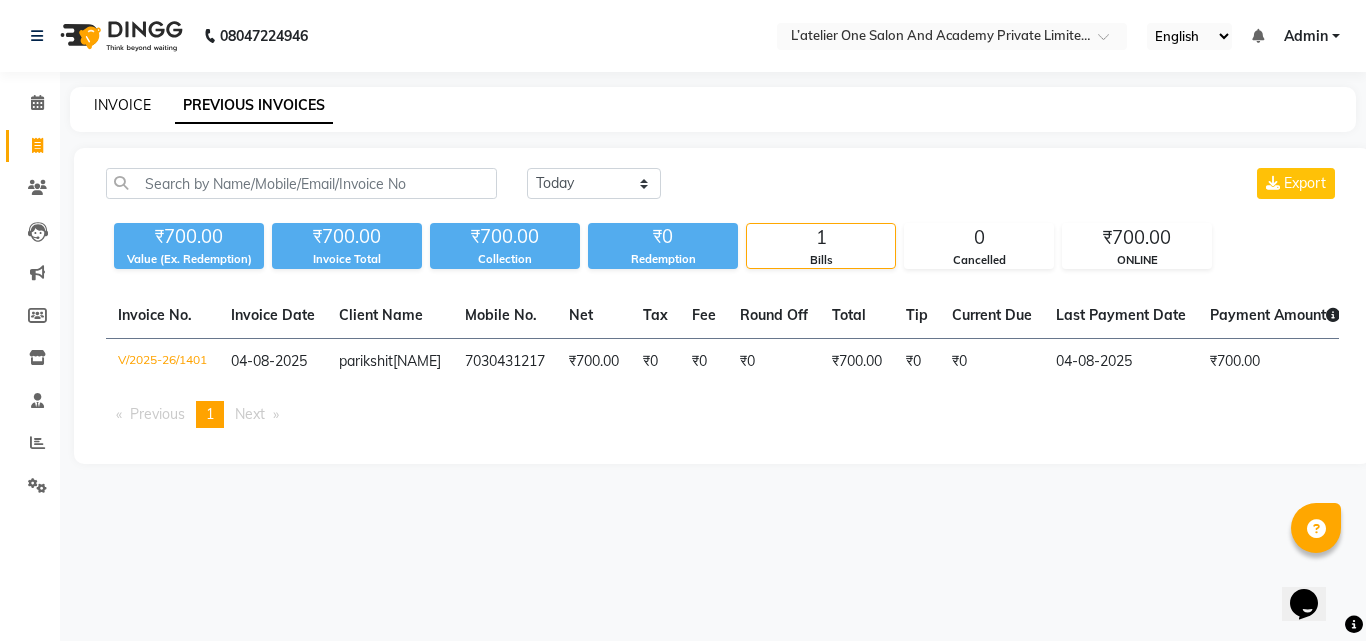 click on "INVOICE" 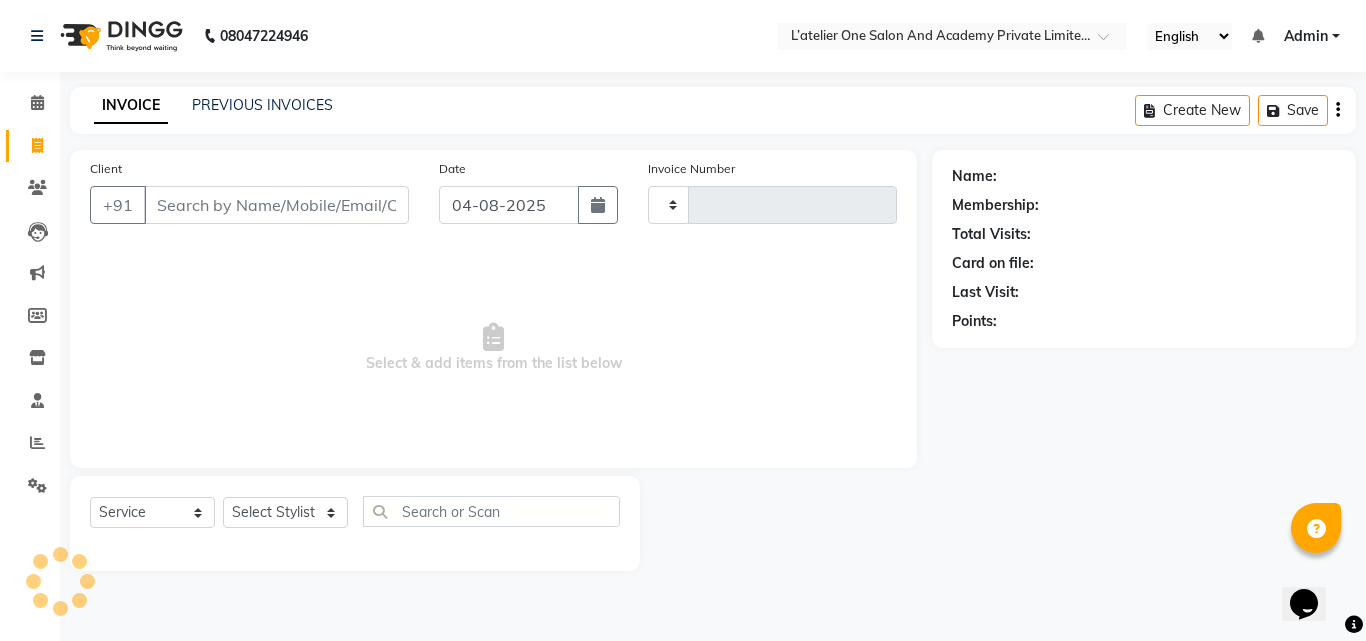 type on "1402" 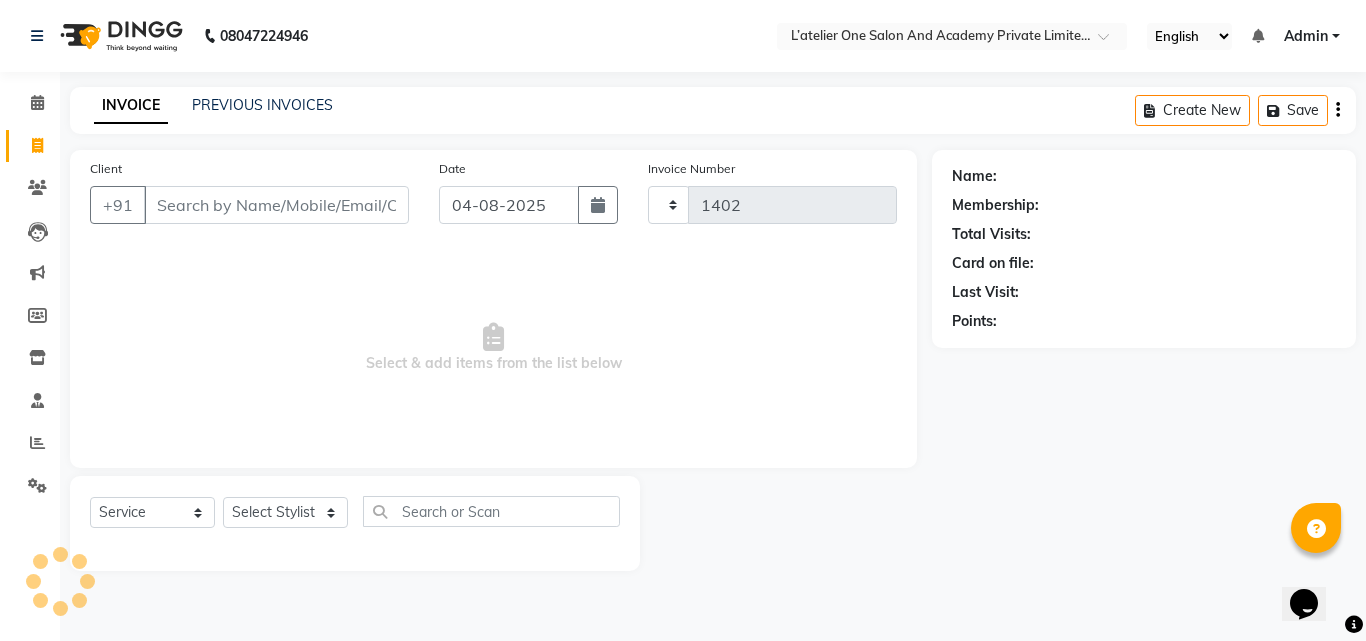 select on "6939" 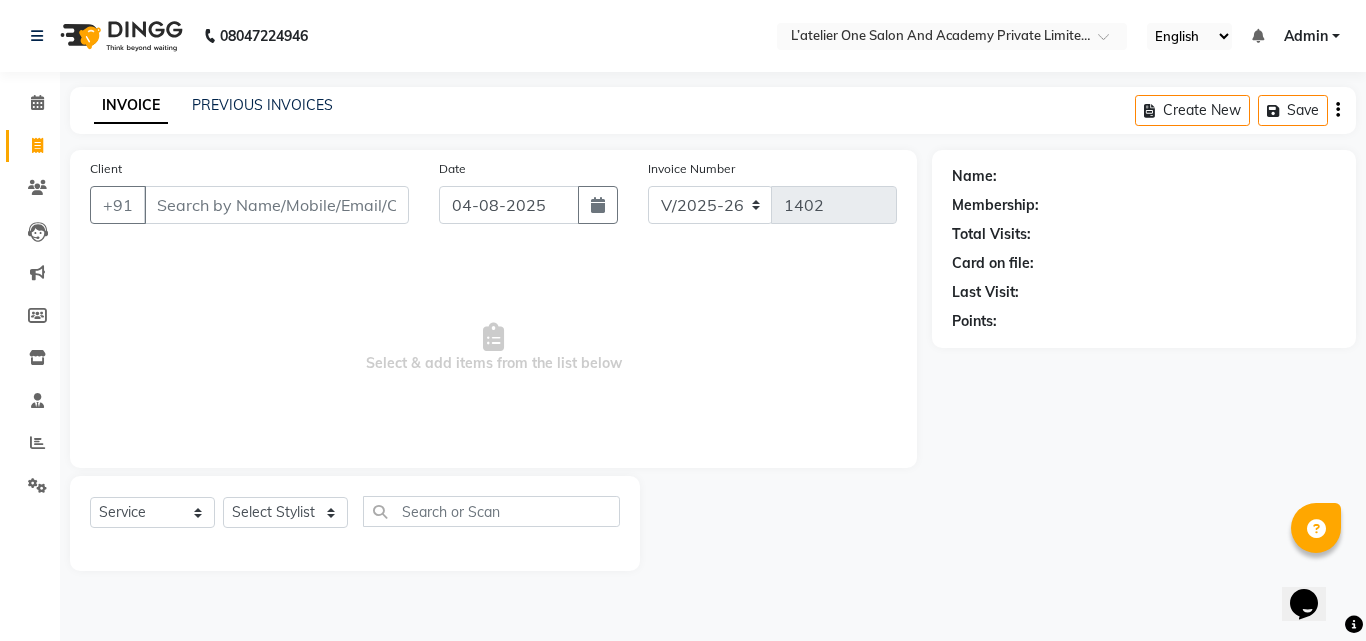 click on "Client" at bounding box center [276, 205] 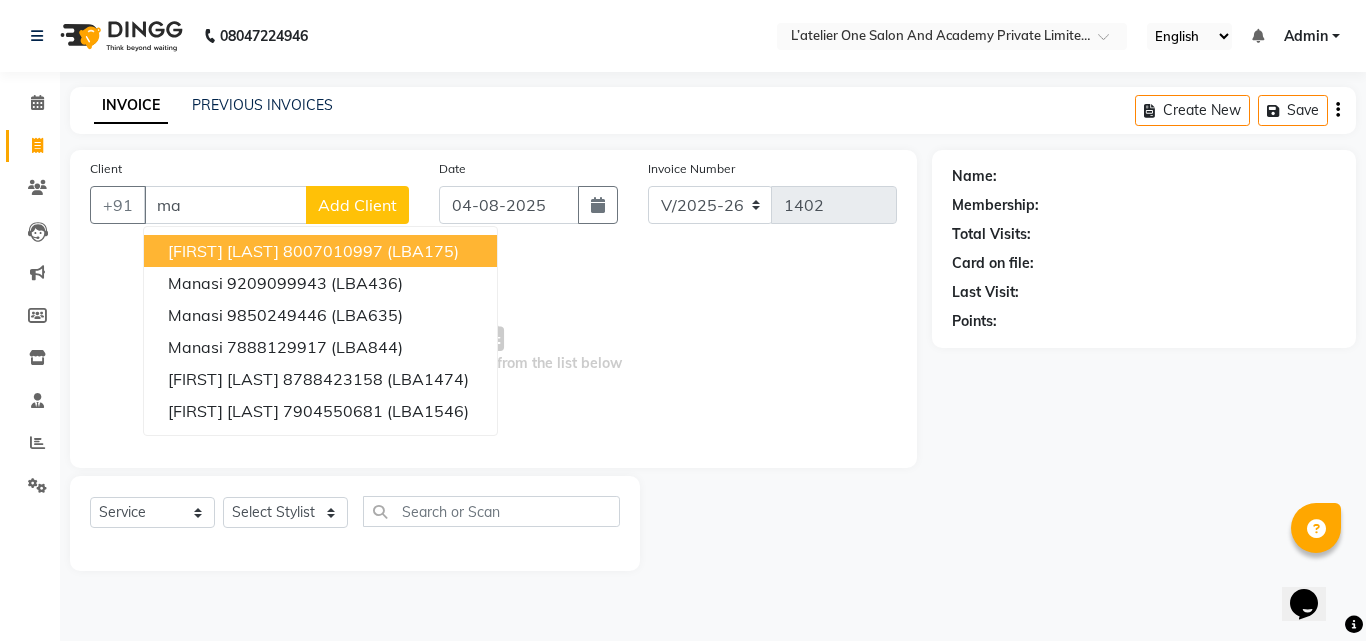 type on "m" 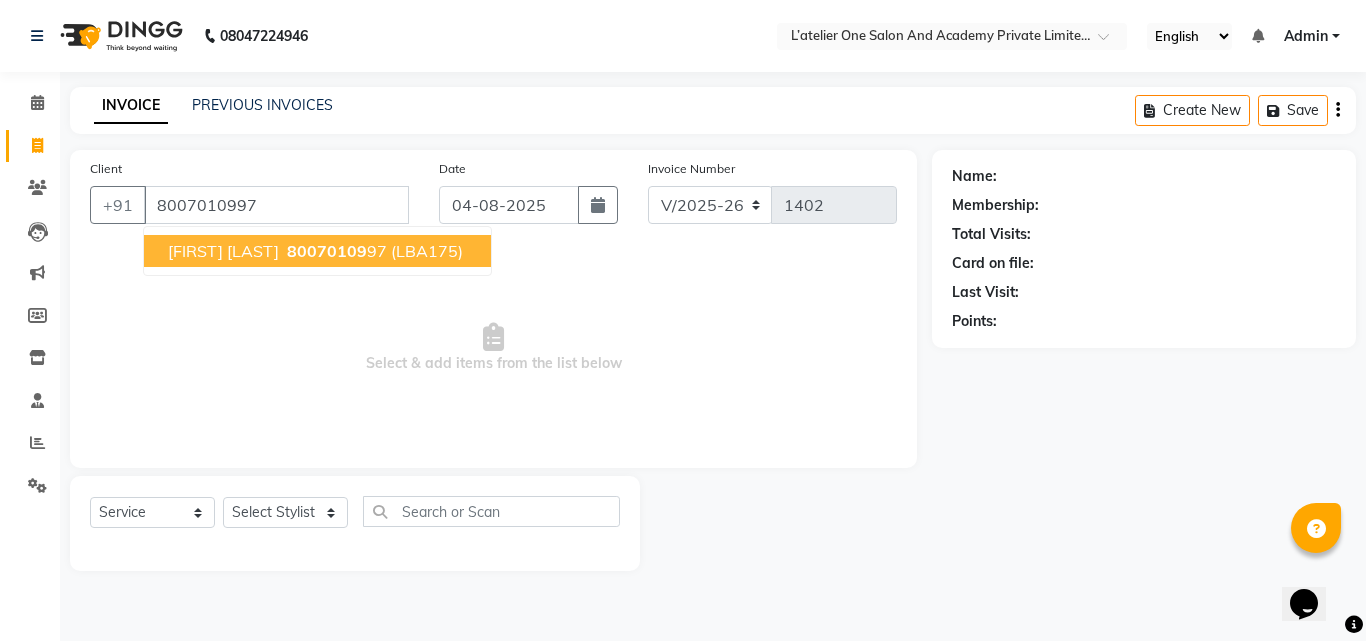 type on "8007010997" 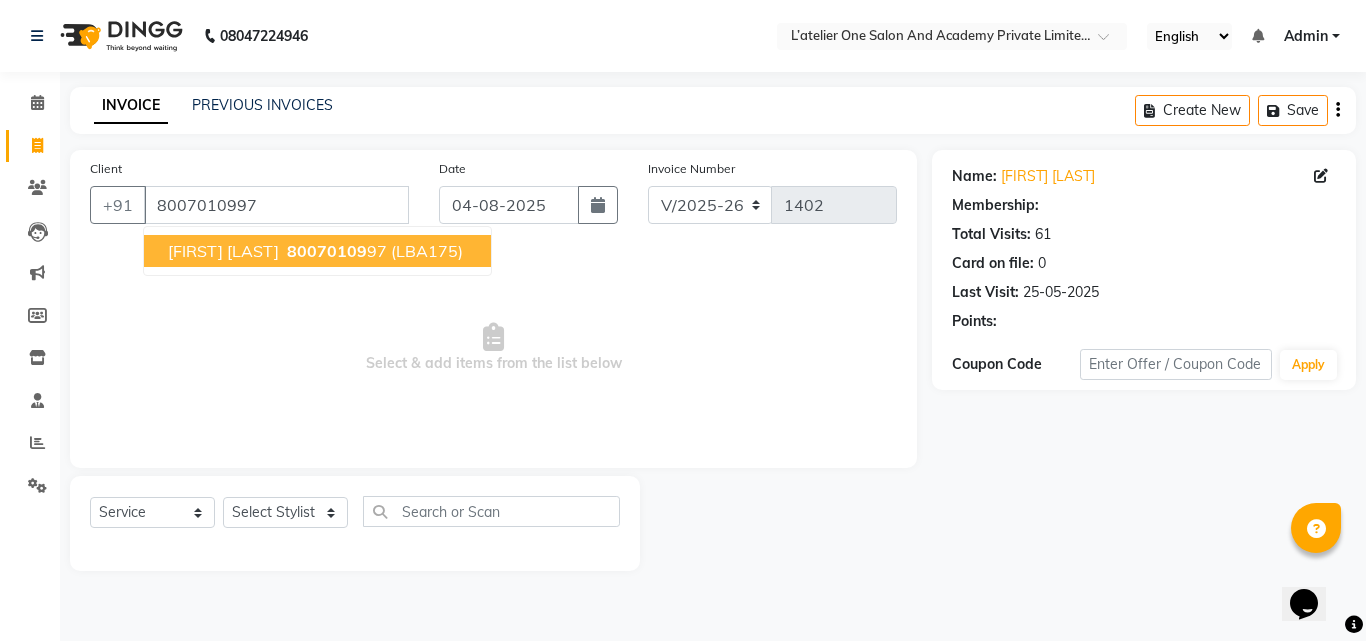 select on "1: Object" 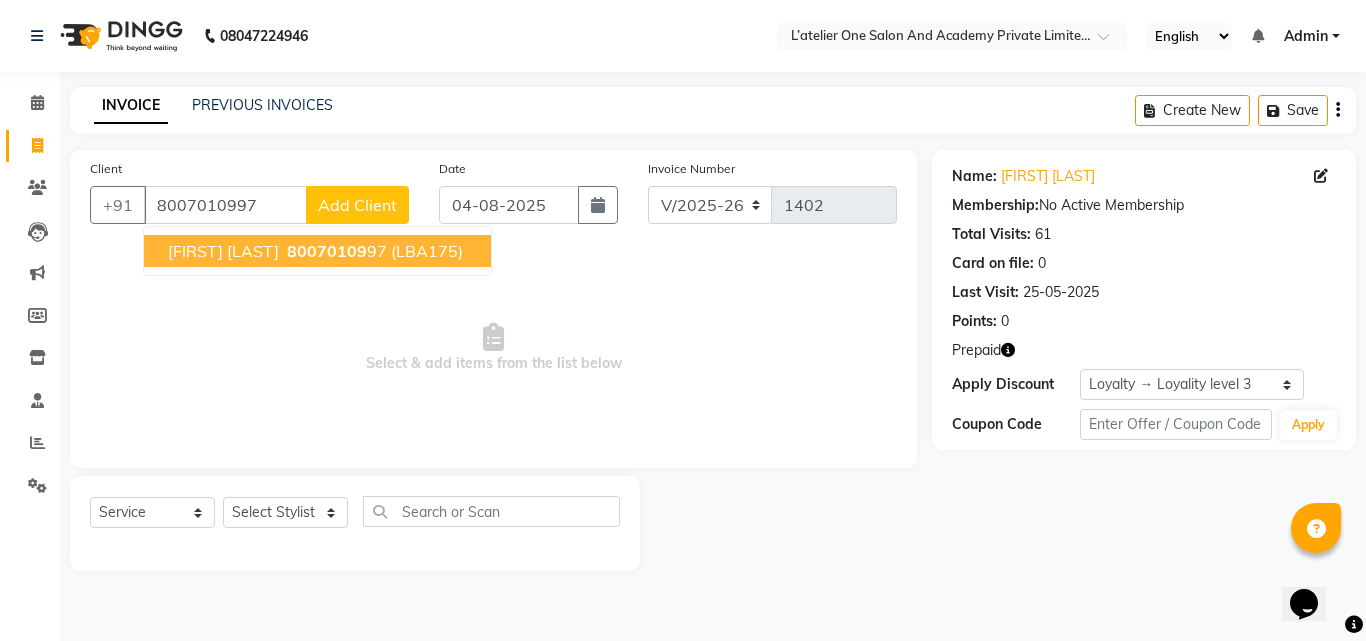 click on "[FIRST] [LAST]" at bounding box center [223, 251] 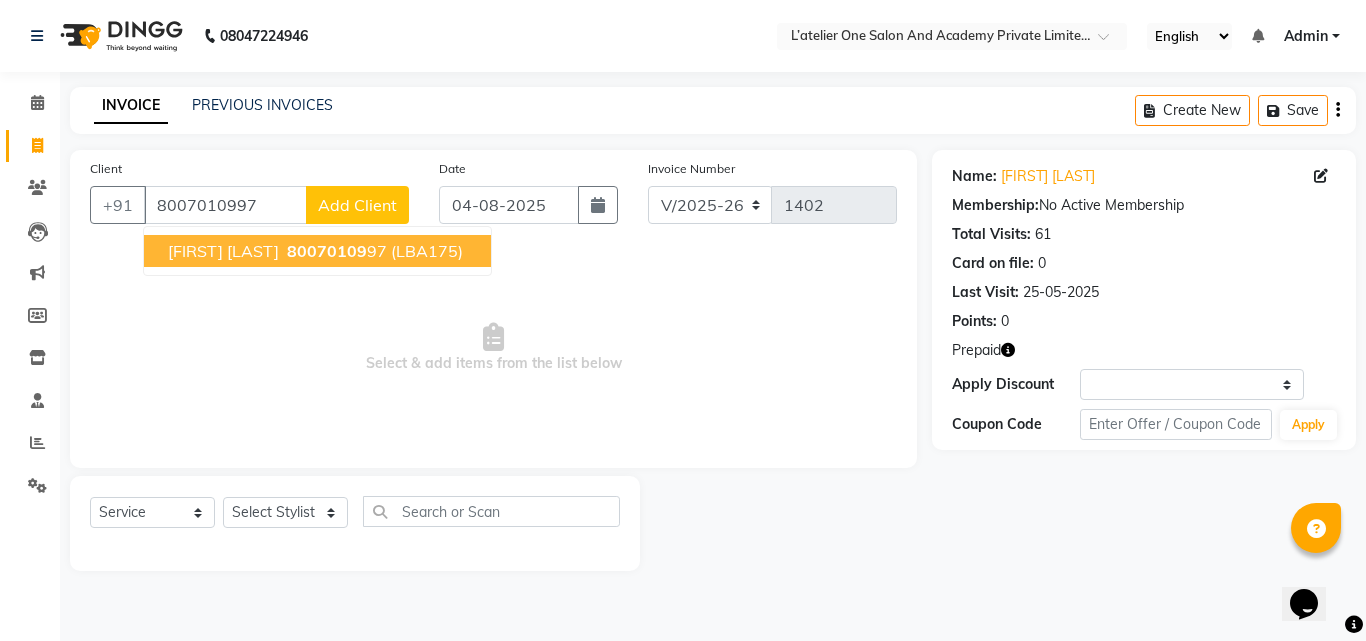 select on "1: Object" 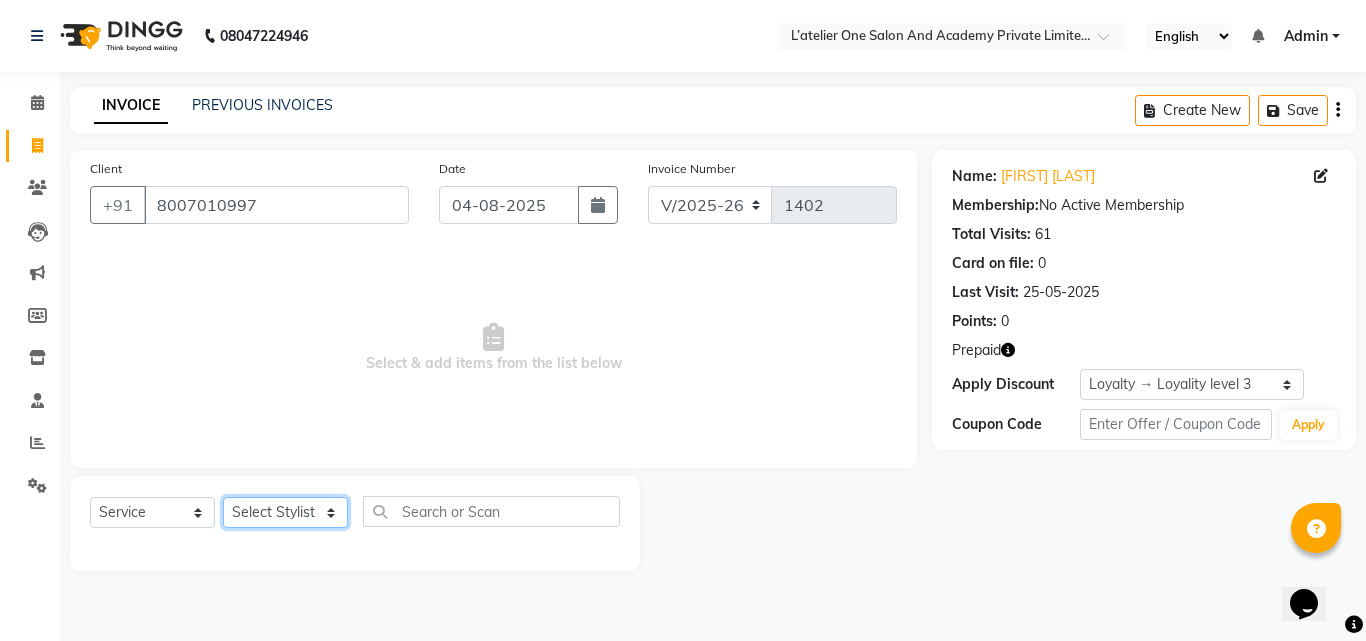 click on "Select Stylist Aditya Waykar Kiran  Manasi Rane Nivrutti Raut  Pramila Bodekar Ravi  Shubham Dhawale Sneha Verma Sonal Damai" 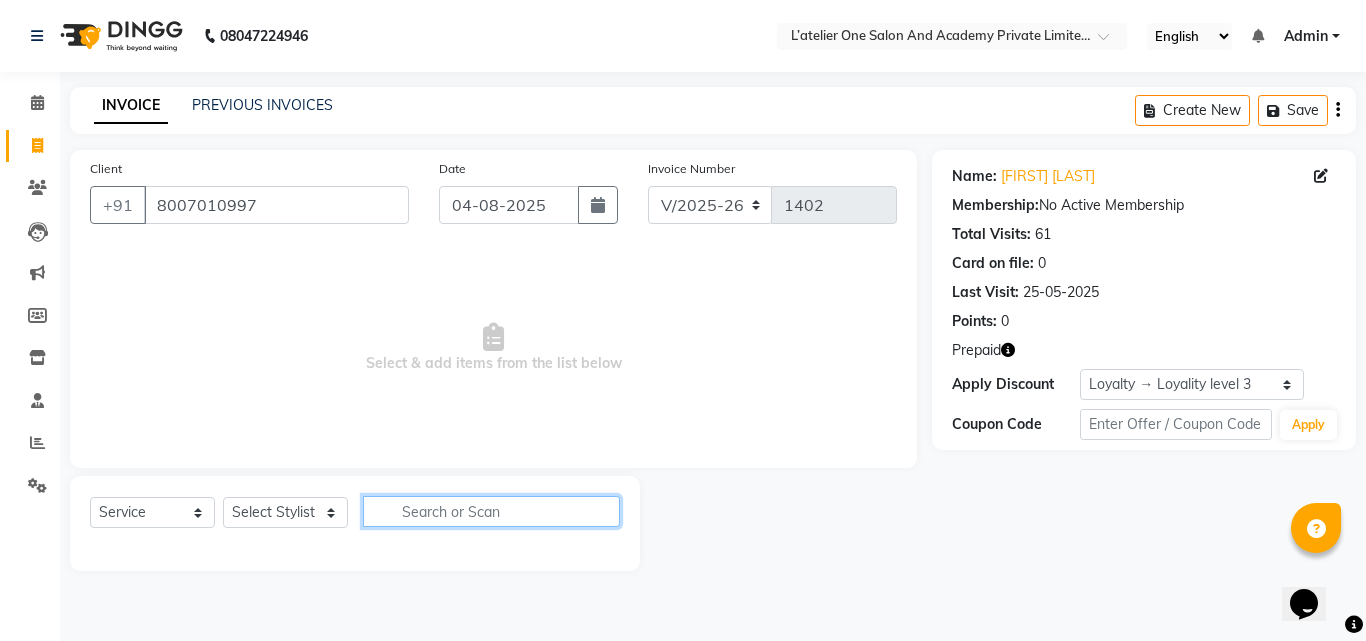 click 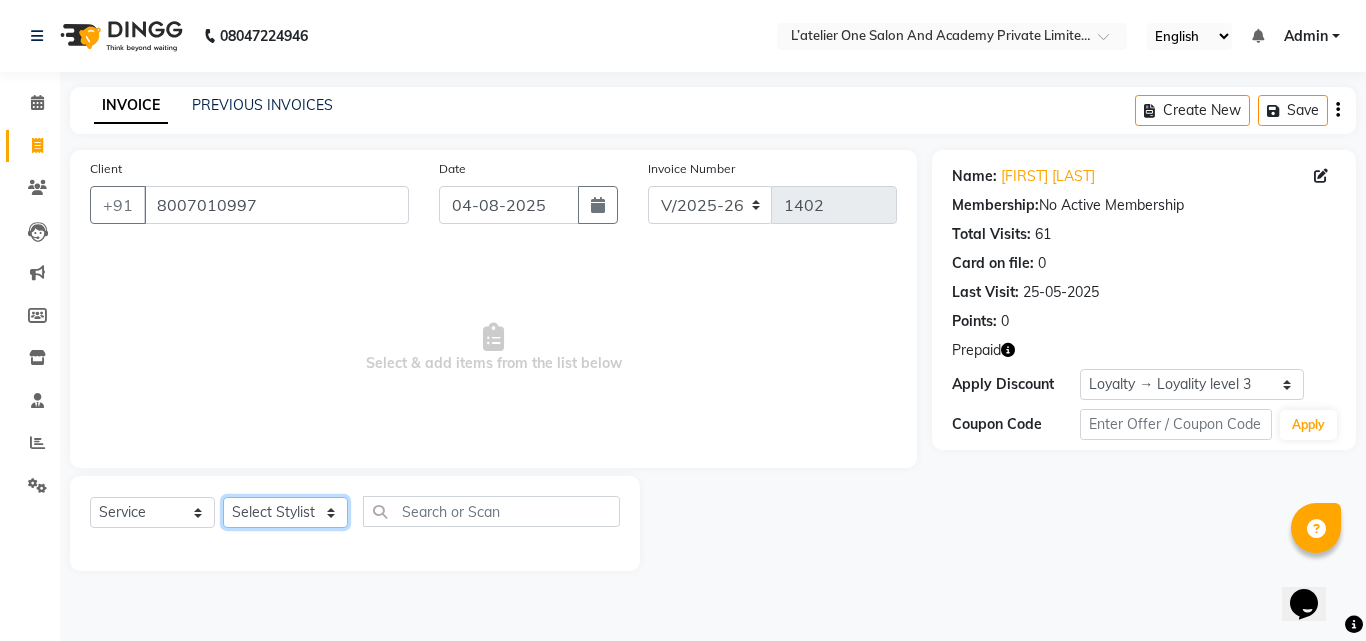 click on "Select Stylist Aditya Waykar Kiran  Manasi Rane Nivrutti Raut  Pramila Bodekar Ravi  Shubham Dhawale Sneha Verma Sonal Damai" 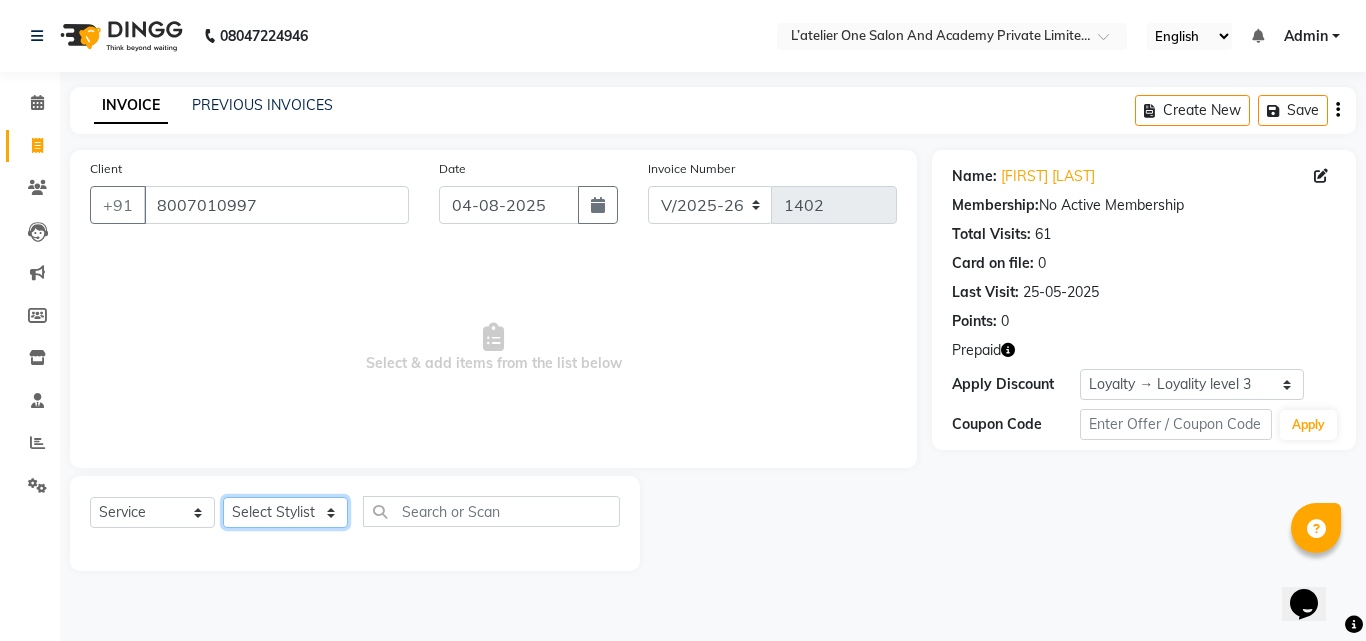select on "57084" 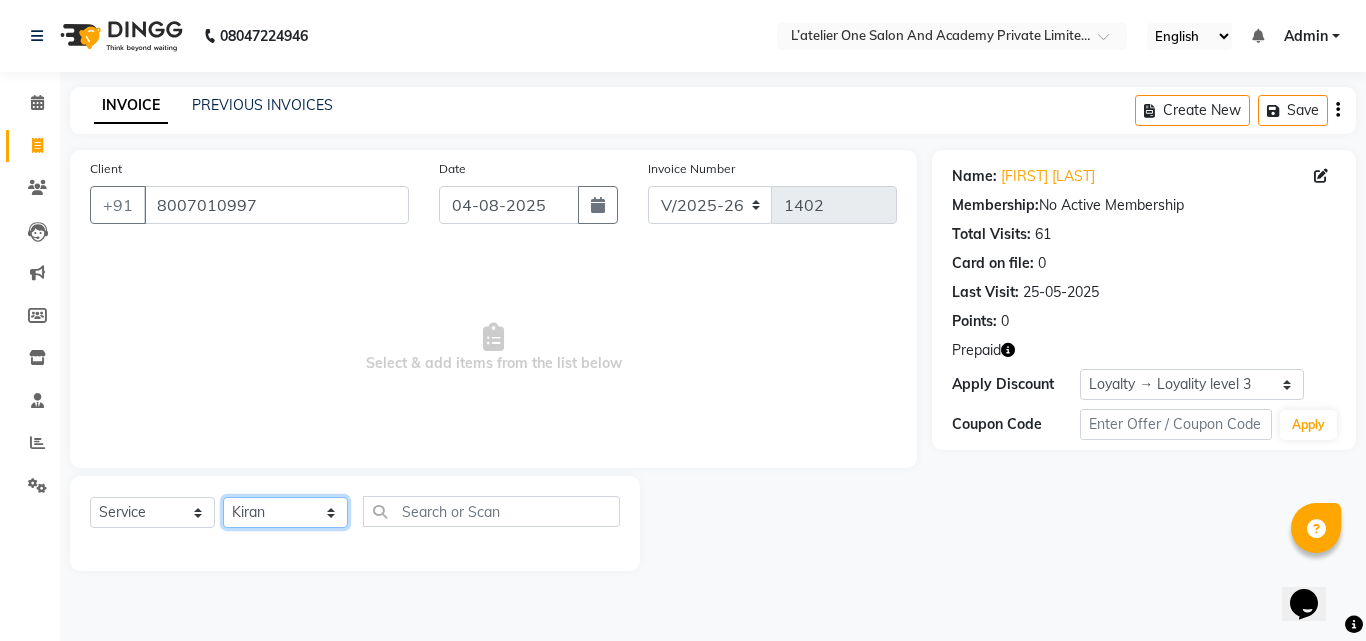 click on "Select Stylist Aditya Waykar Kiran  Manasi Rane Nivrutti Raut  Pramila Bodekar Ravi  Shubham Dhawale Sneha Verma Sonal Damai" 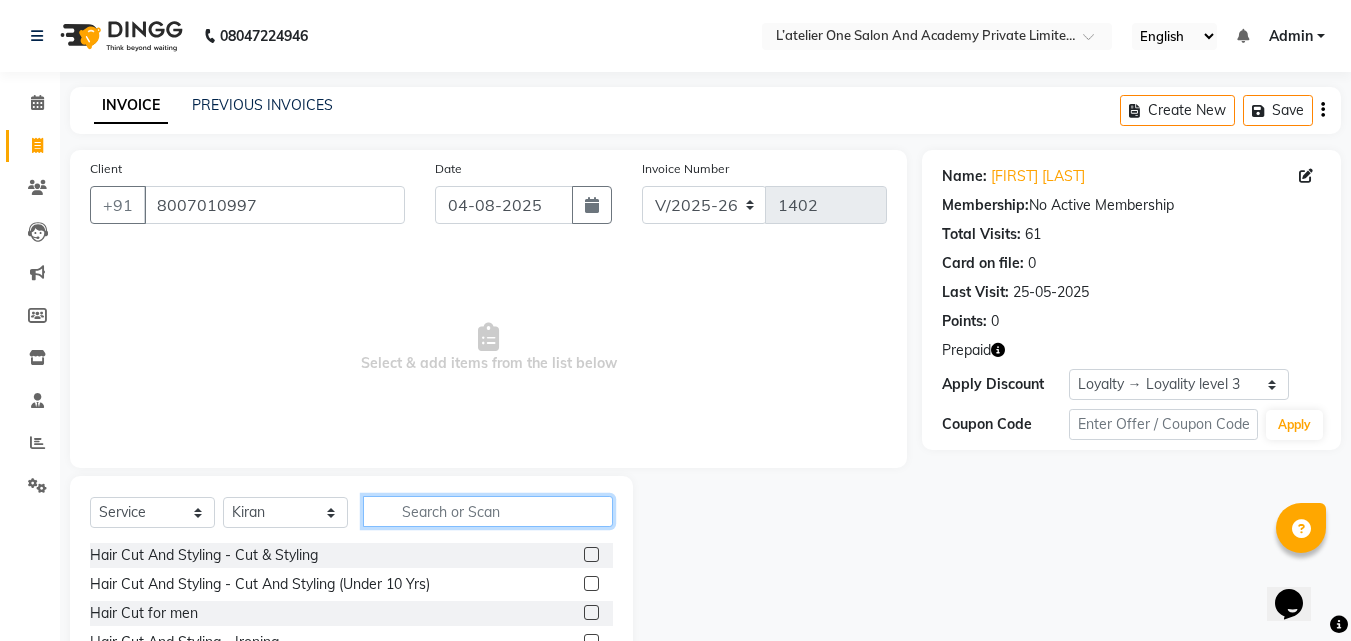 click 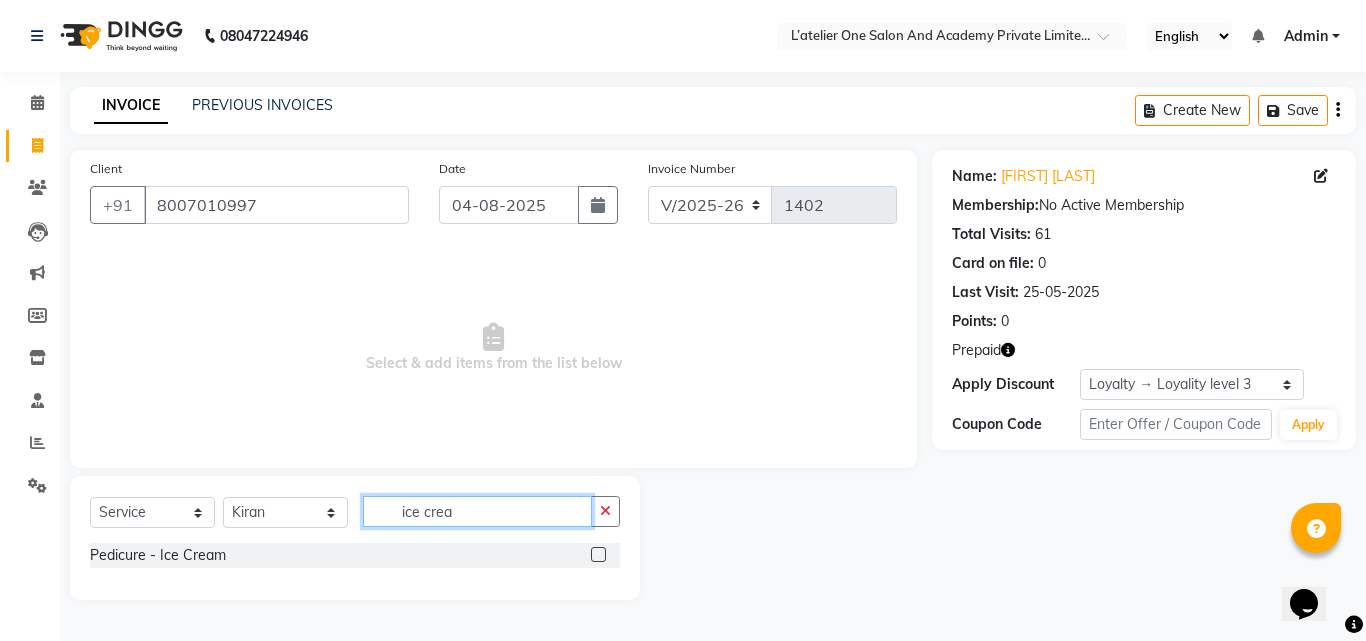 type on "ice crea" 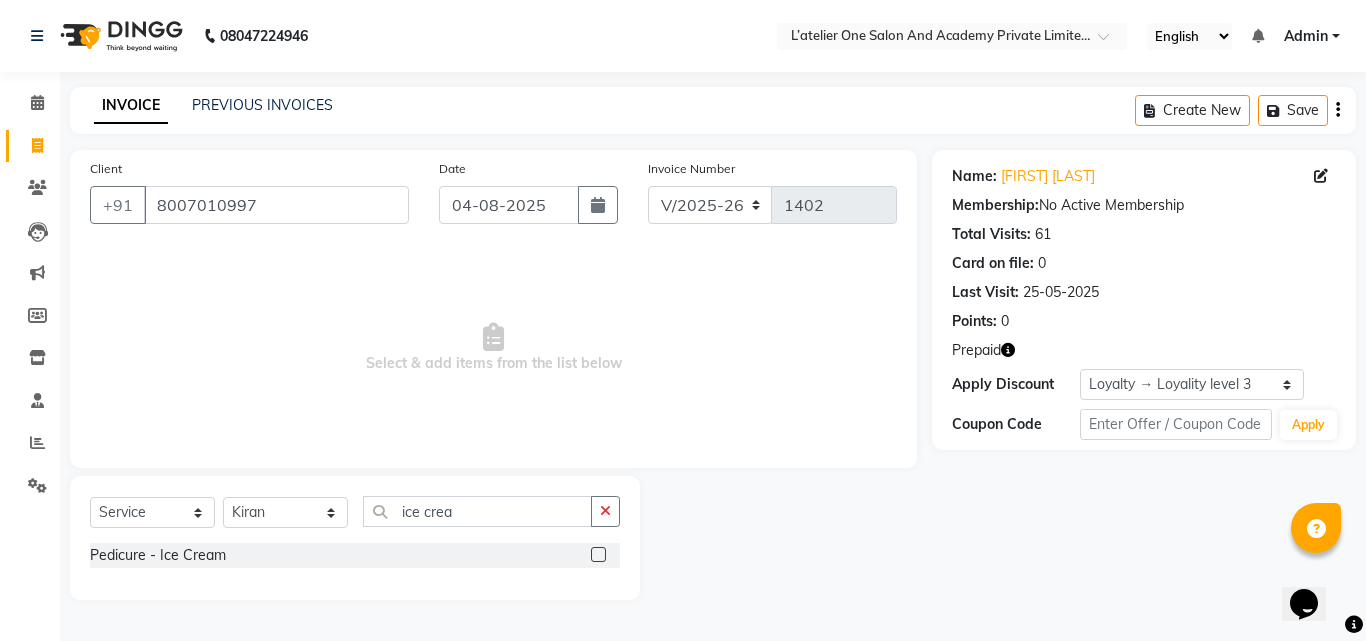 click 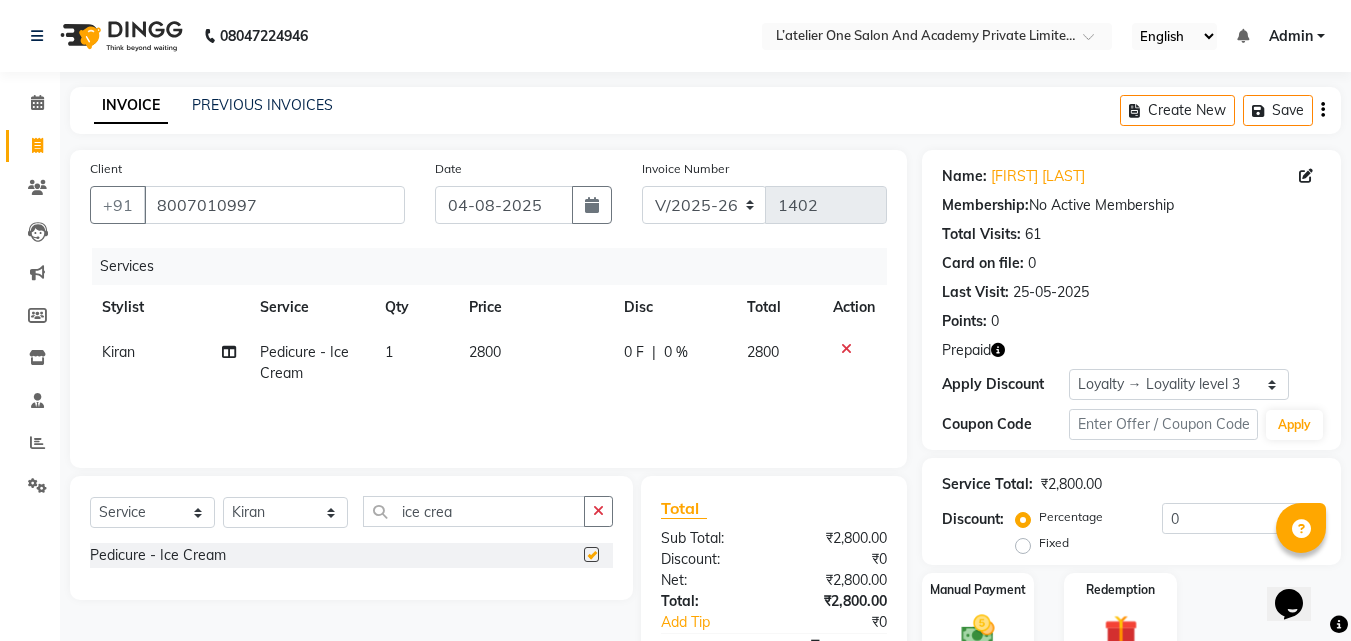 checkbox on "false" 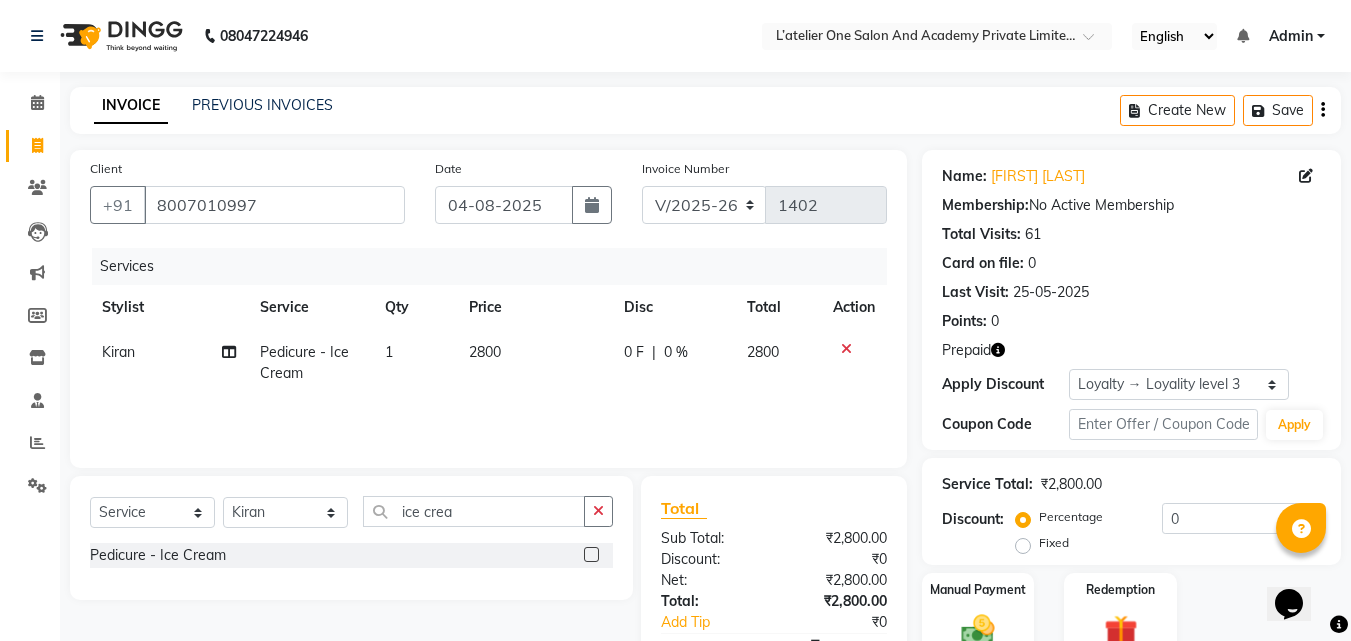 scroll, scrollTop: 117, scrollLeft: 0, axis: vertical 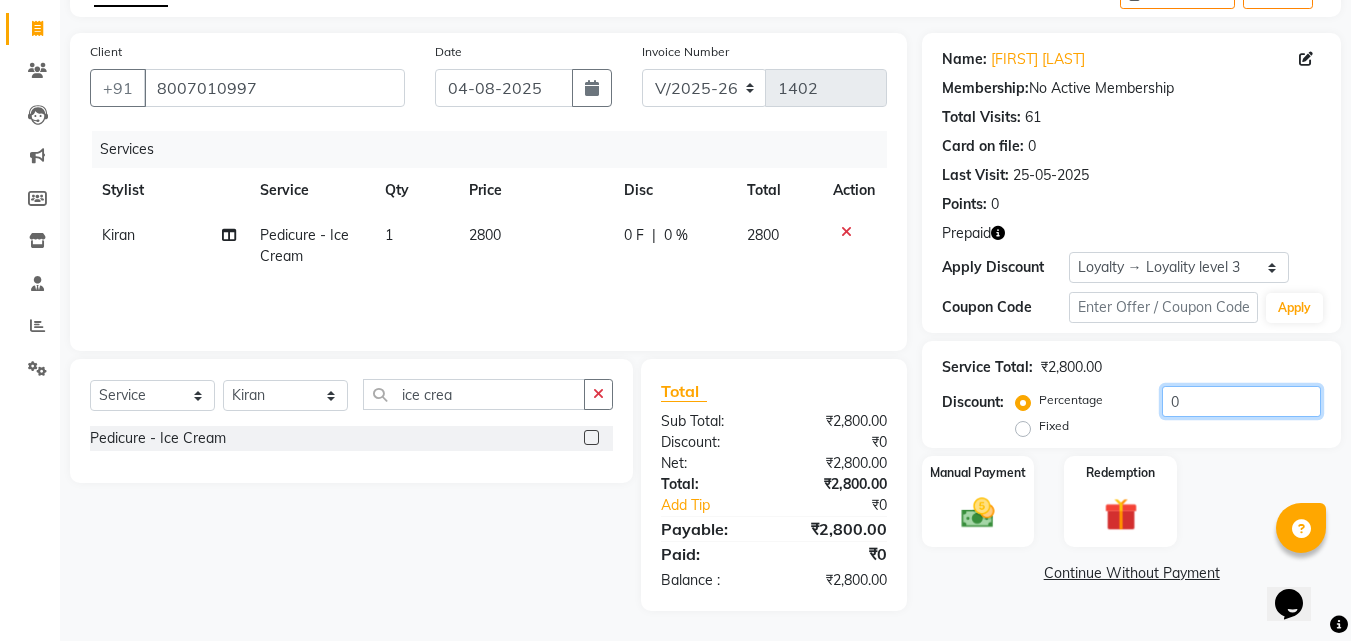 click on "0" 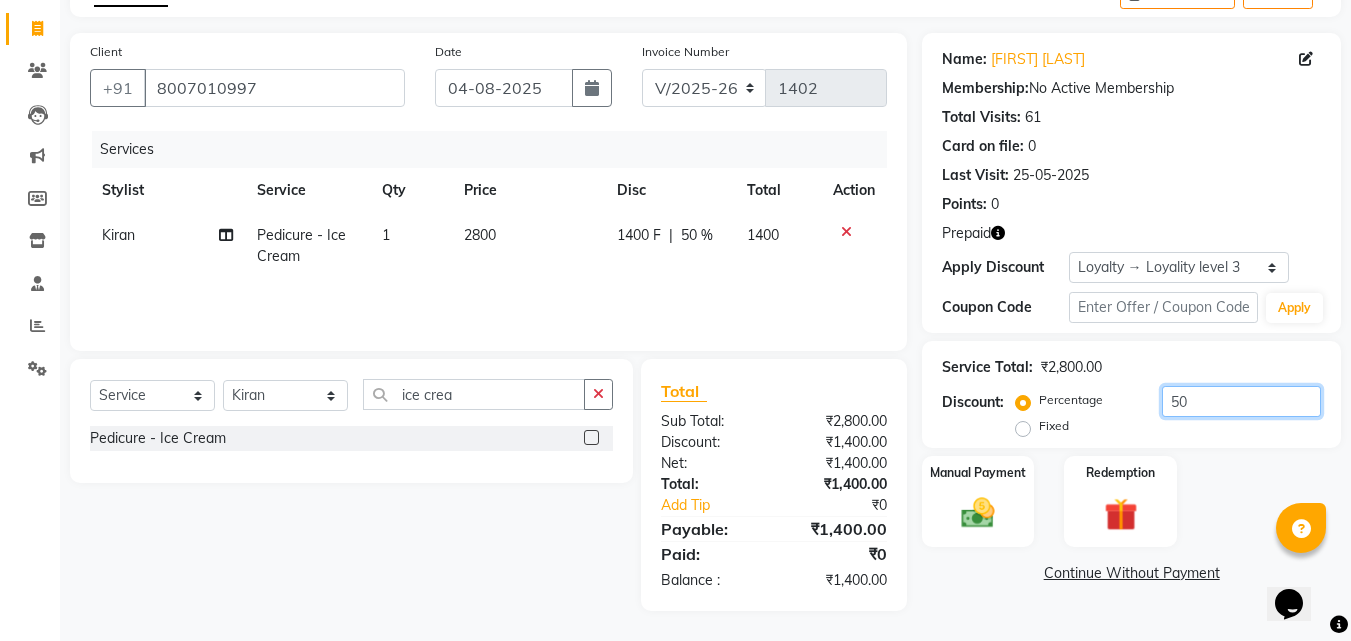 type on "50" 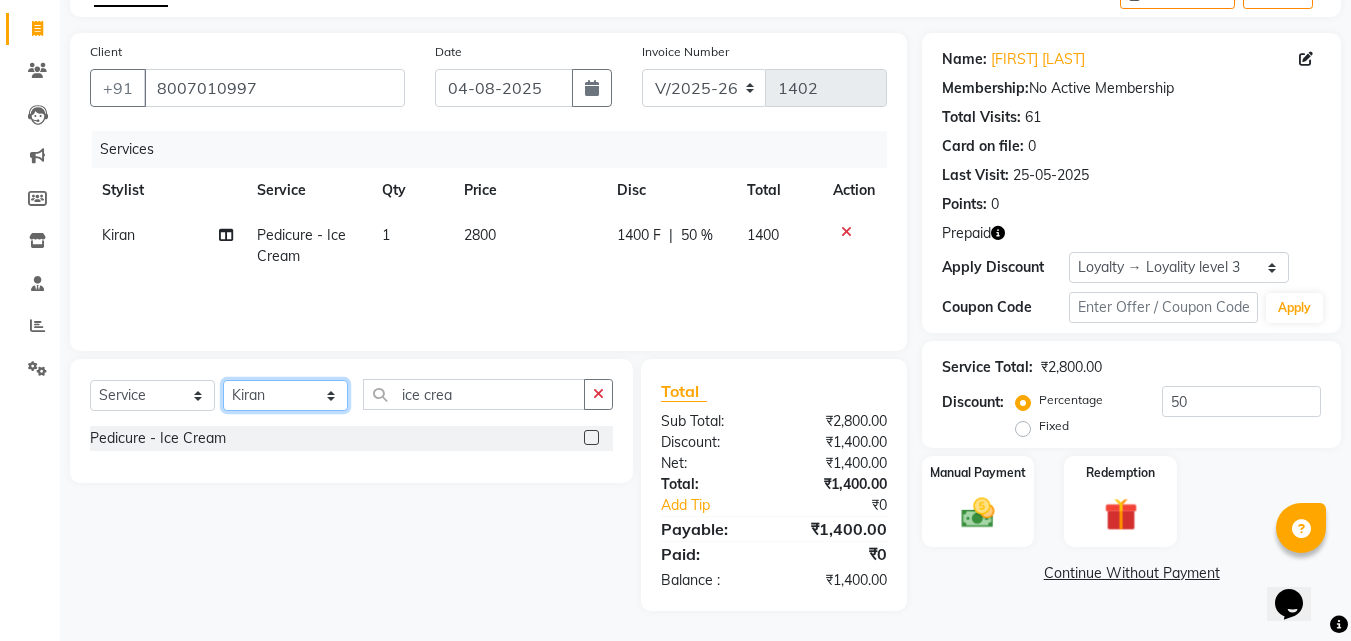 click on "Select Stylist Aditya Waykar Kiran  Manasi Rane Nivrutti Raut  Pramila Bodekar Ravi  Shubham Dhawale Sneha Verma Sonal Damai" 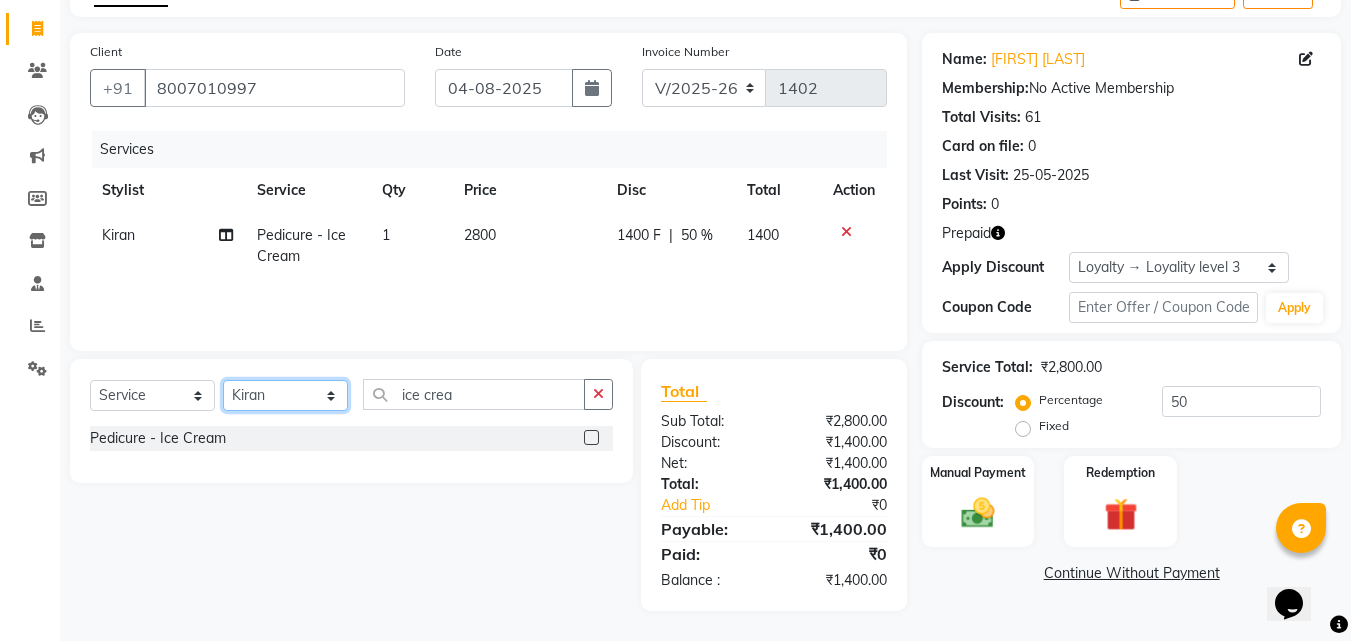 select on "69694" 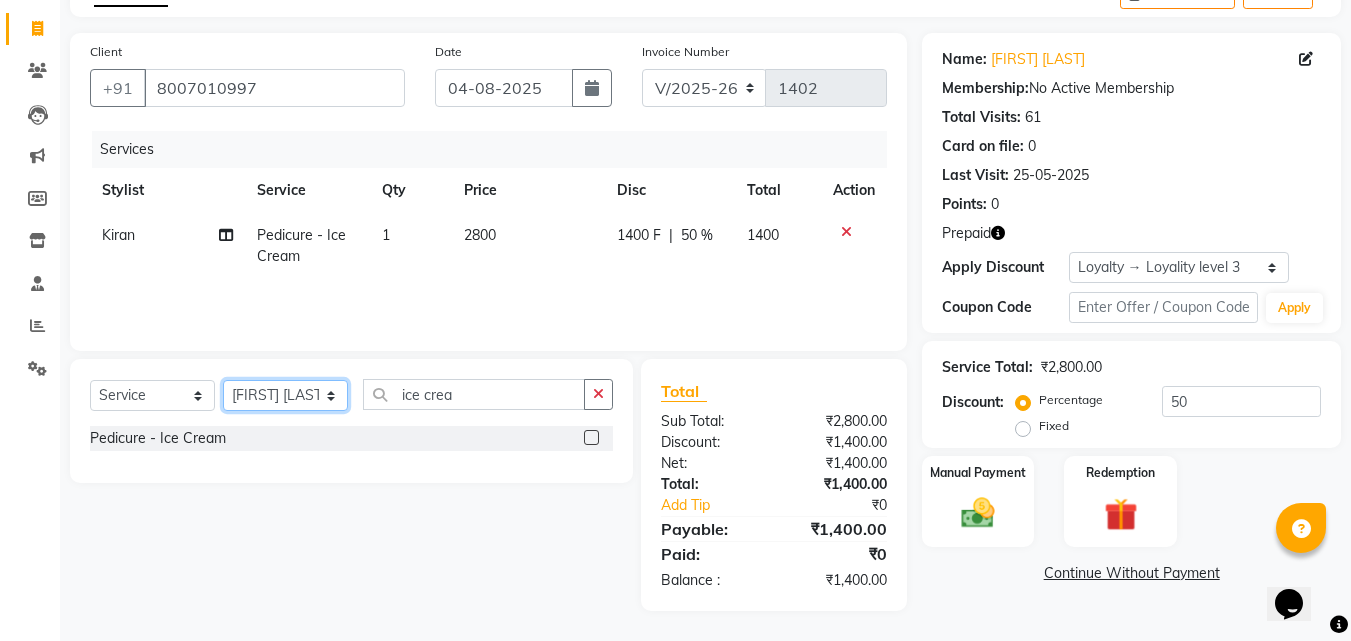 click on "Select Stylist Aditya Waykar Kiran  Manasi Rane Nivrutti Raut  Pramila Bodekar Ravi  Shubham Dhawale Sneha Verma Sonal Damai" 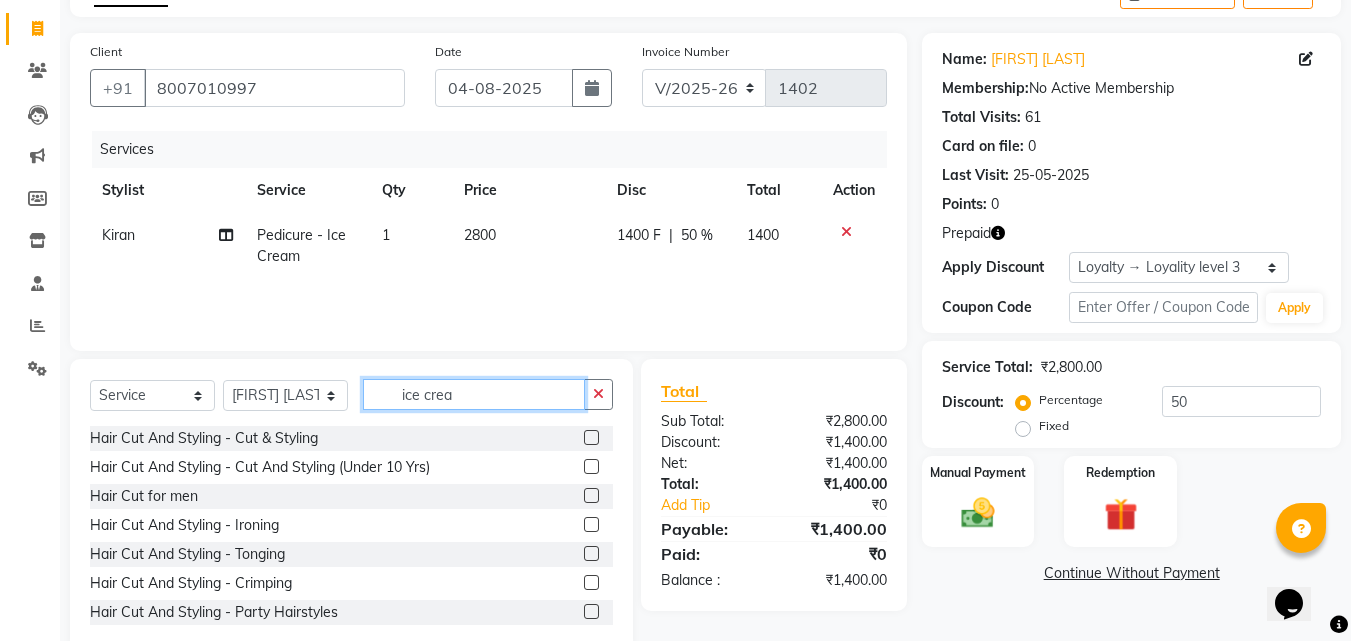 click on "ice crea" 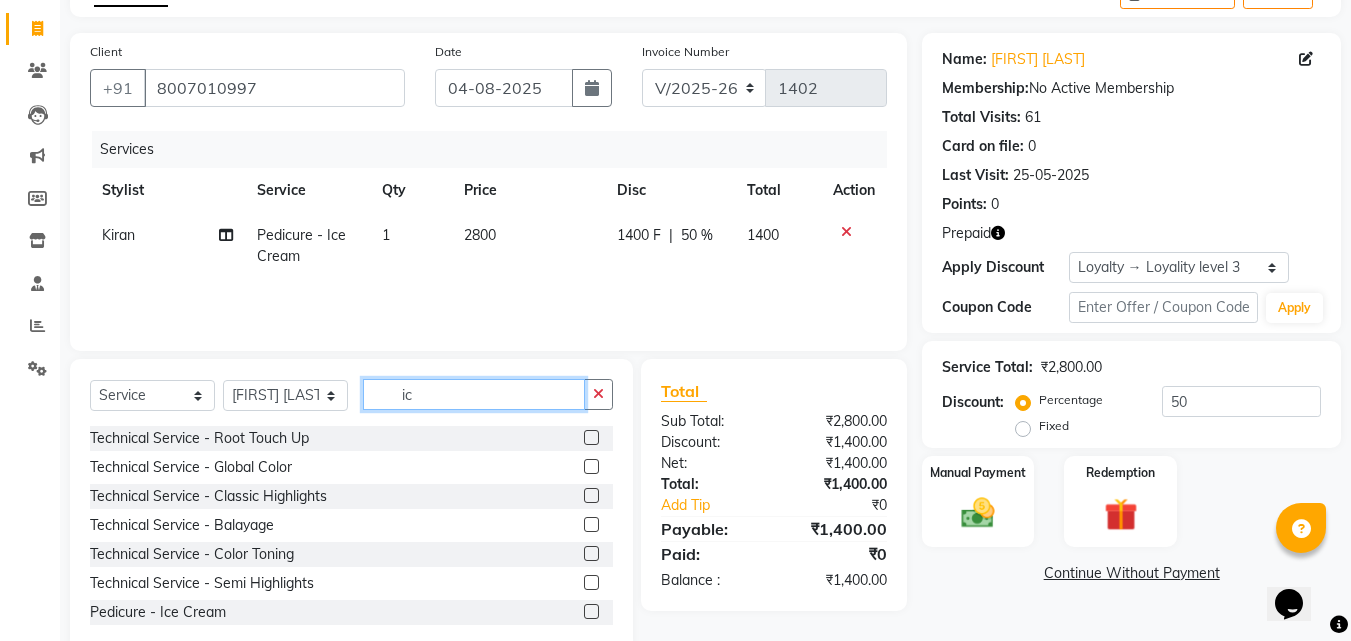 type on "i" 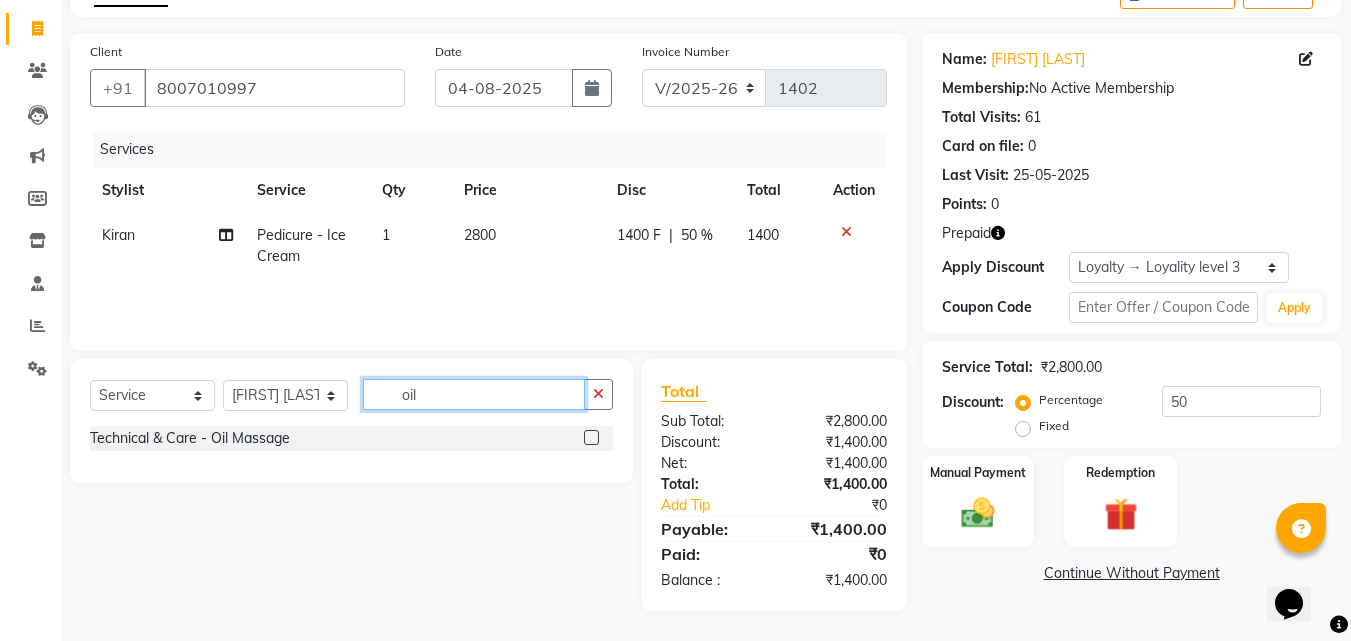 type on "oil" 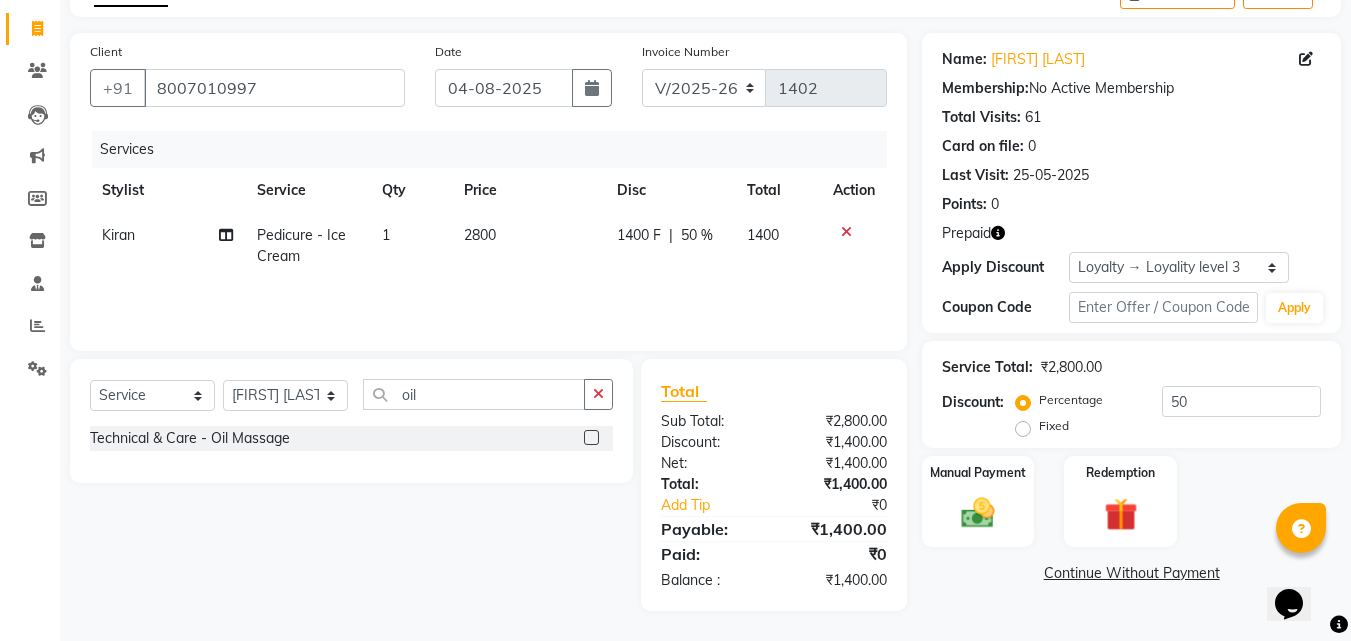 click 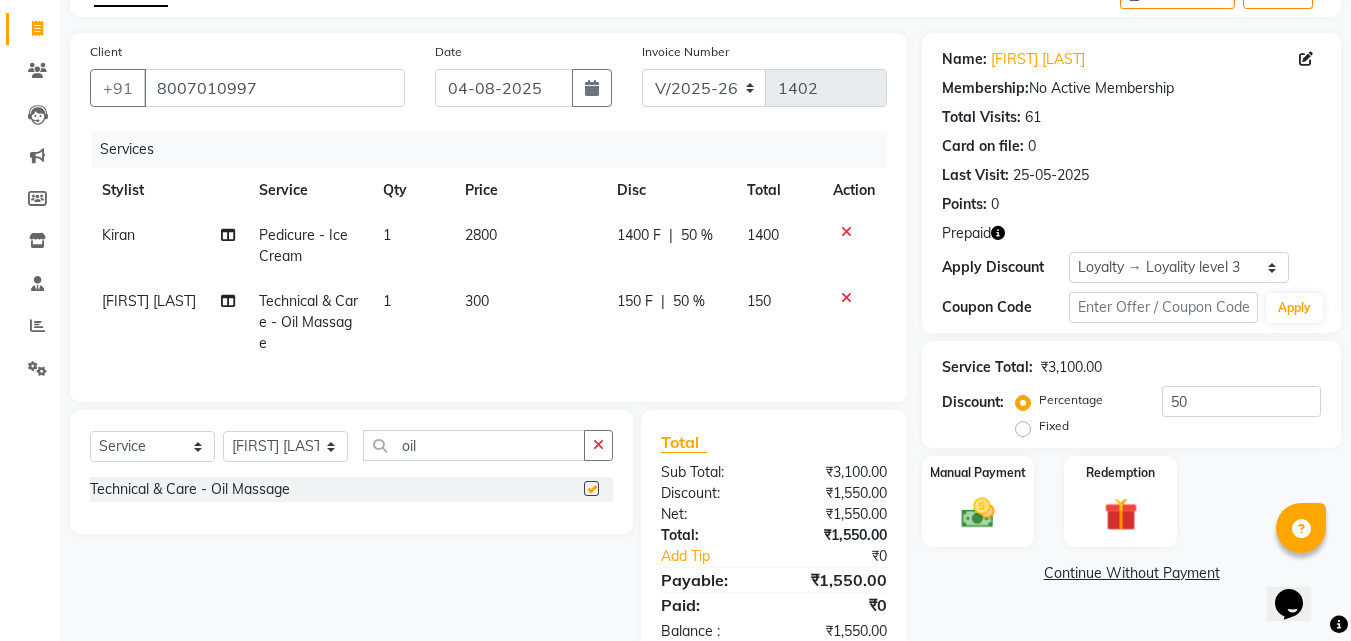checkbox on "false" 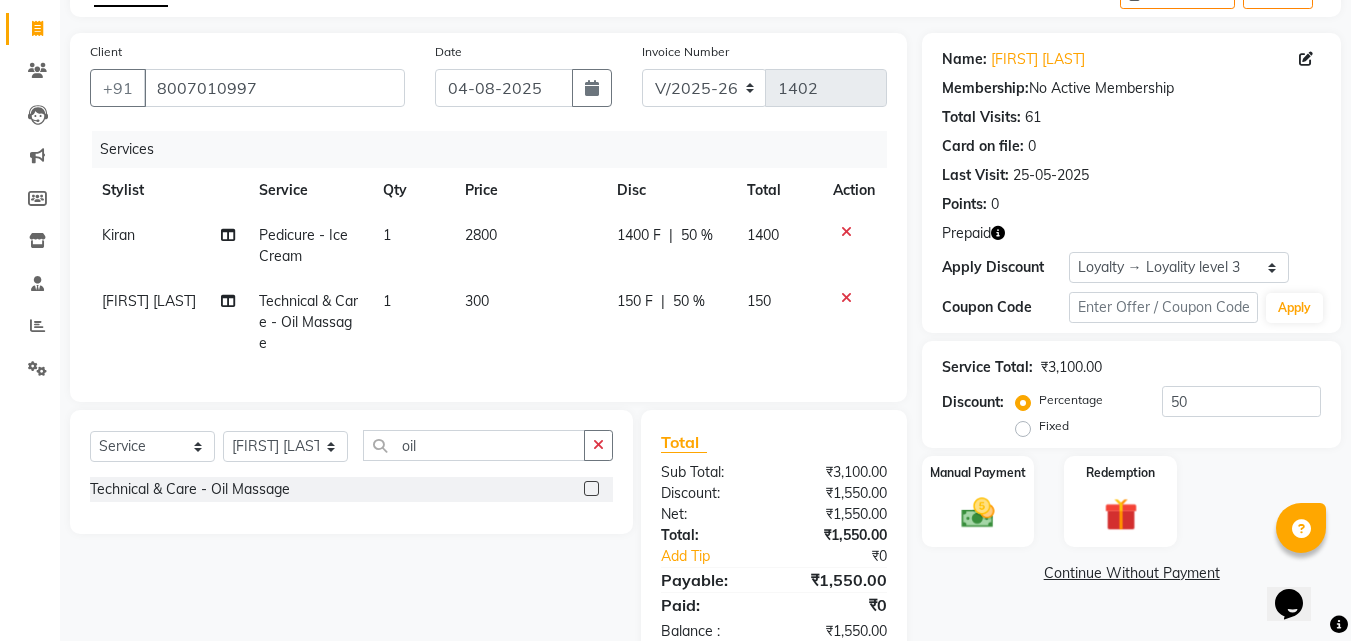 scroll, scrollTop: 183, scrollLeft: 0, axis: vertical 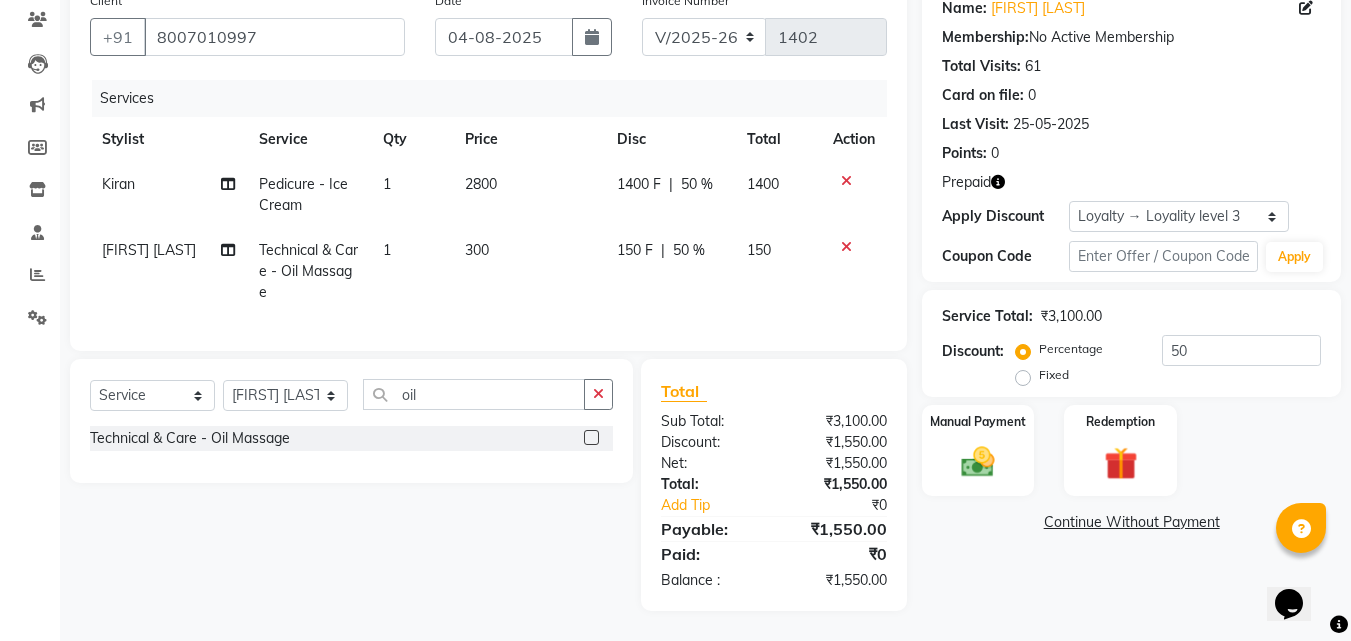 click on "Kiran" 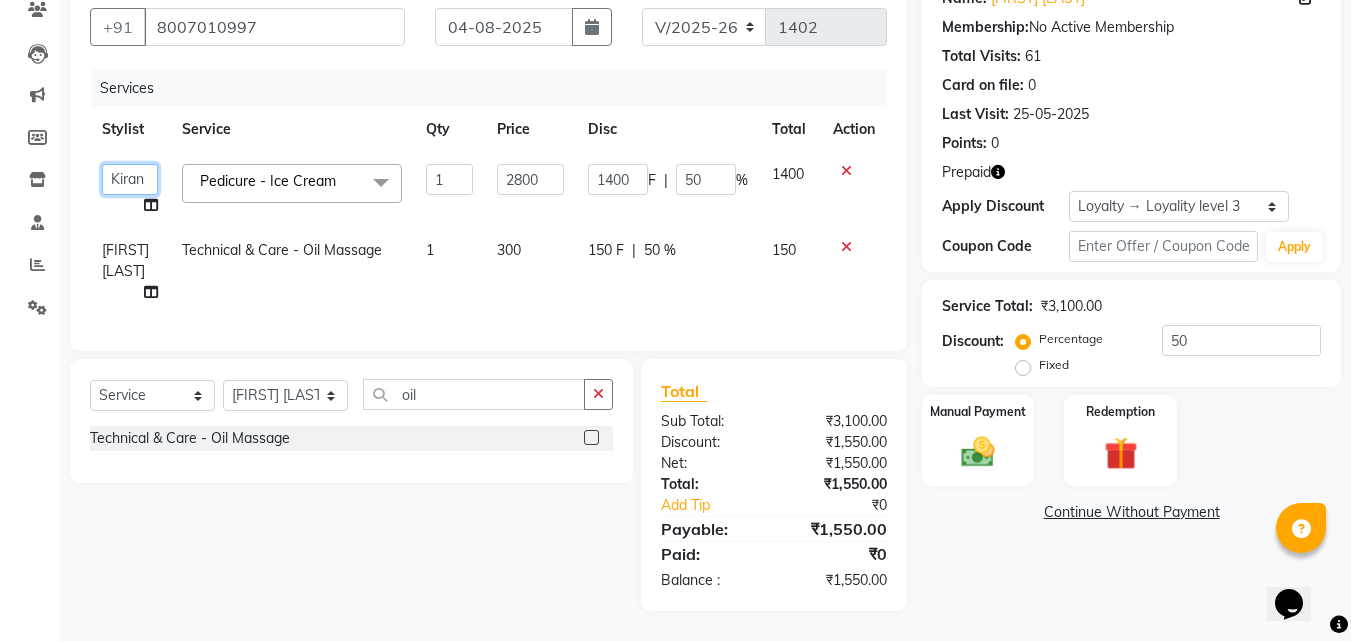 click on "Aditya Waykar   Kiran    Manasi Rane   Nivrutti Raut    Pramila Bodekar   Ravi    Shubham Dhawale   Sneha Verma   Sonal Damai" 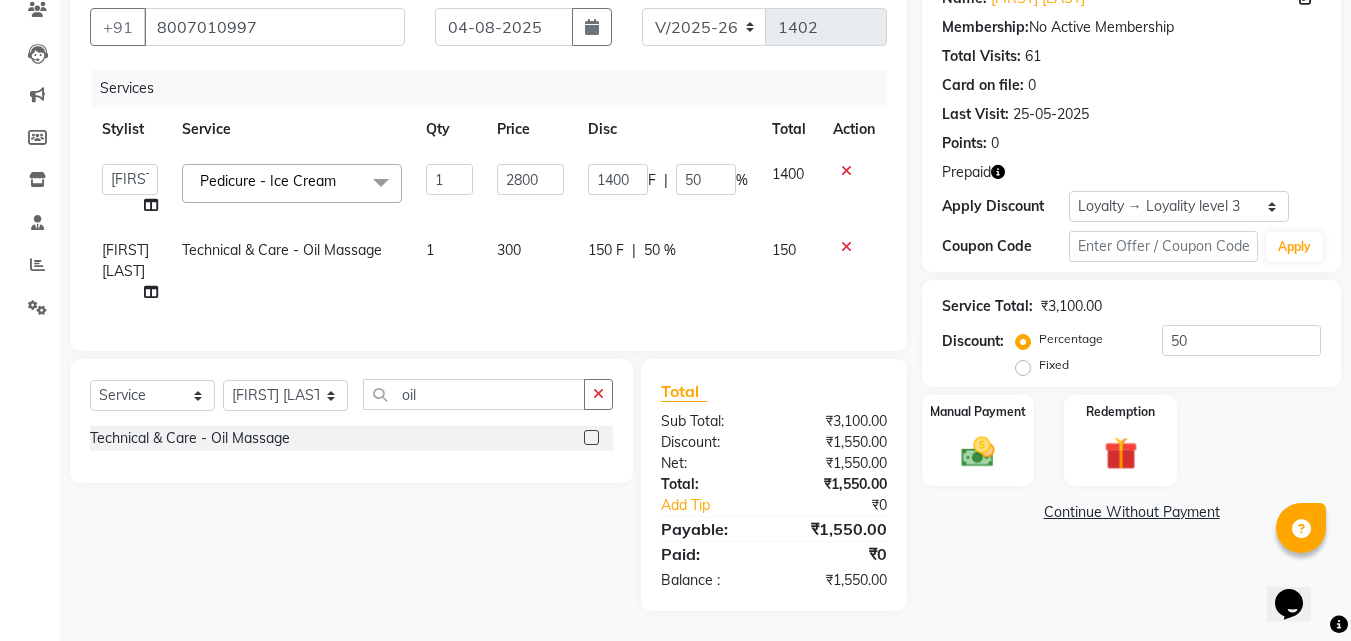 select on "55360" 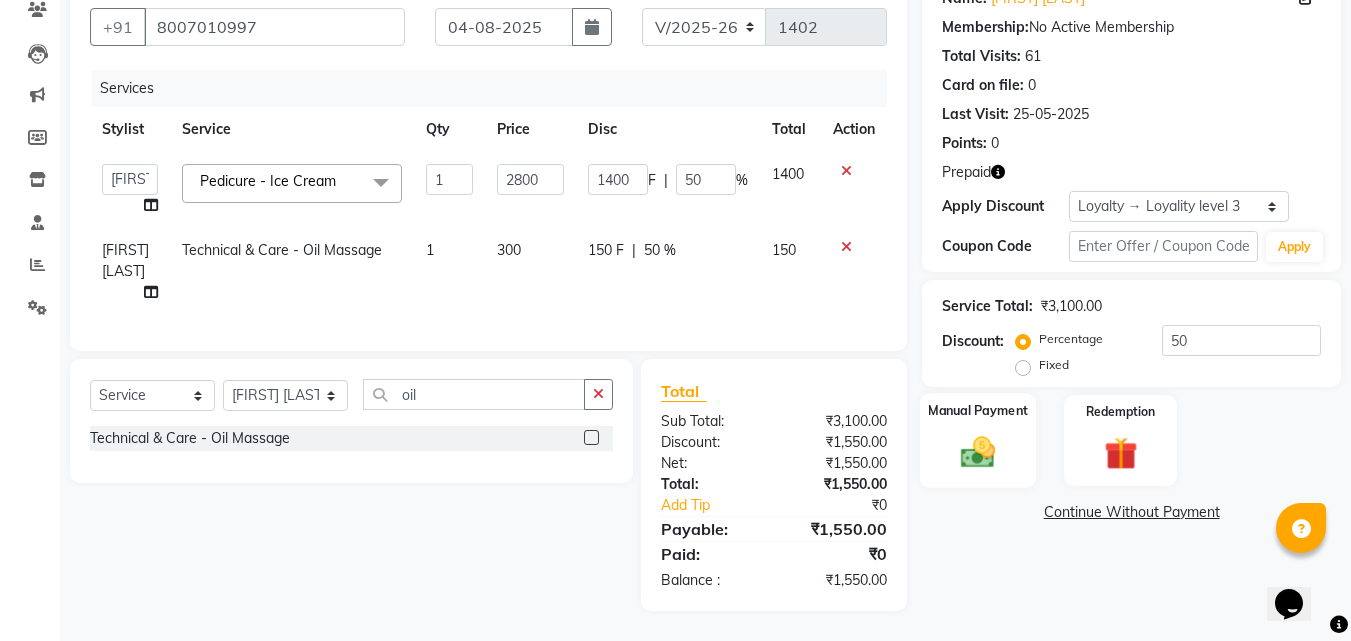 click 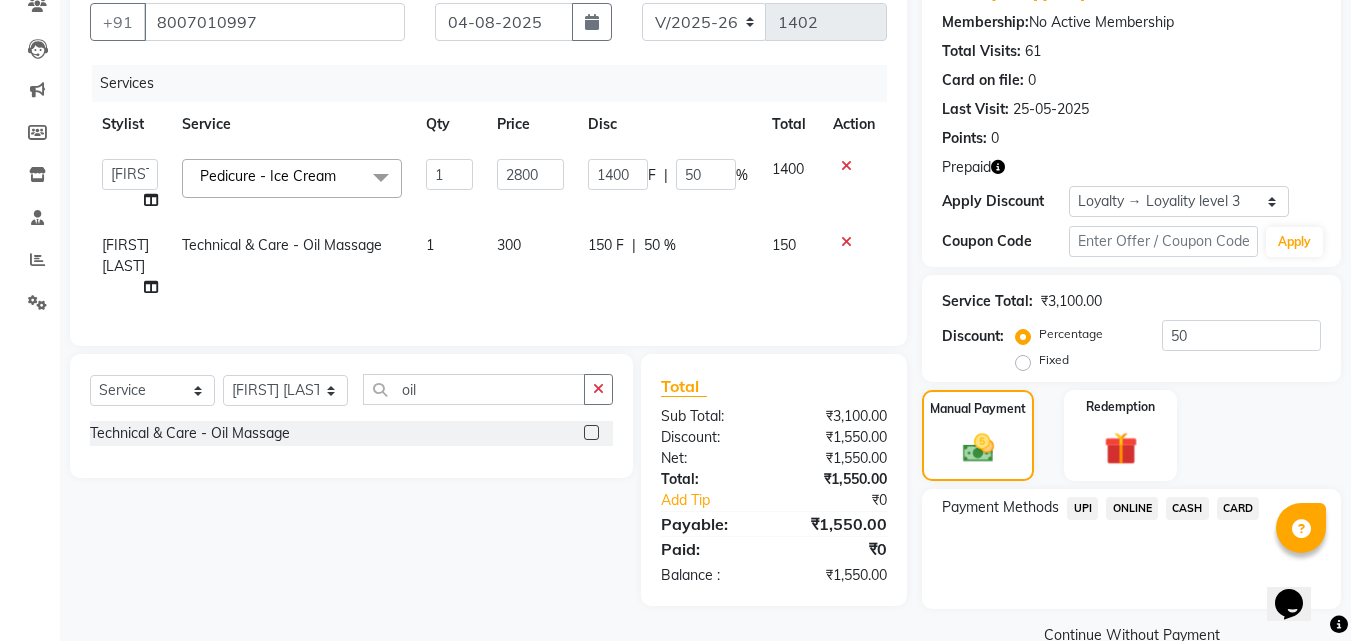click on "CASH" 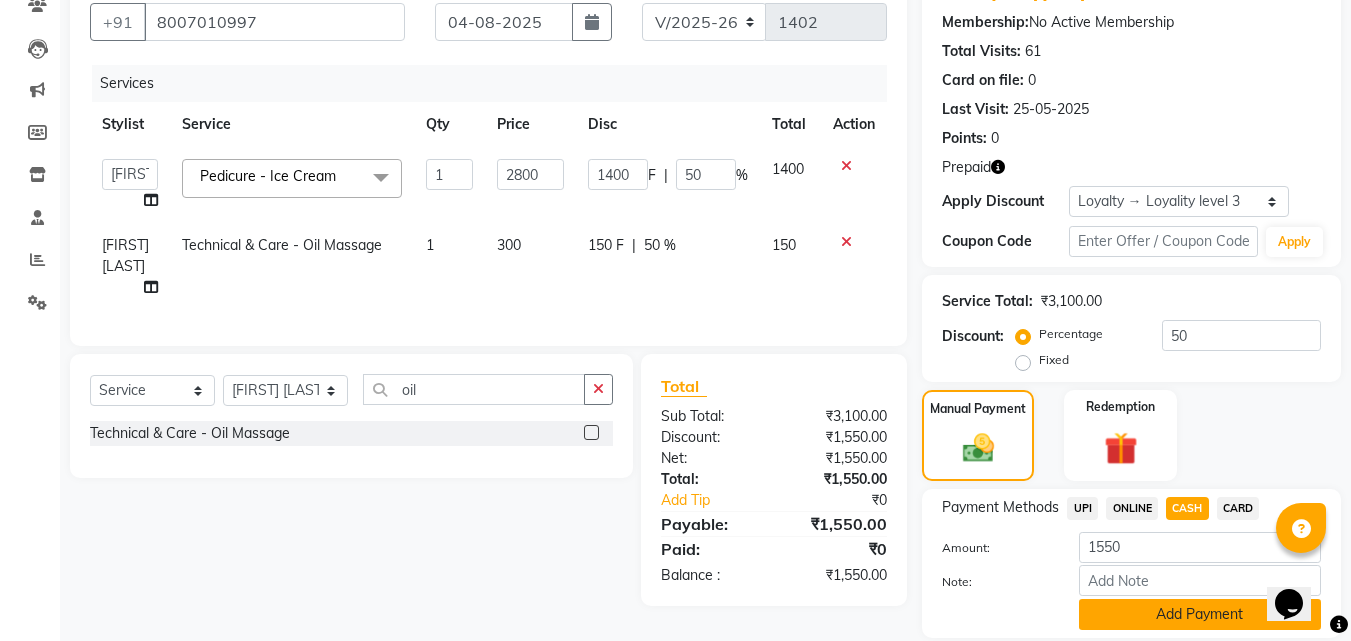 click on "Add Payment" 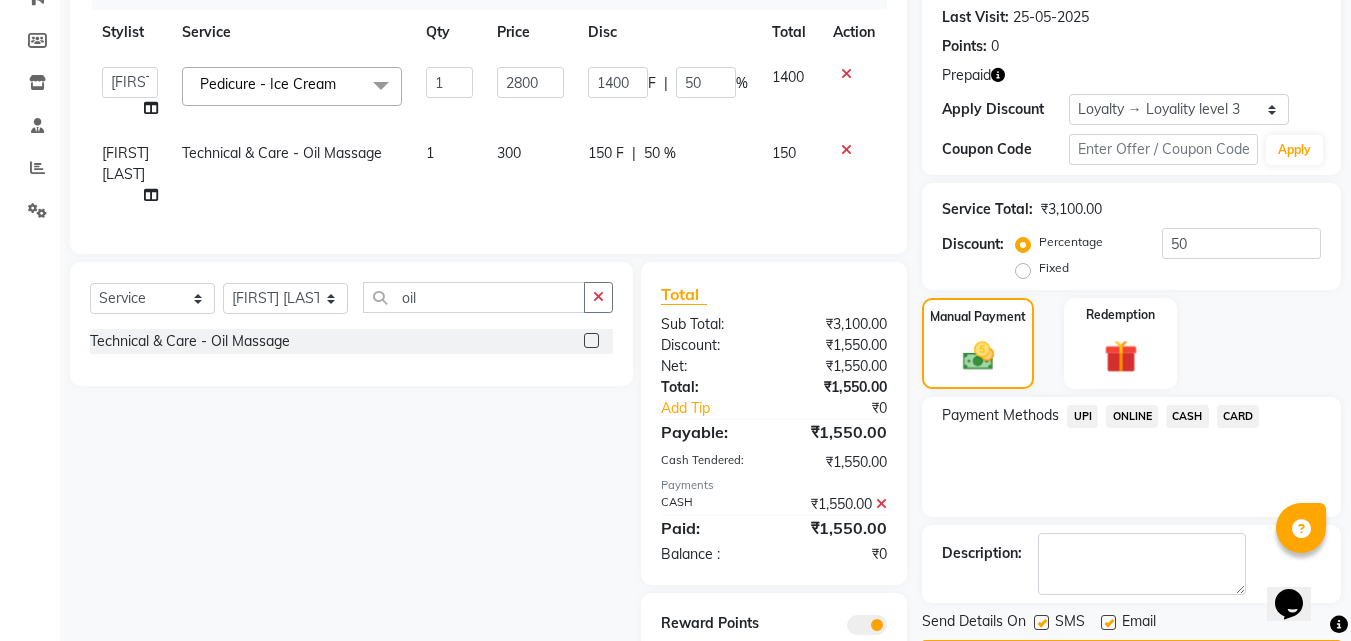 scroll, scrollTop: 363, scrollLeft: 0, axis: vertical 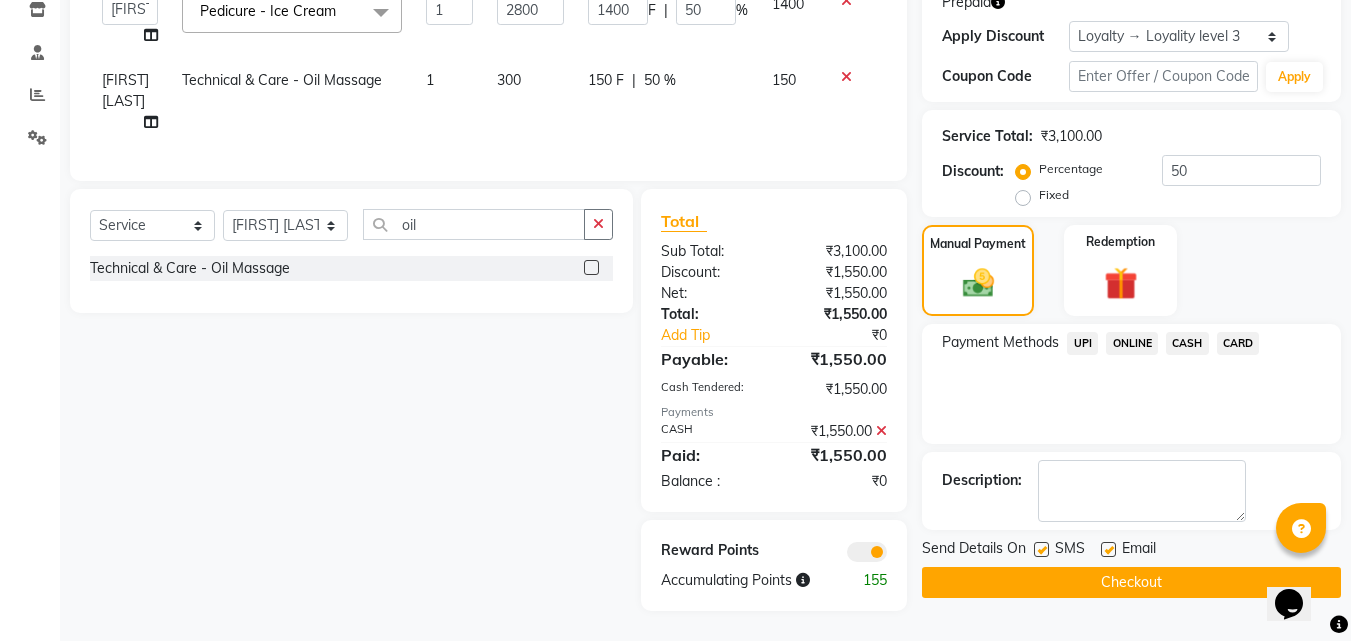 click on "Checkout" 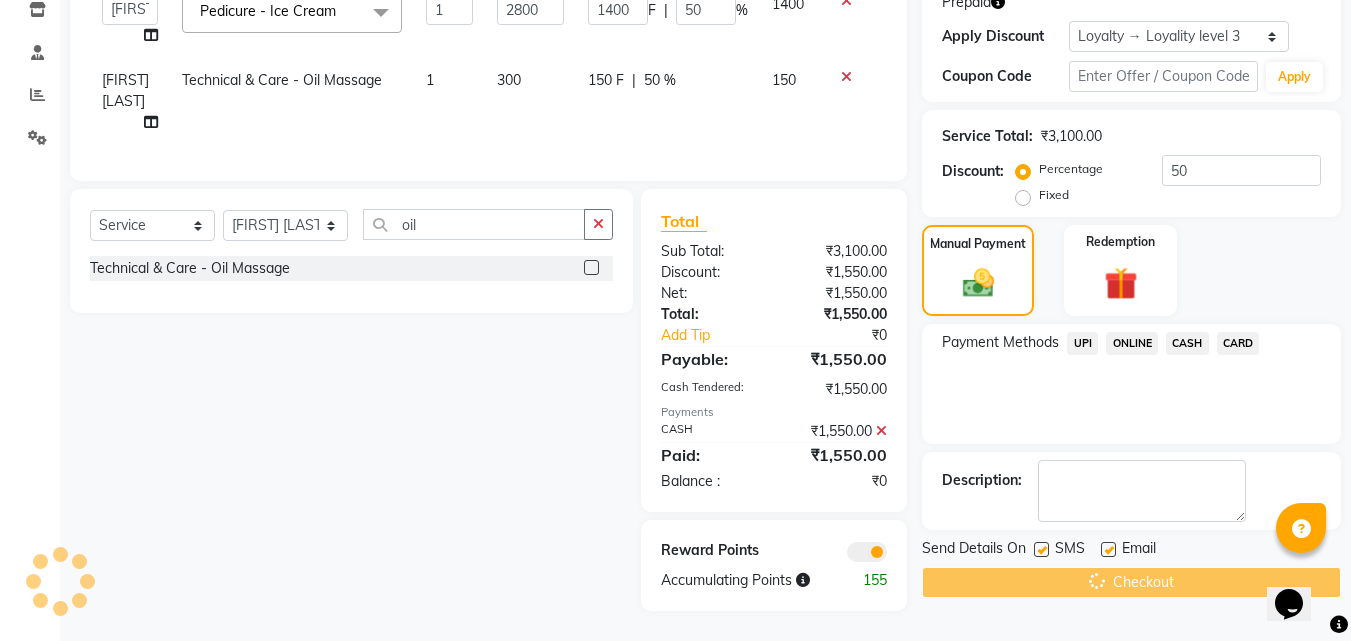 click on "Checkout" 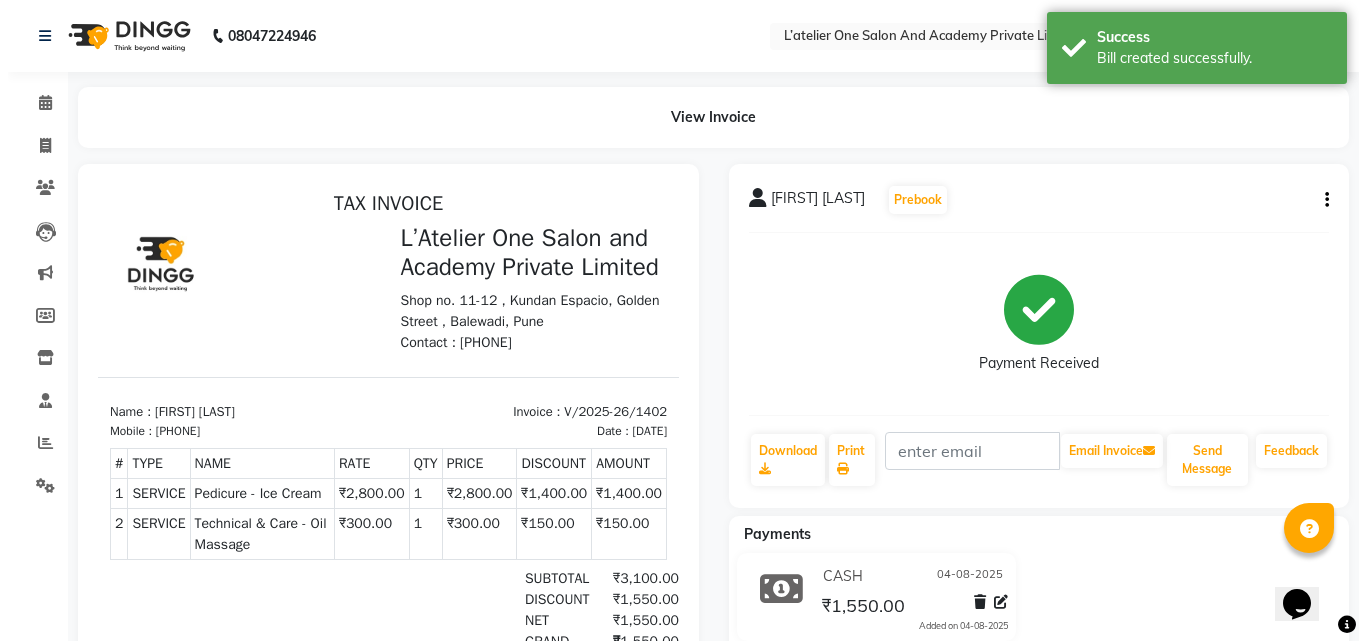 scroll, scrollTop: 0, scrollLeft: 0, axis: both 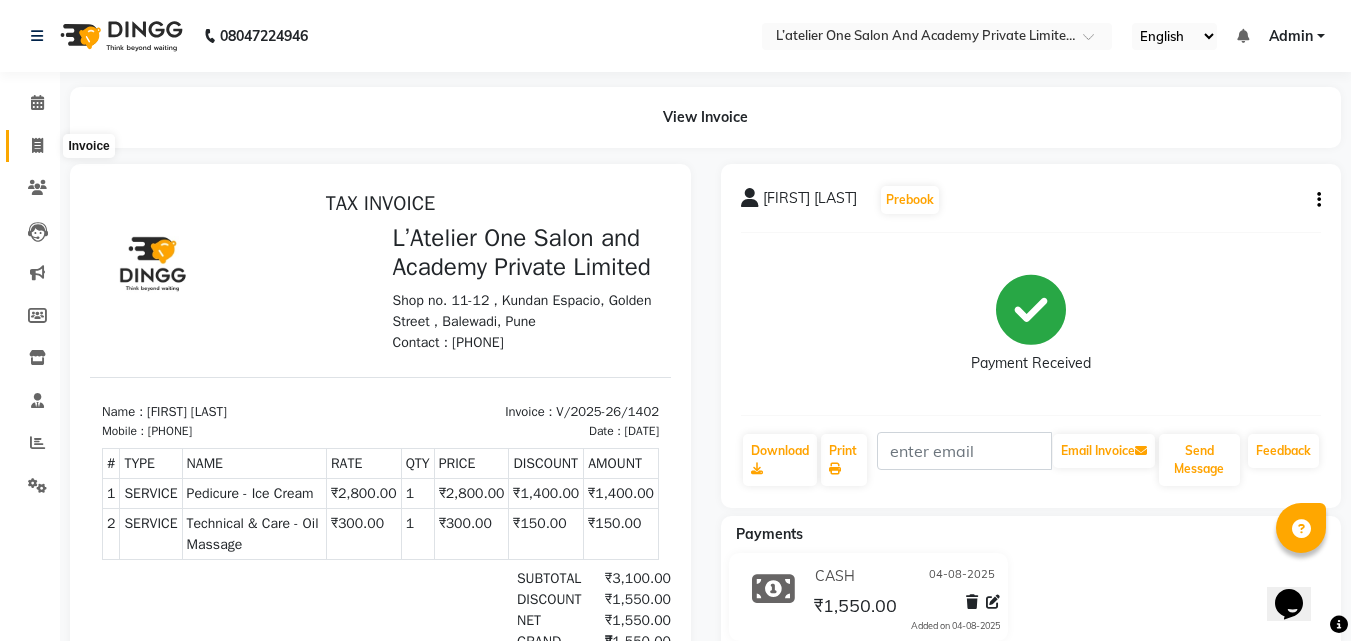 click 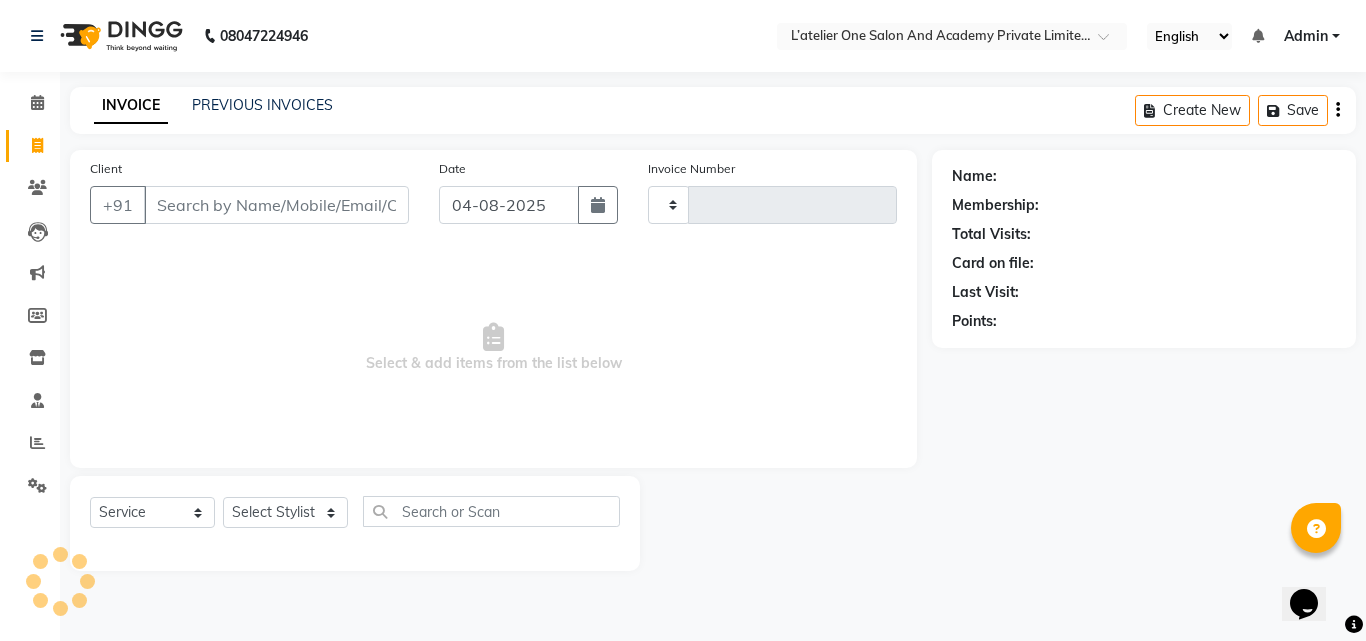 type on "1403" 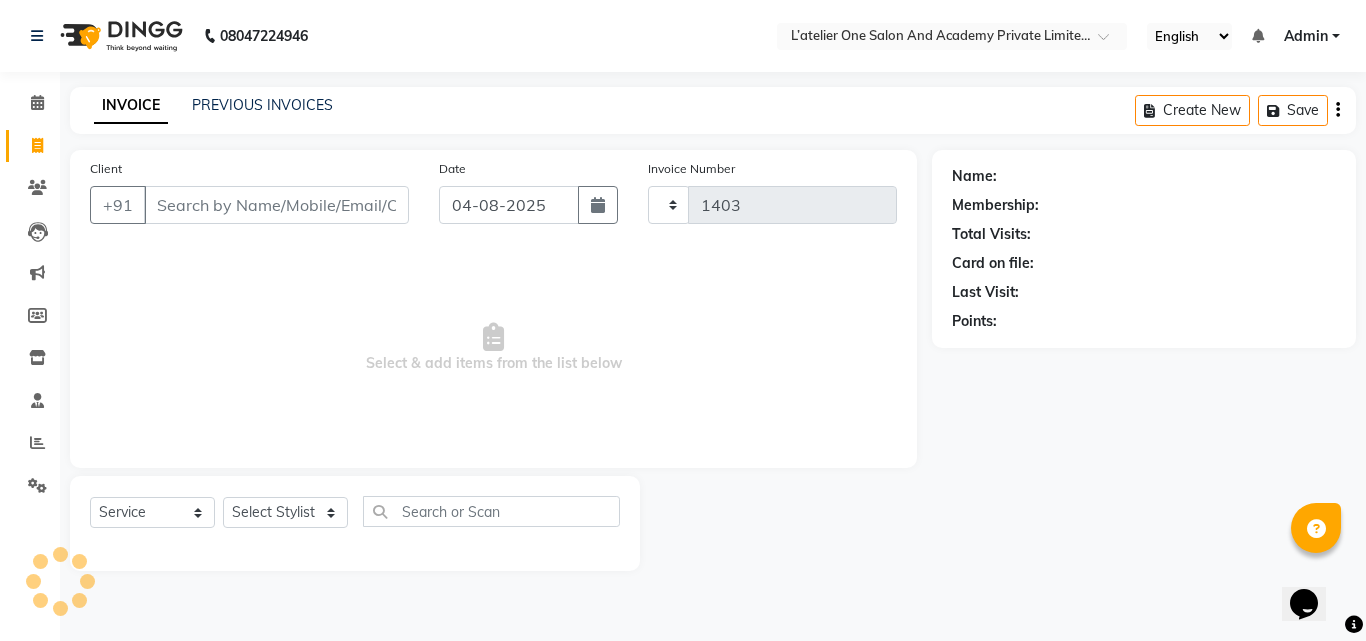 select on "6939" 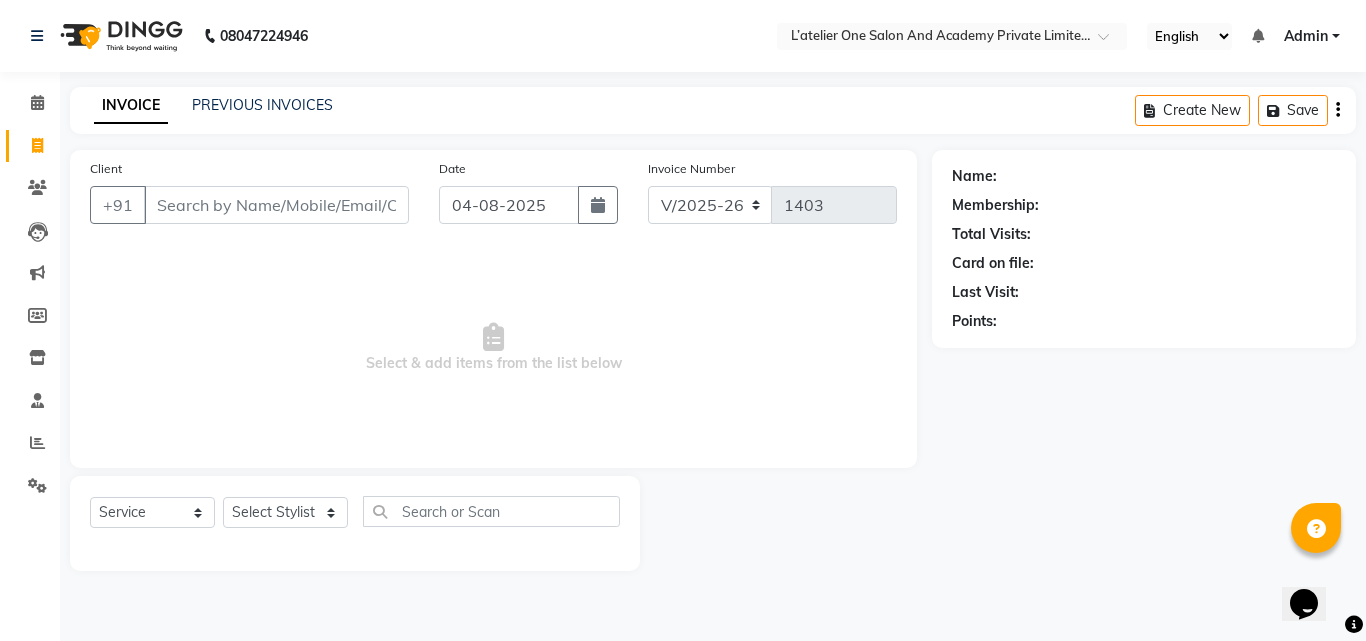 click on "Client" at bounding box center (276, 205) 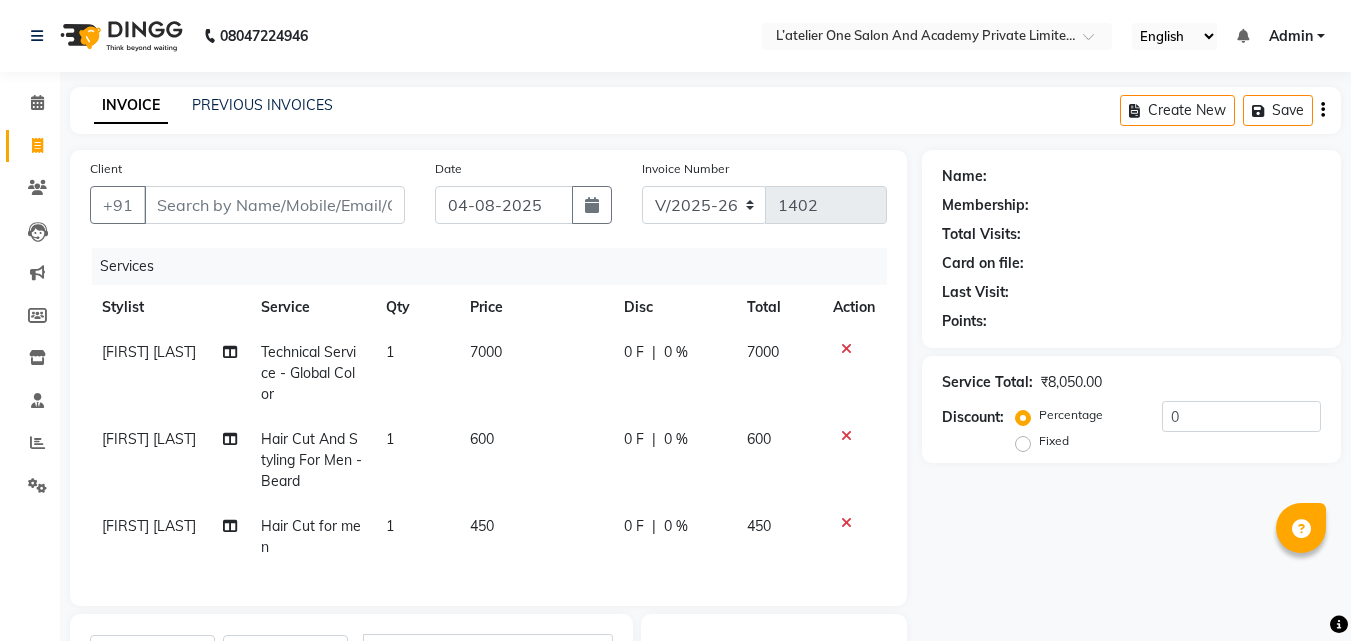 select on "6939" 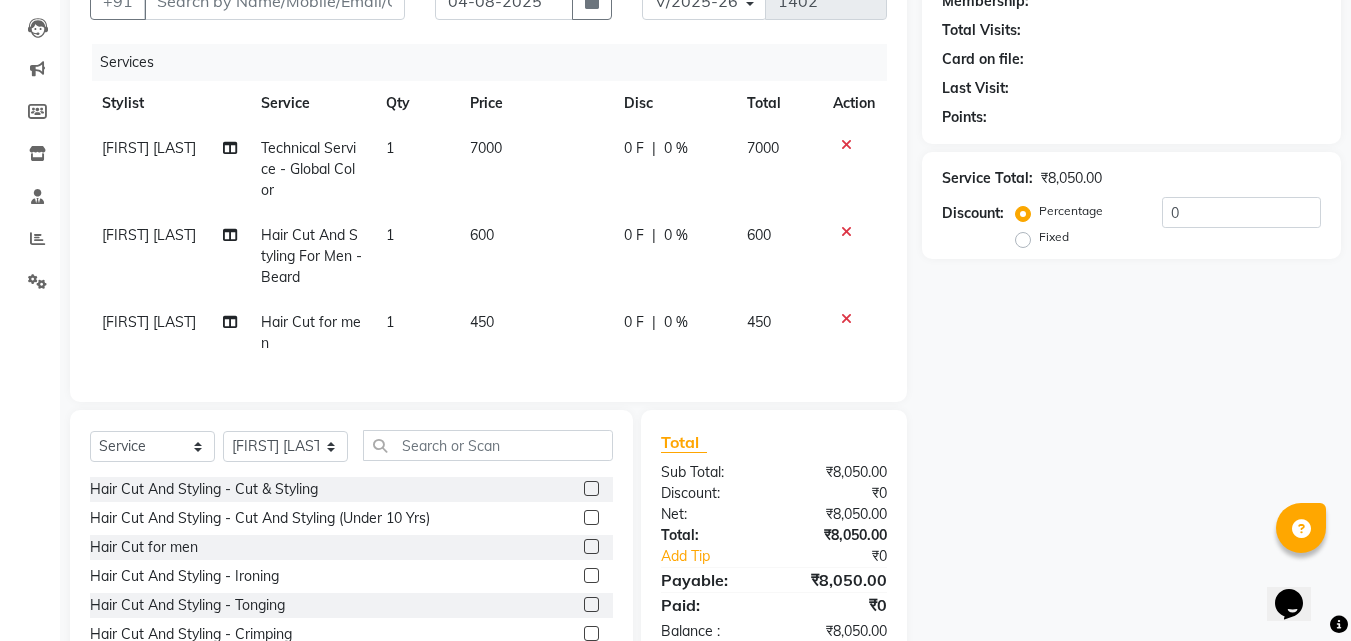 scroll, scrollTop: 0, scrollLeft: 0, axis: both 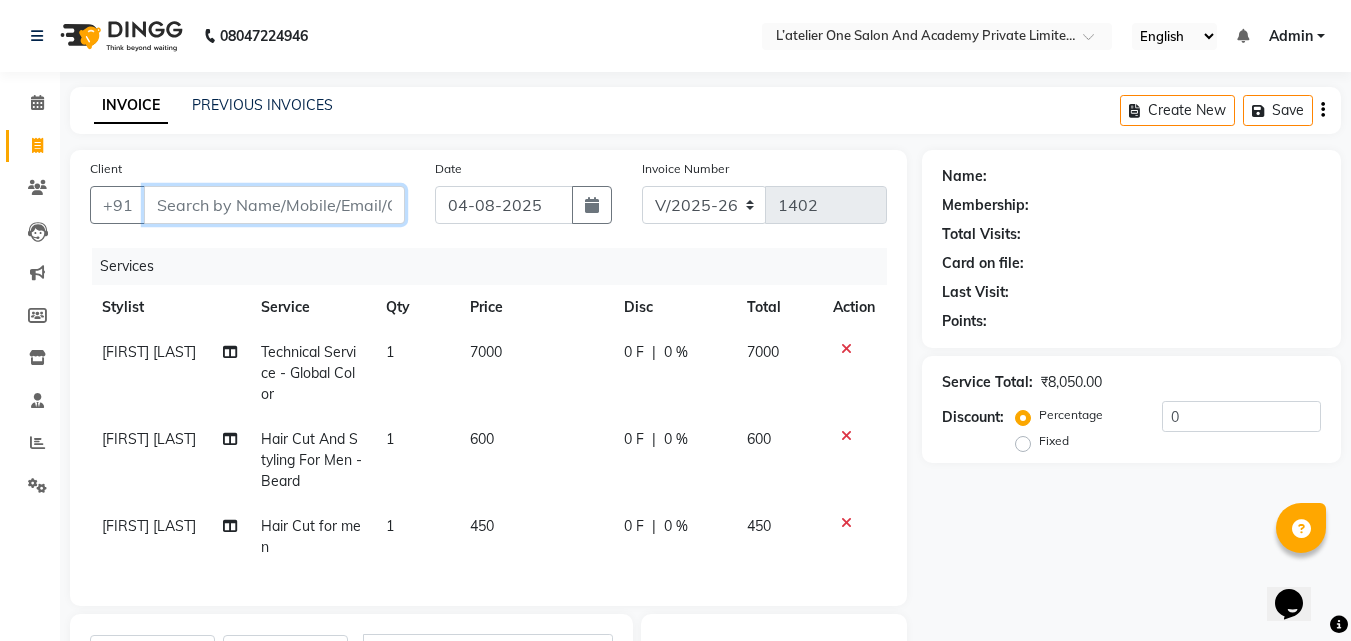 click on "Client" at bounding box center (274, 205) 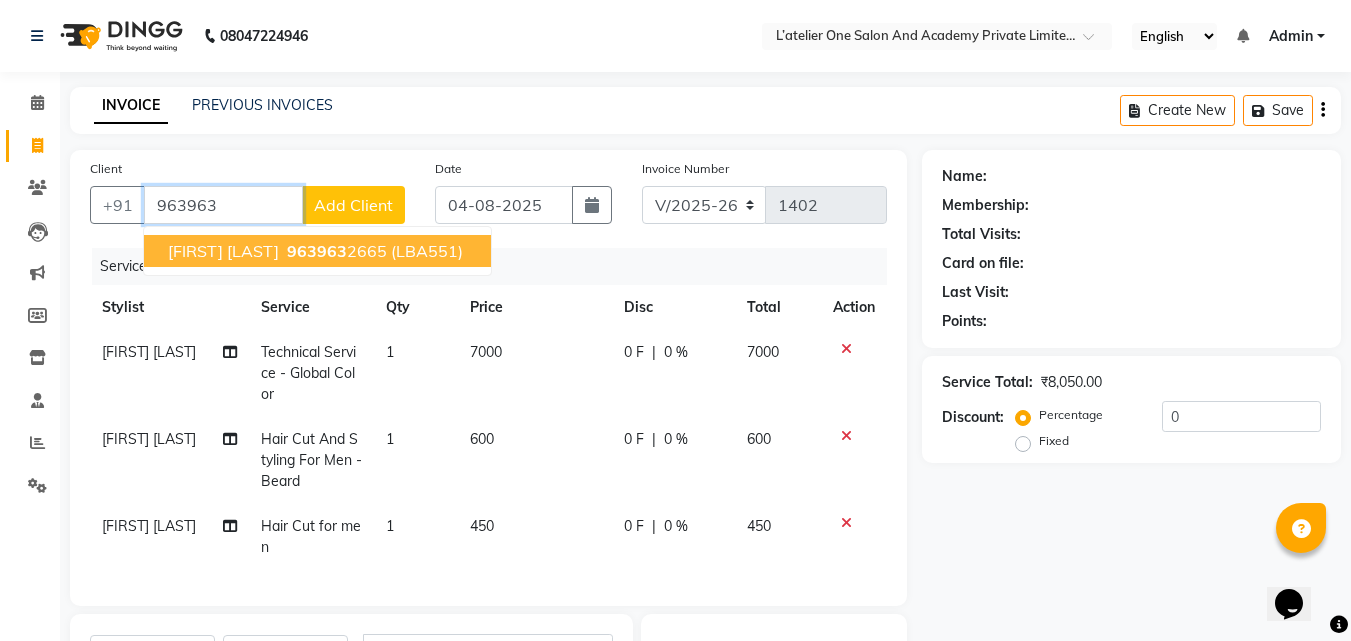 click on "[FIRST] [LAST] [PHONE]" at bounding box center [317, 251] 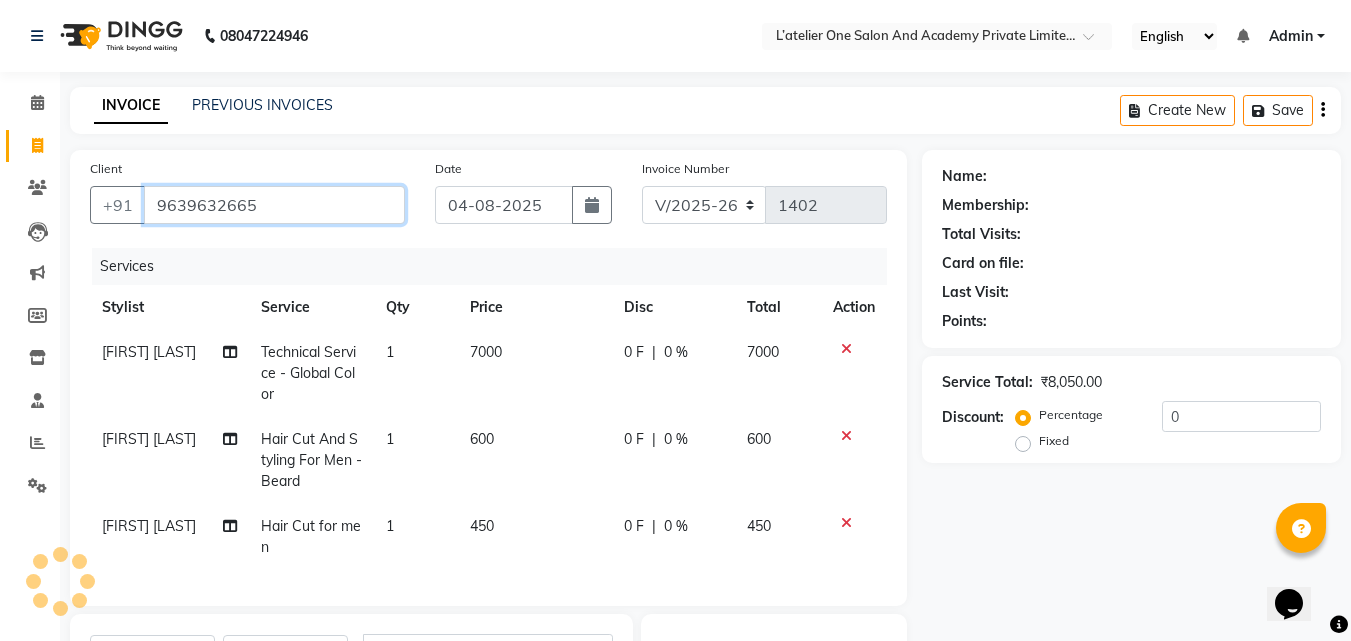 type on "9639632665" 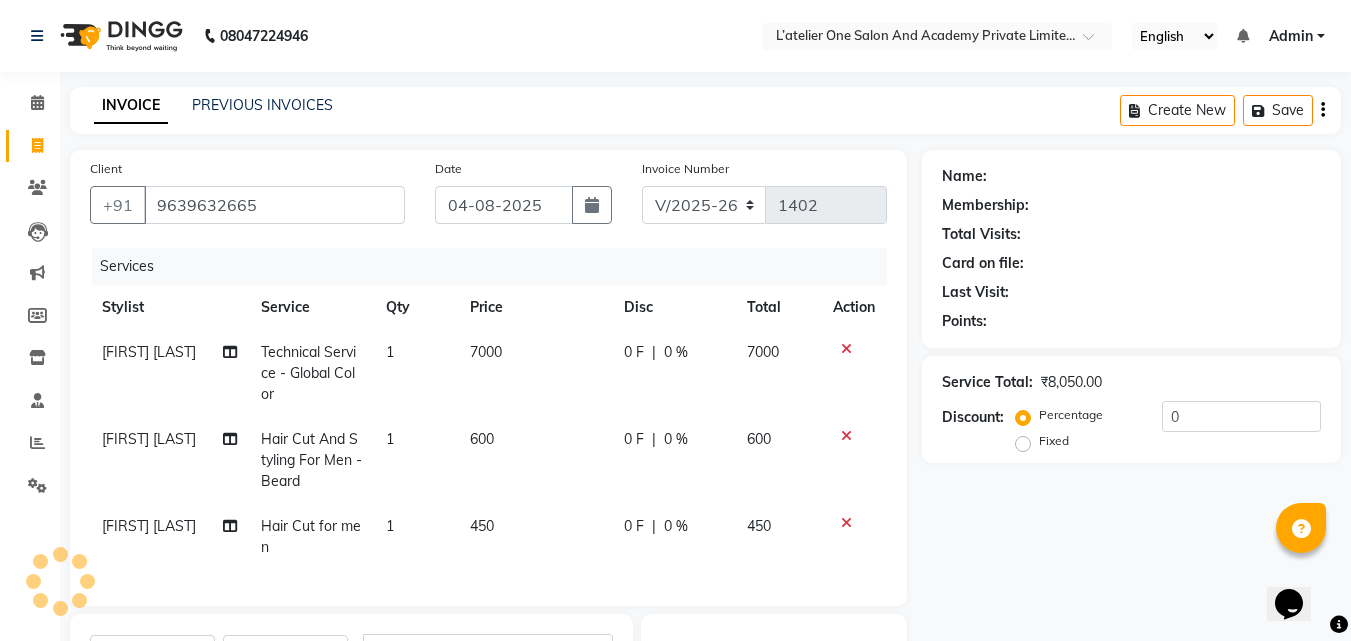 select on "2: Object" 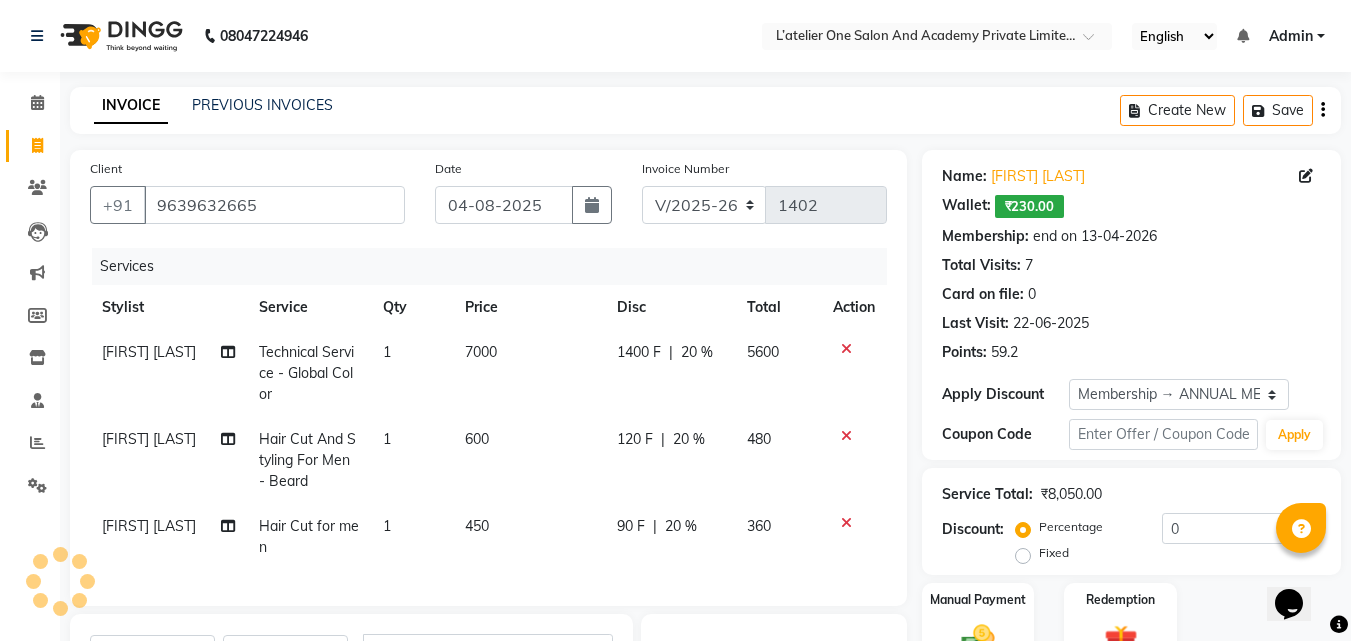 type on "20" 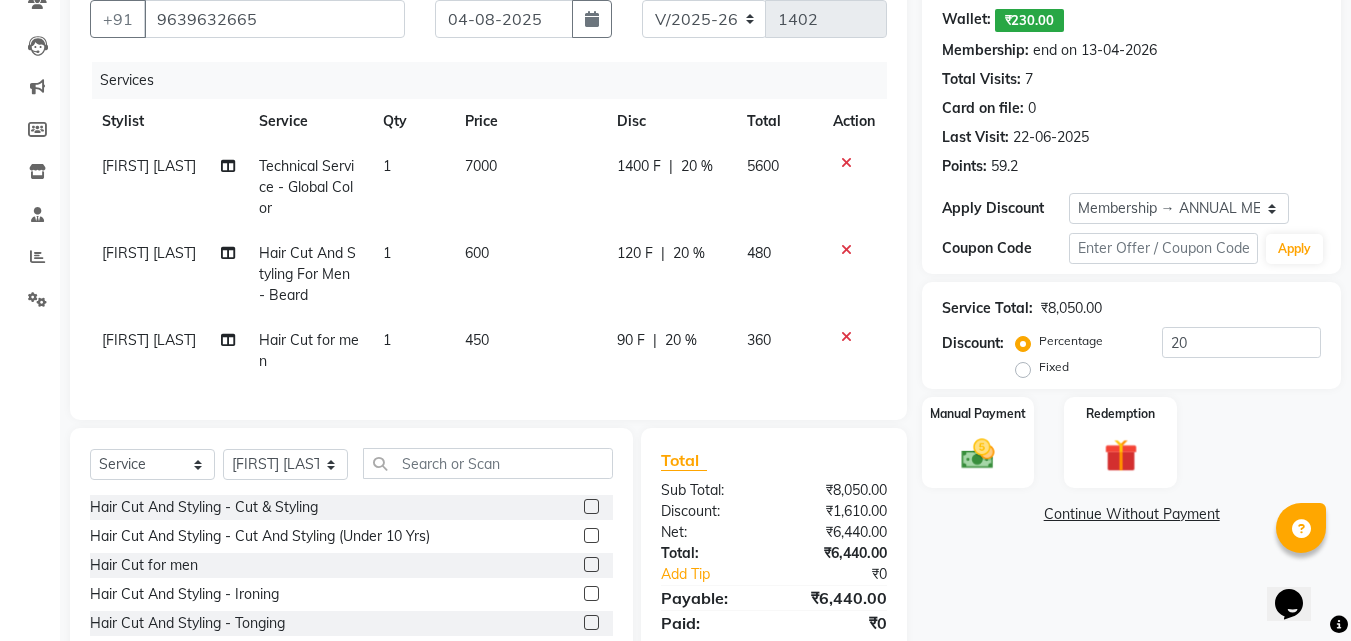 scroll, scrollTop: 313, scrollLeft: 0, axis: vertical 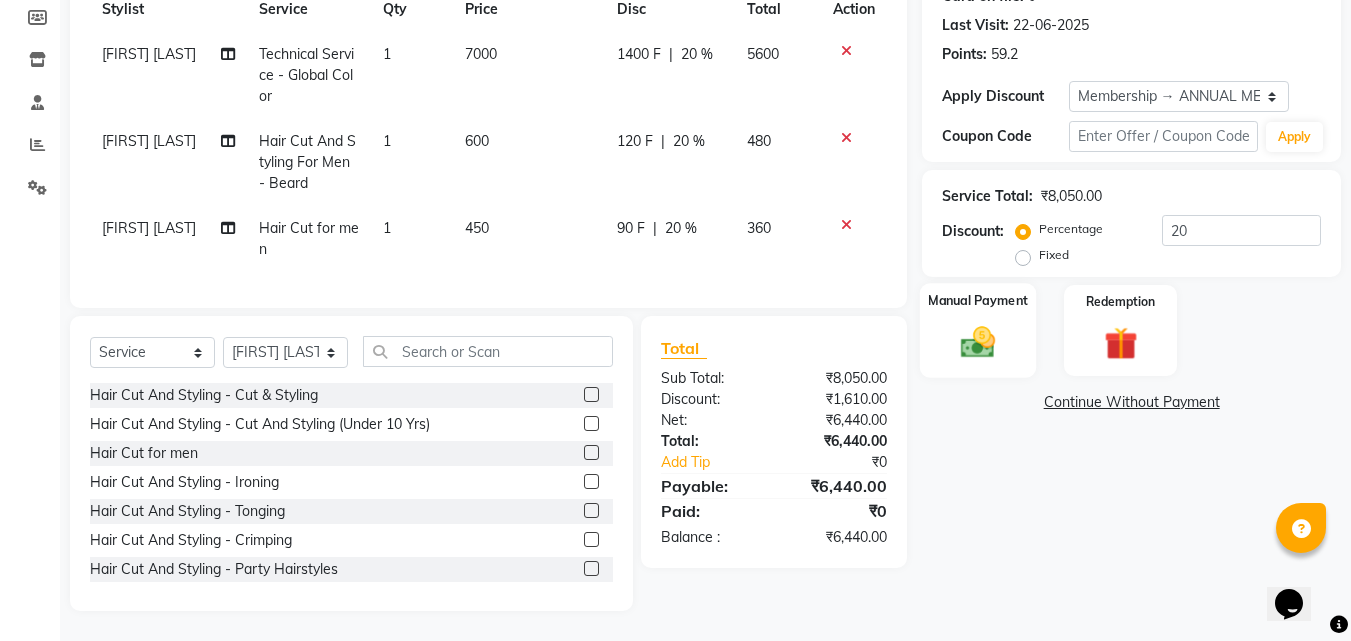click 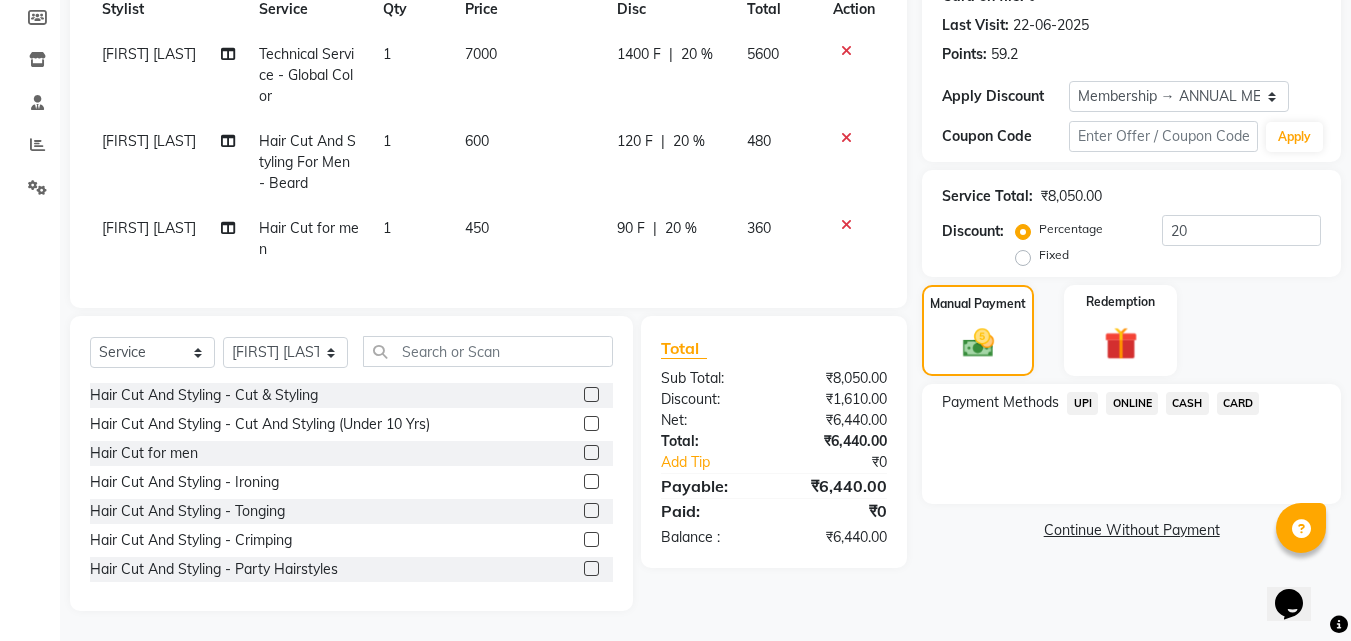 click on "ONLINE" 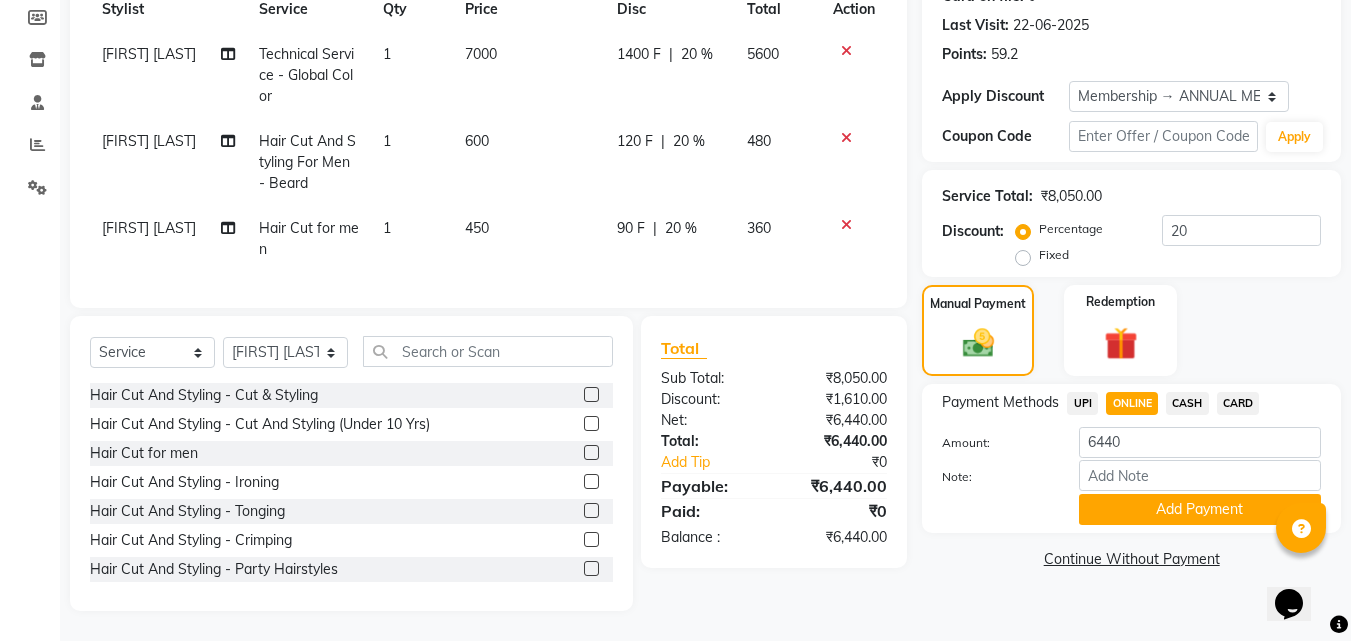 click on "ONLINE" 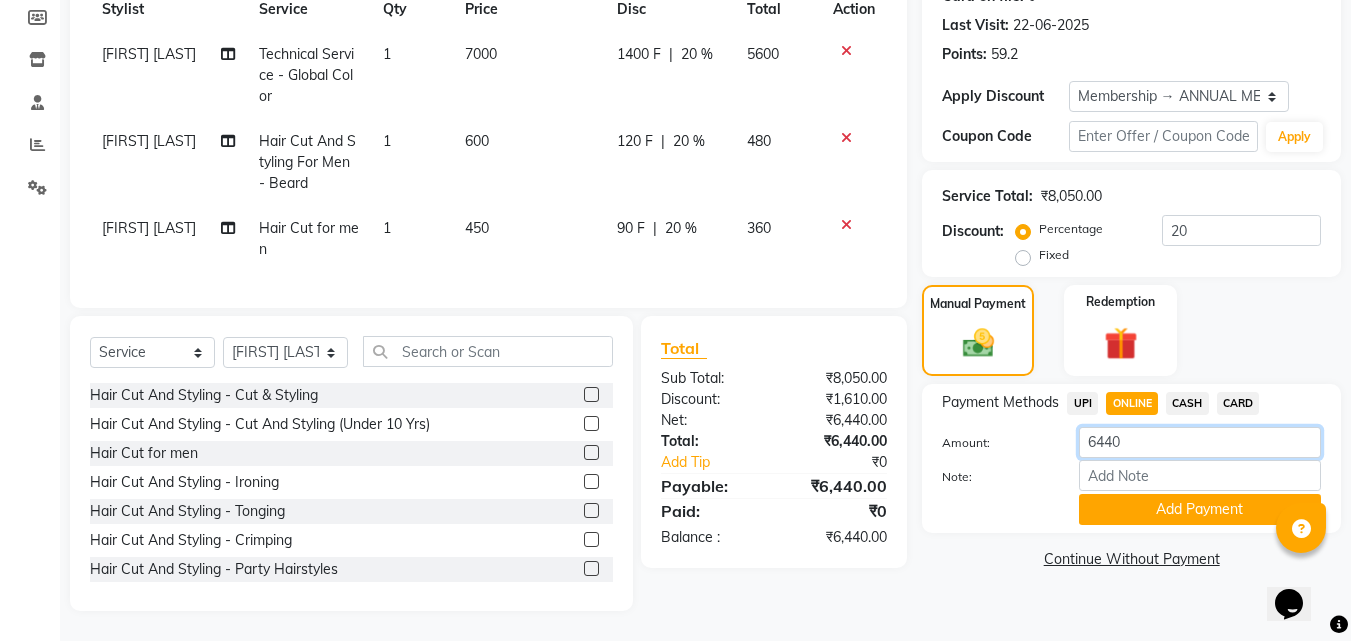 click on "6440" 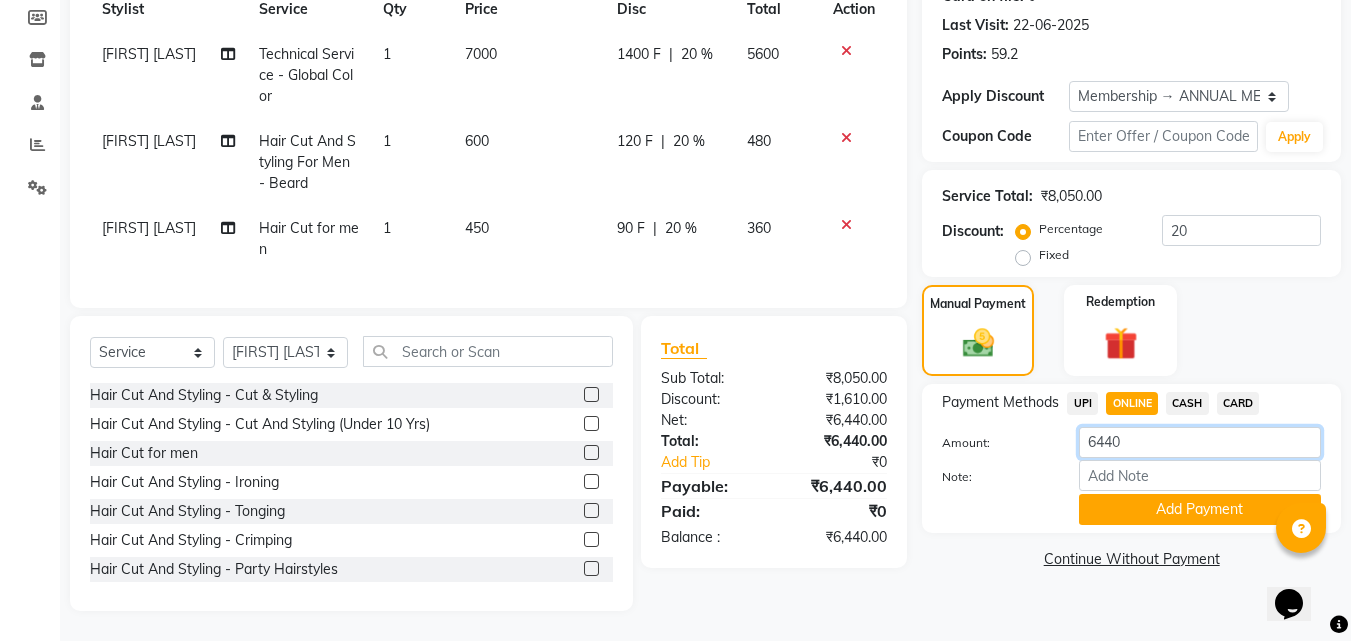 type on "5" 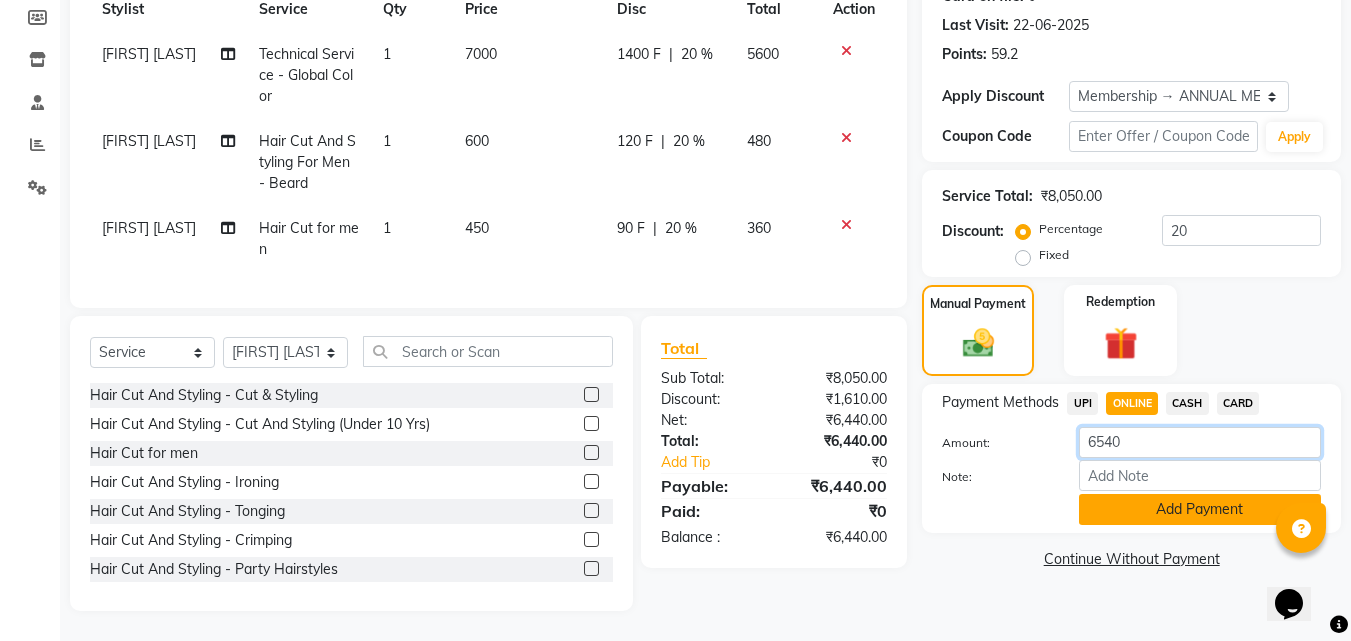 type on "6540" 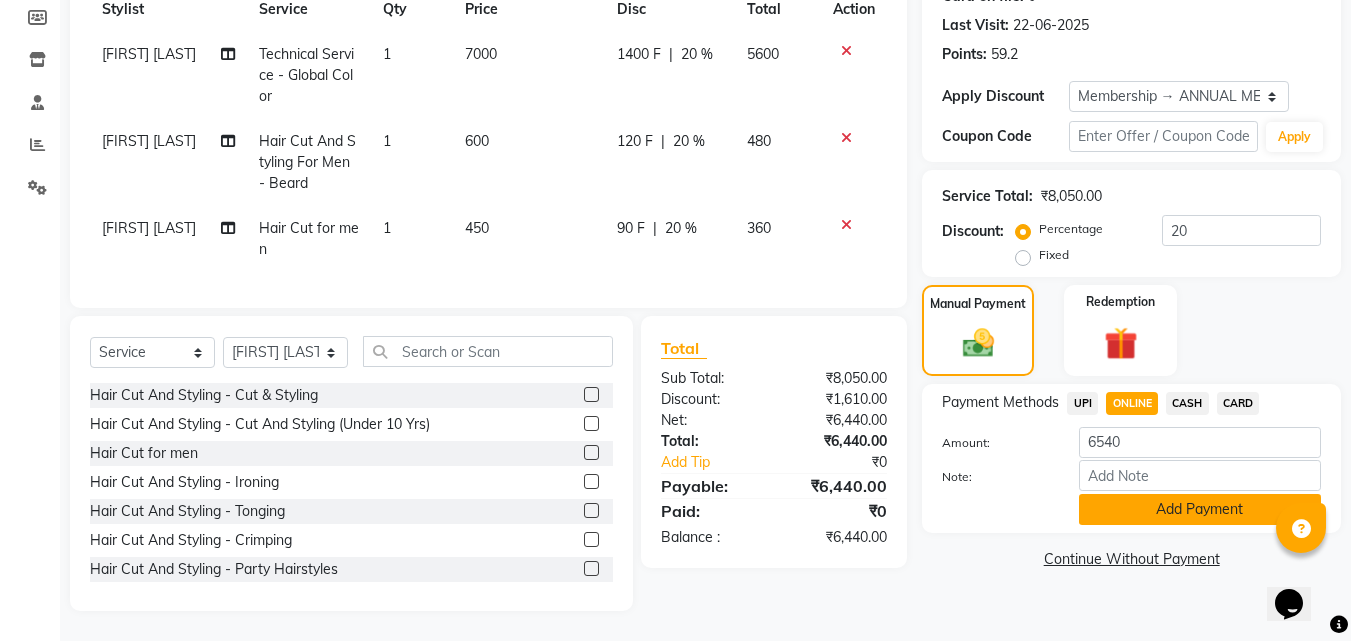 click on "Add Payment" 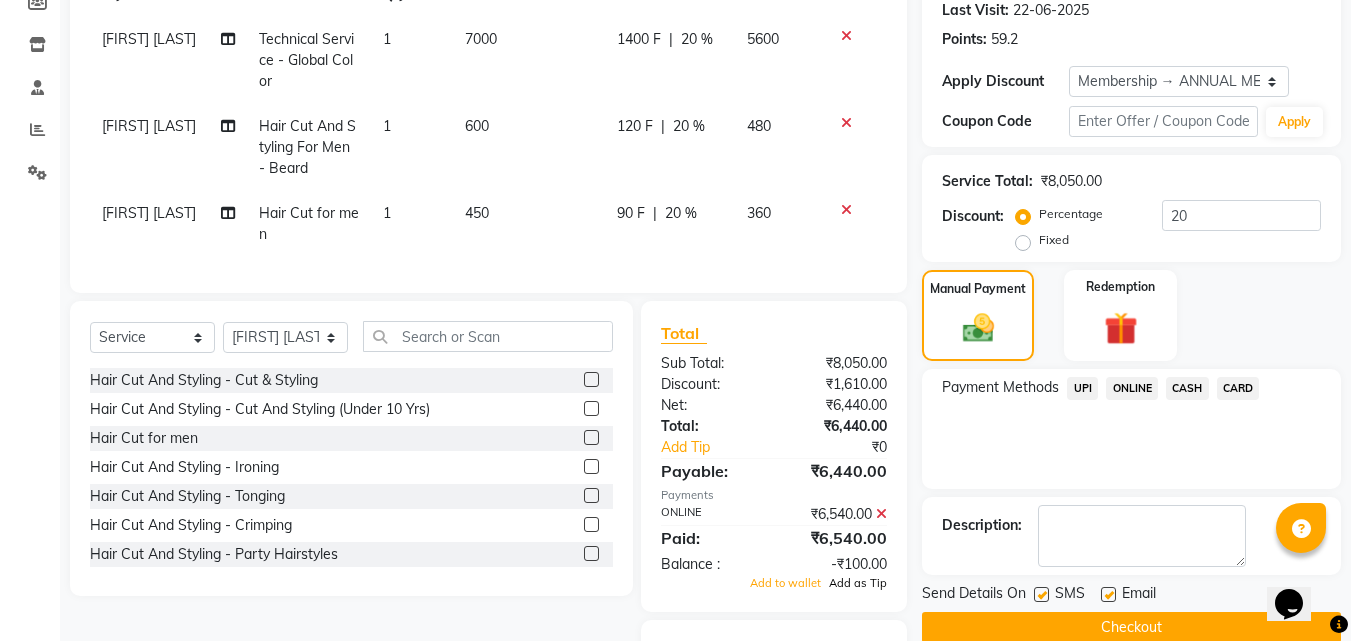 click on "Add as Tip" 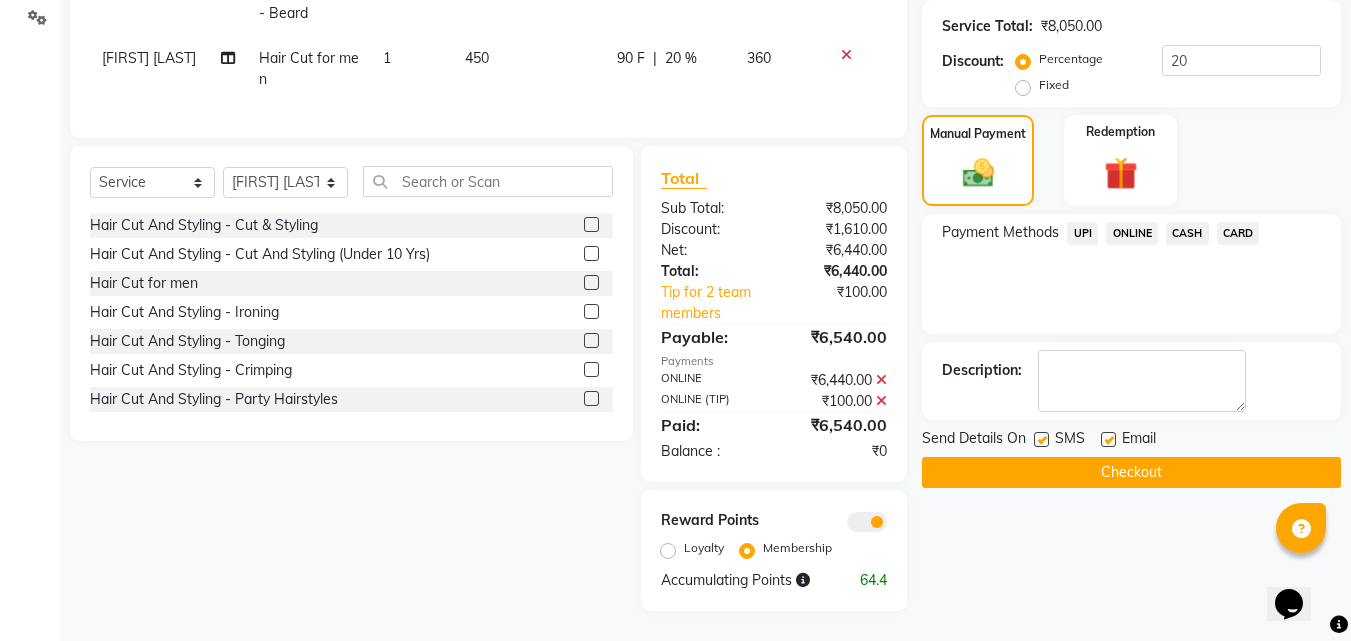 scroll, scrollTop: 483, scrollLeft: 0, axis: vertical 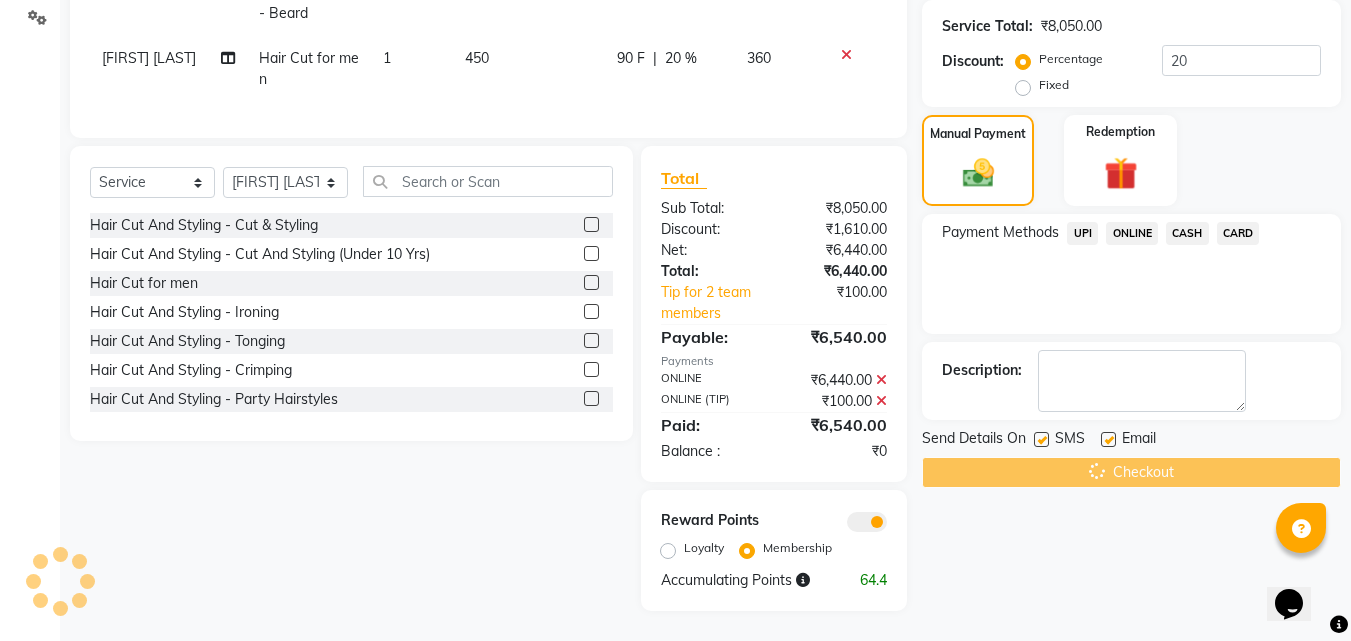 click on "Checkout" 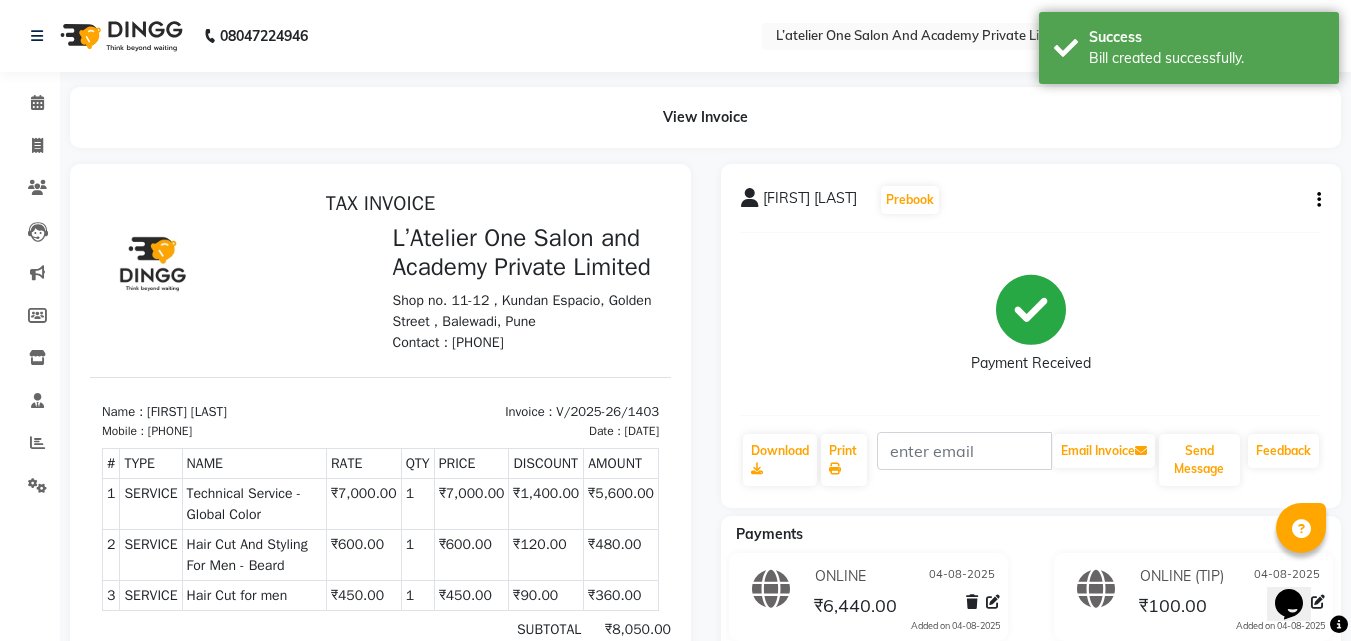 scroll, scrollTop: 0, scrollLeft: 0, axis: both 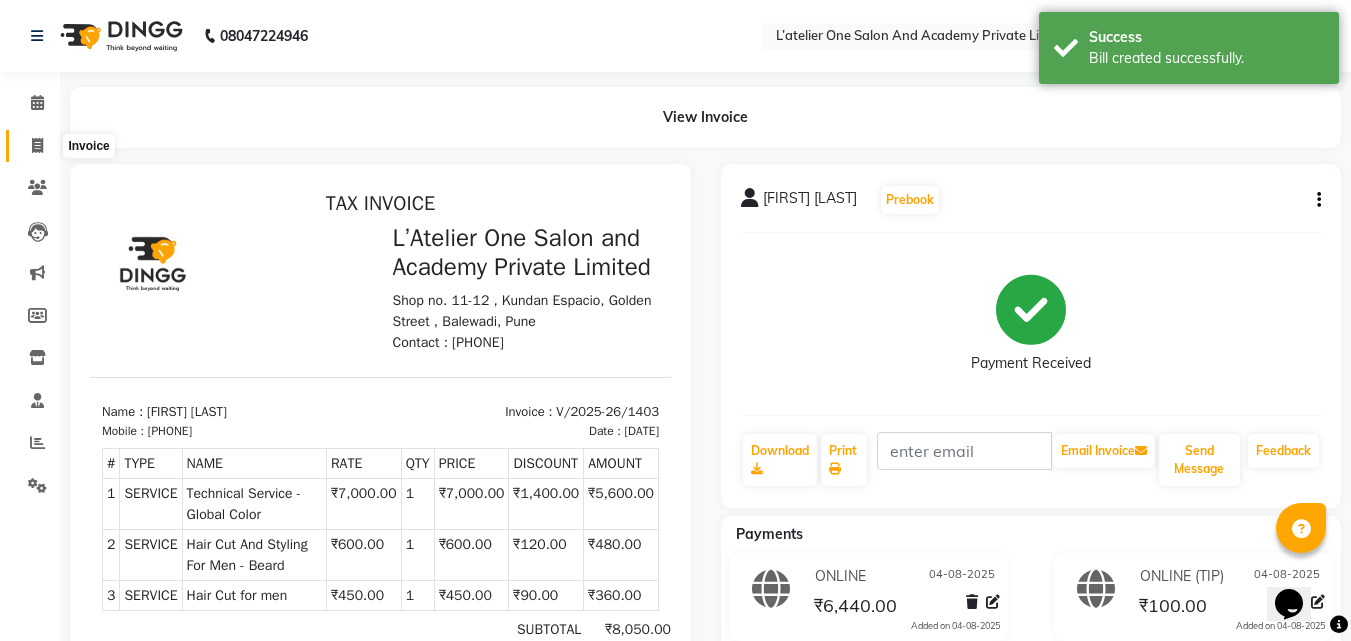 click 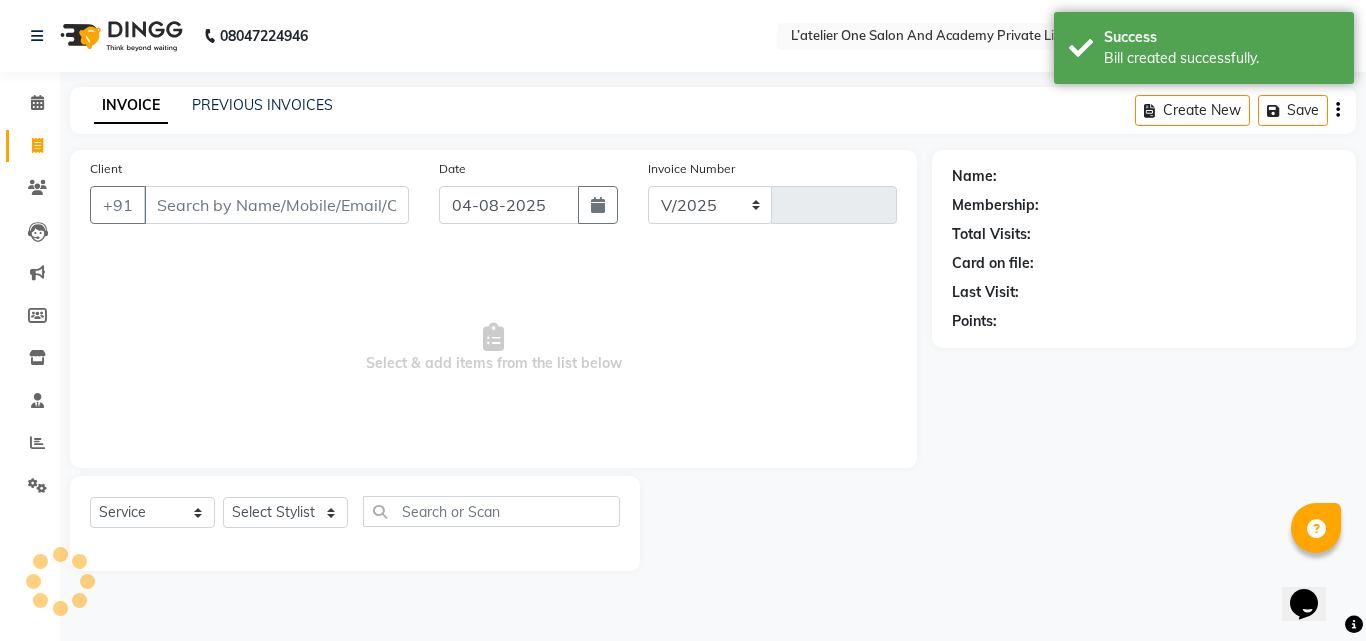 select on "6939" 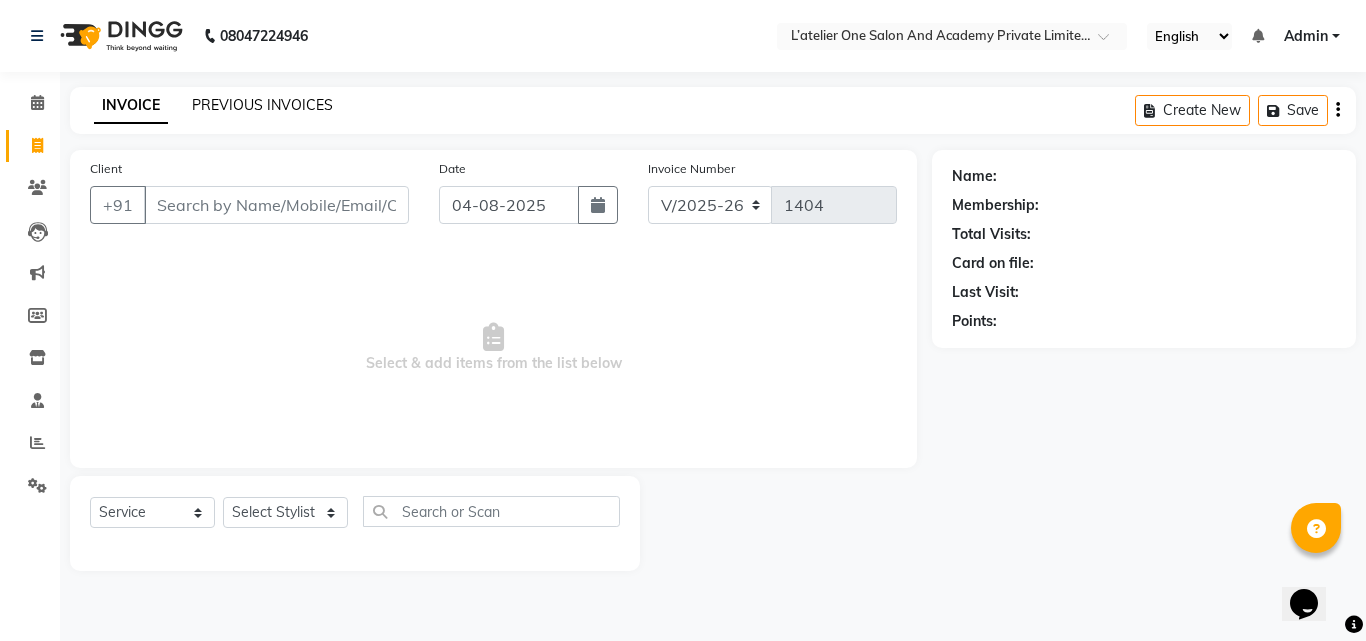 drag, startPoint x: 32, startPoint y: 150, endPoint x: 267, endPoint y: 110, distance: 238.37994 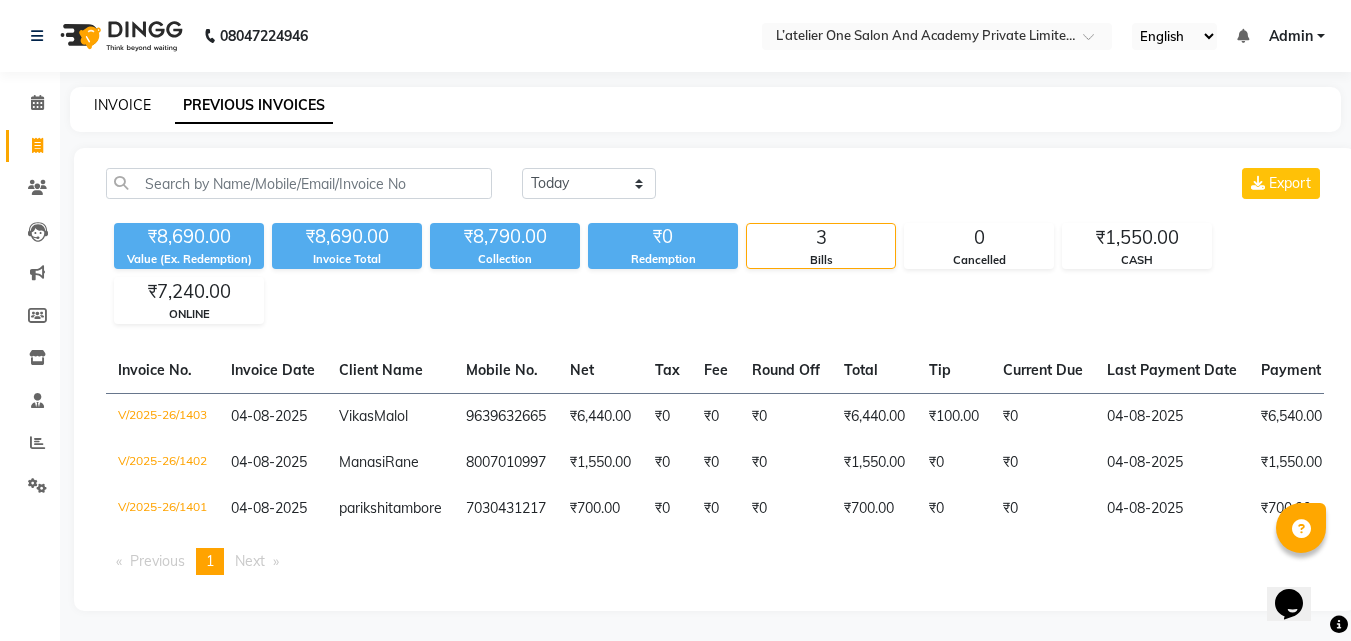 click on "INVOICE" 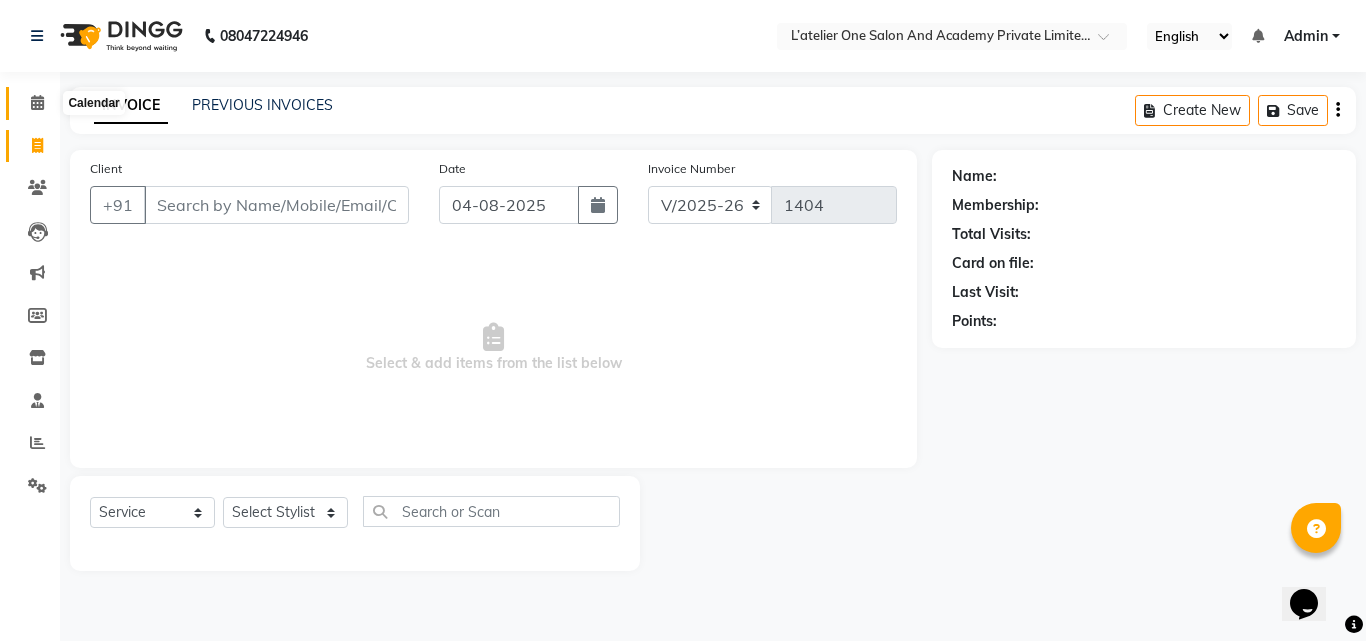click 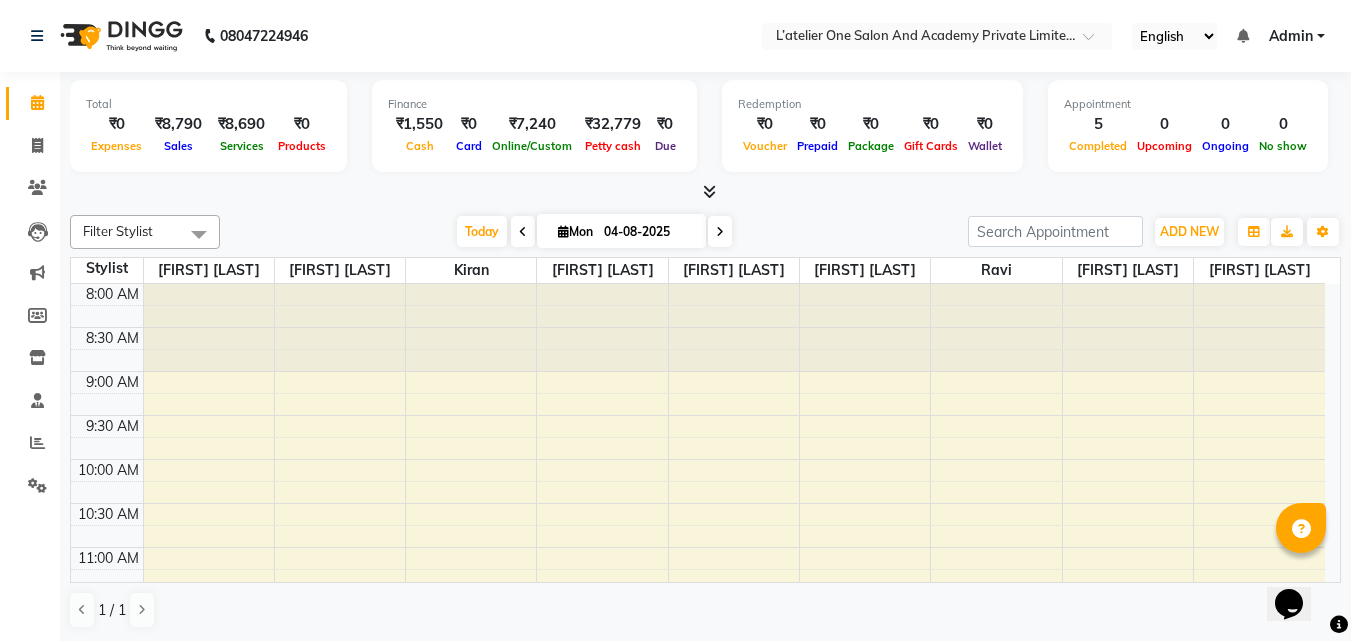 click at bounding box center (705, 192) 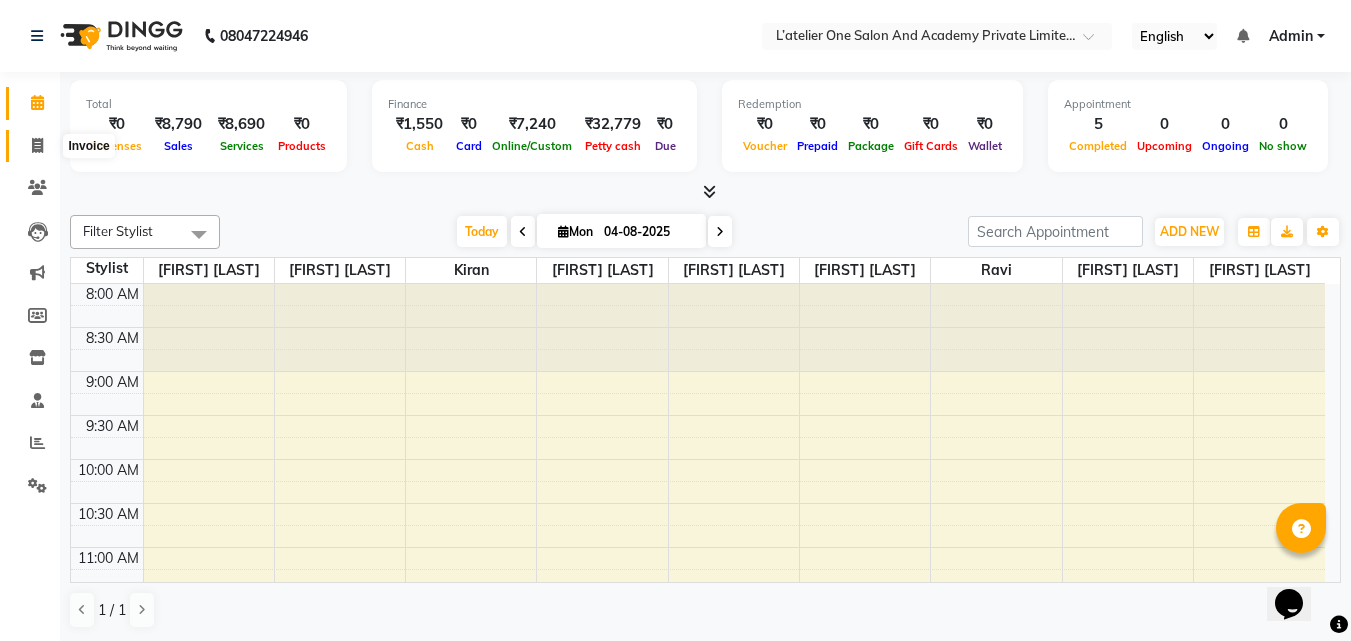 click 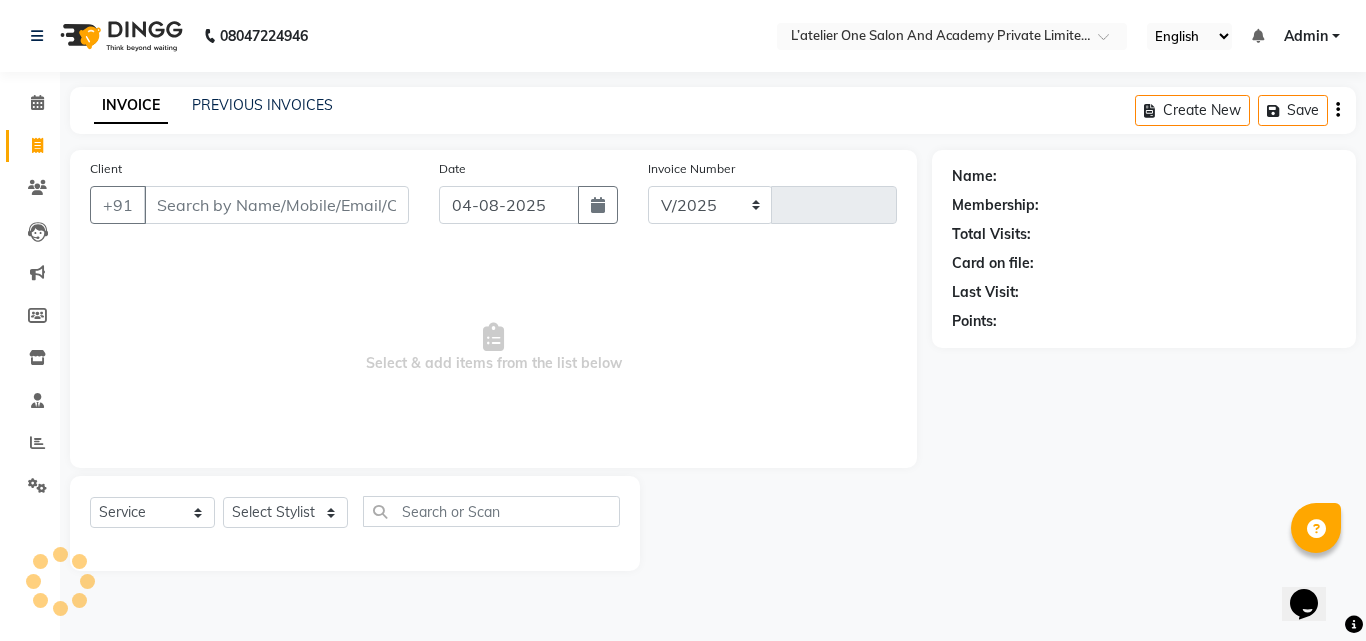 select on "6939" 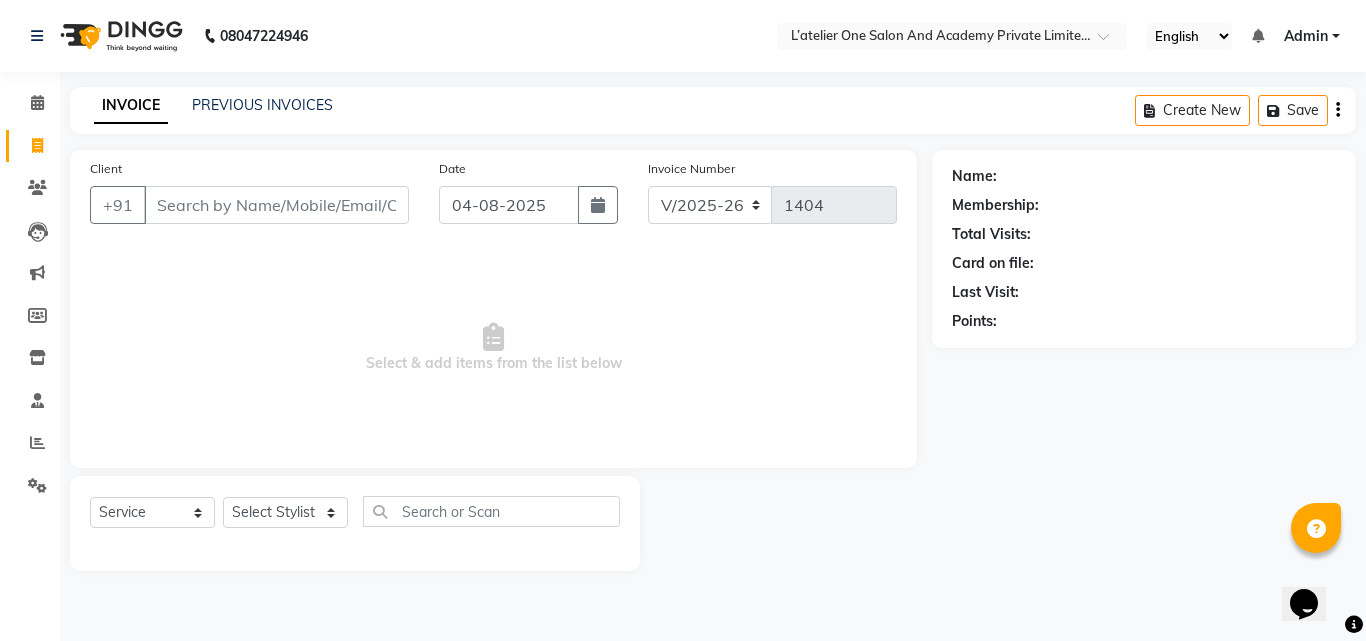 click on "Client" at bounding box center [276, 205] 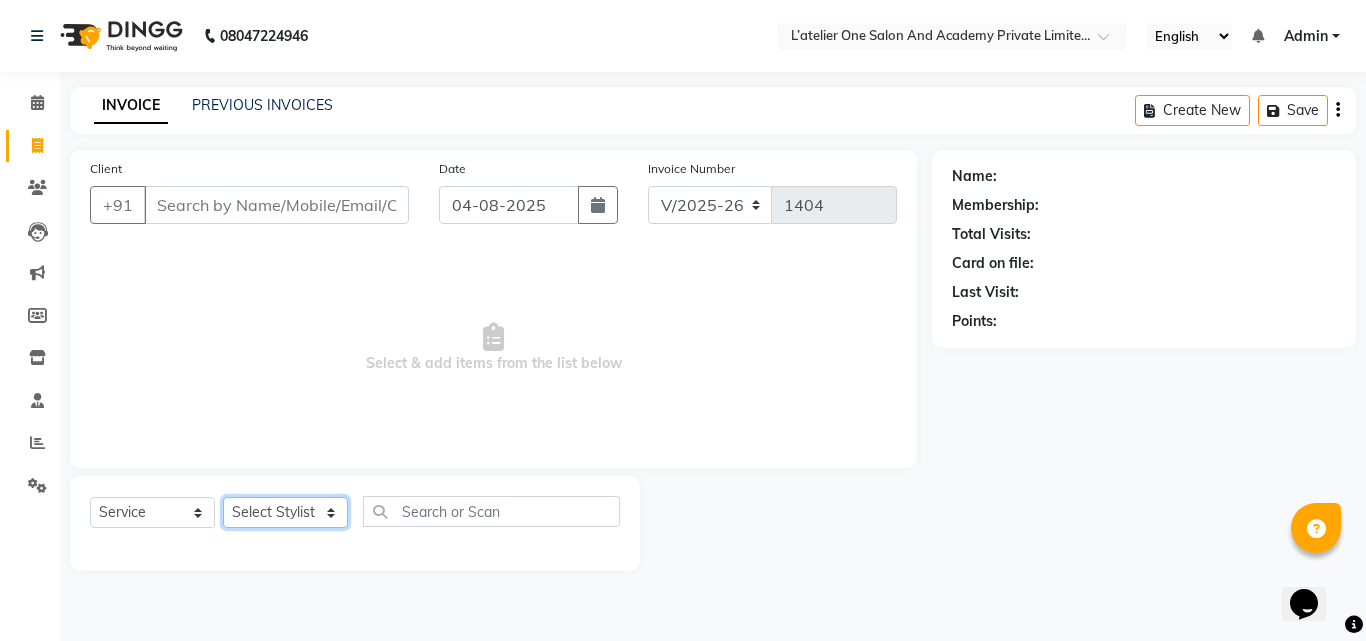 click on "Select Stylist Aditya Waykar Kiran  Manasi Rane Nivrutti Raut  Pramila Bodekar Ravi  Shubham Dhawale Sneha Verma Sonal Damai" 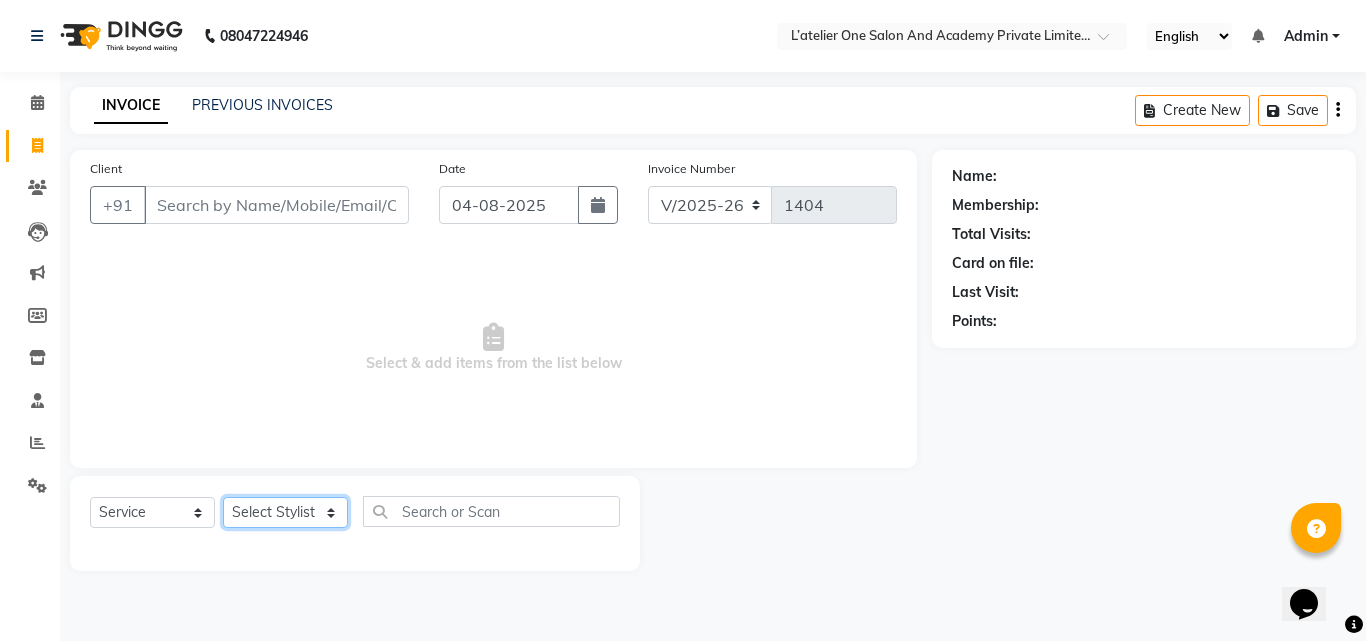 select on "55369" 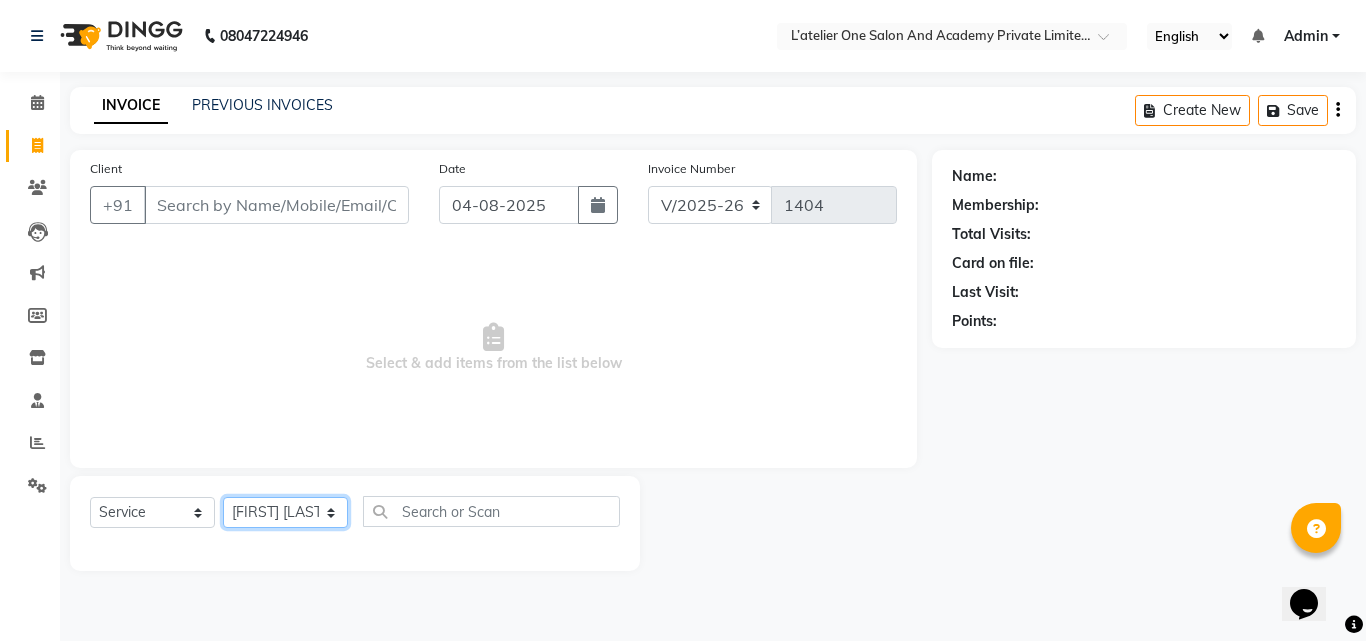 click on "Select Stylist Aditya Waykar Kiran  Manasi Rane Nivrutti Raut  Pramila Bodekar Ravi  Shubham Dhawale Sneha Verma Sonal Damai" 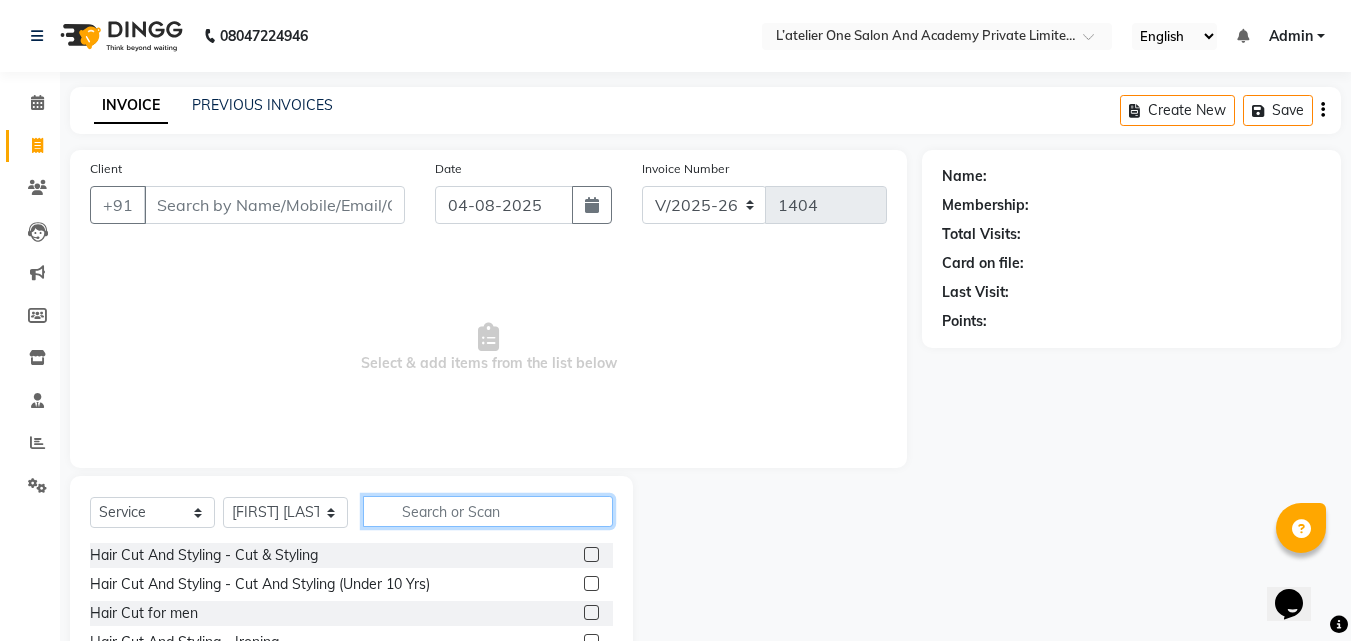 click 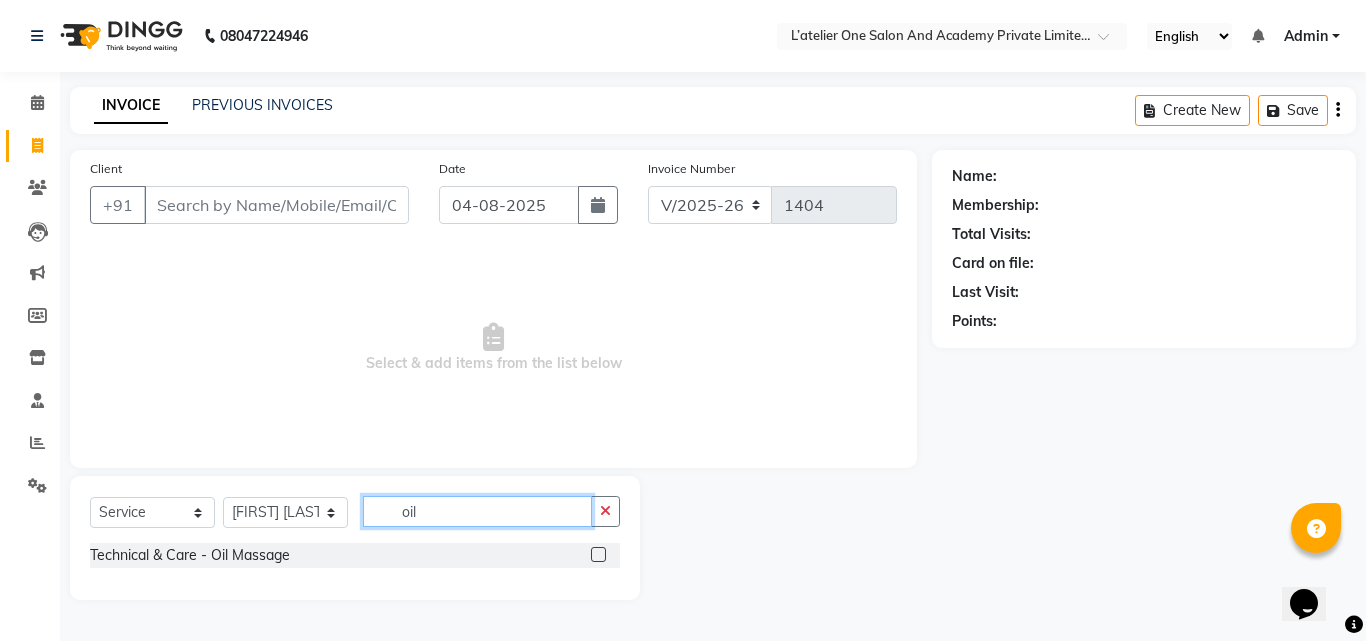 type on "oil" 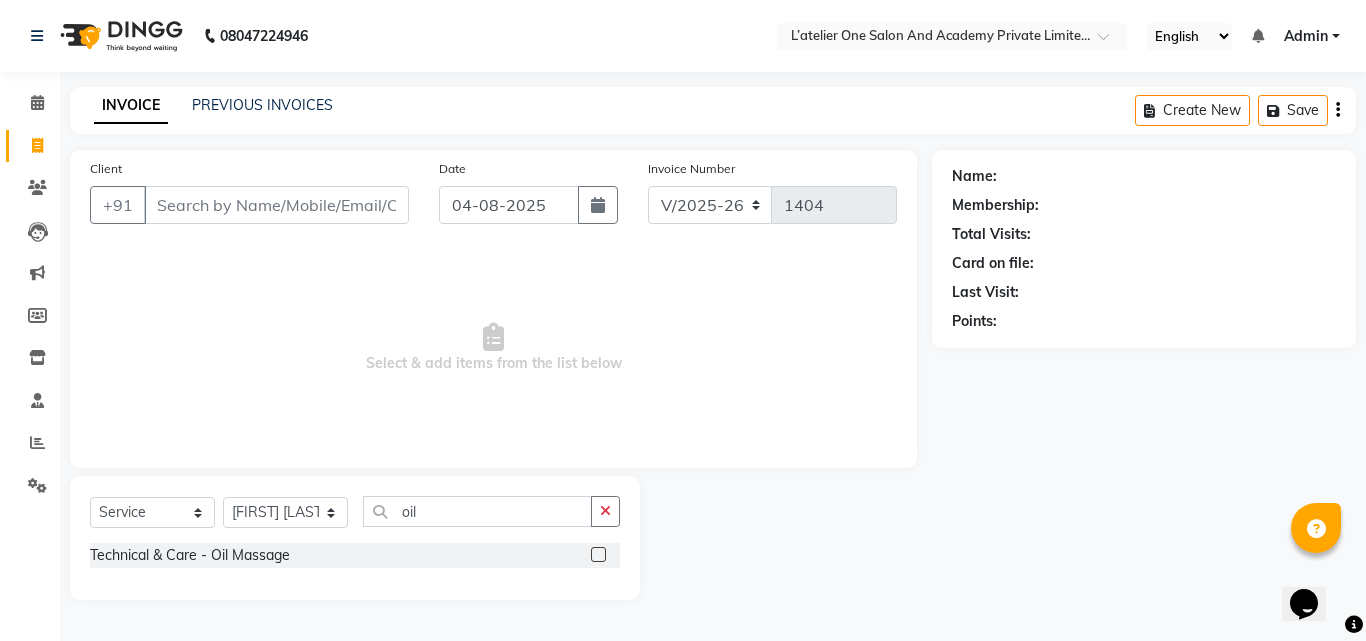 click 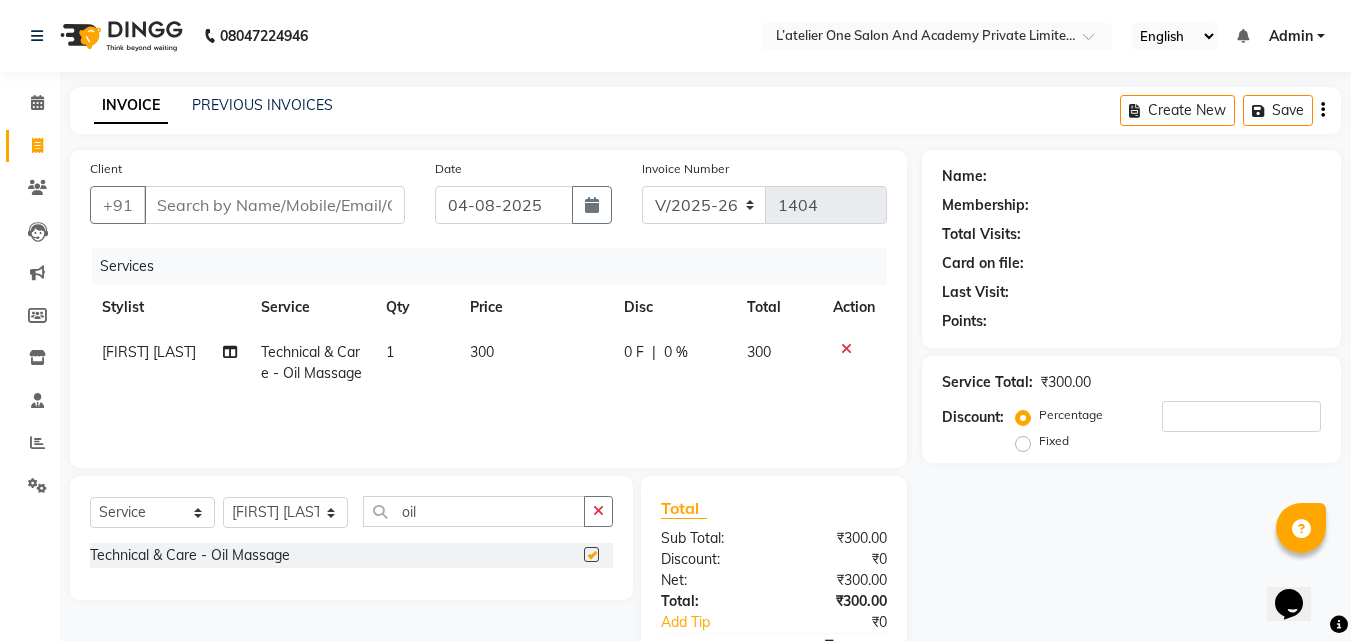 checkbox on "false" 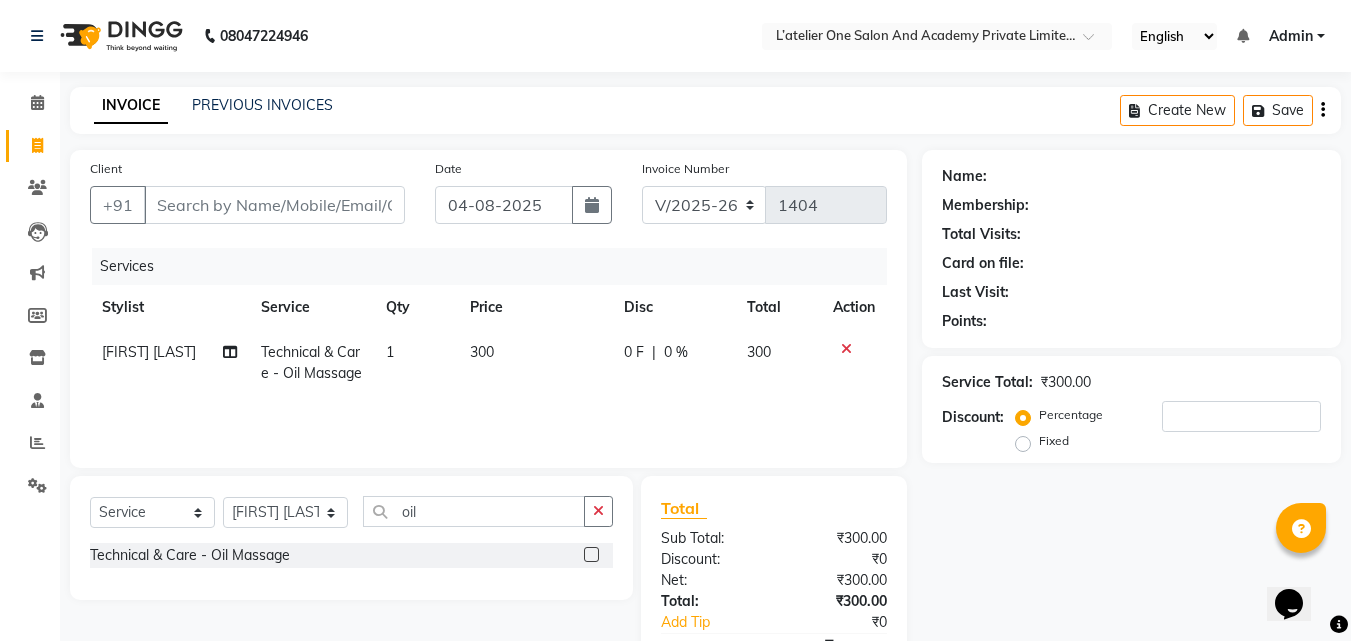 click on "300" 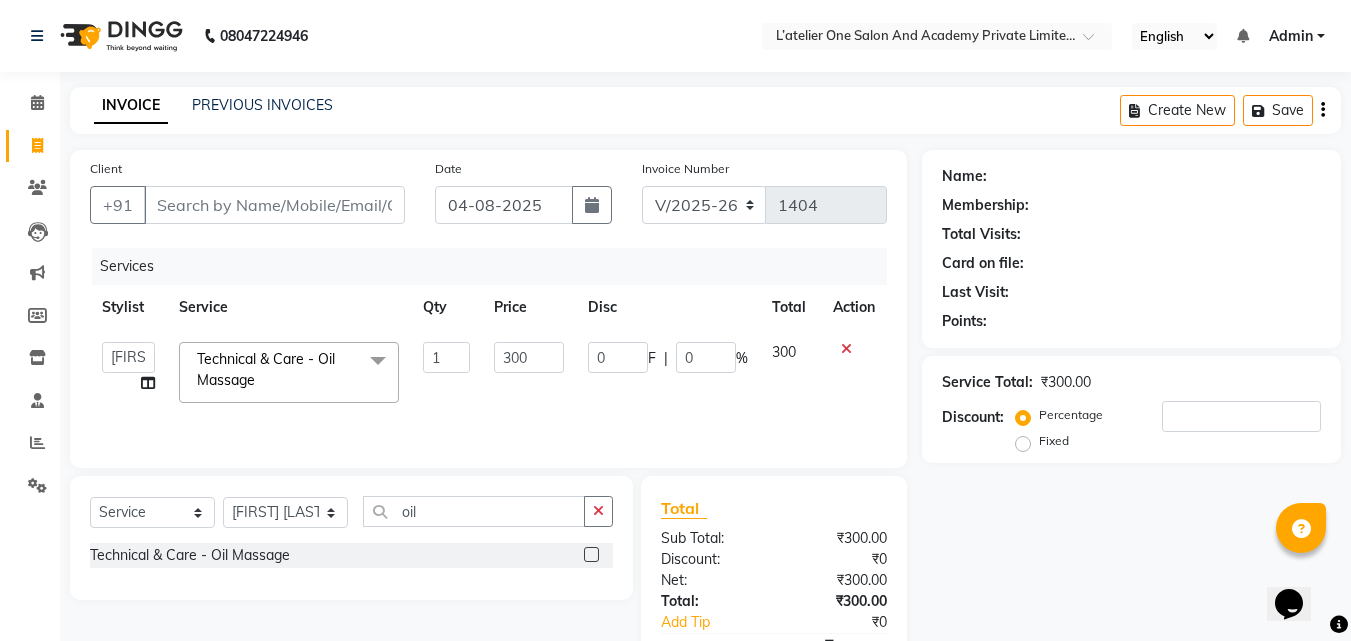 click on "300" 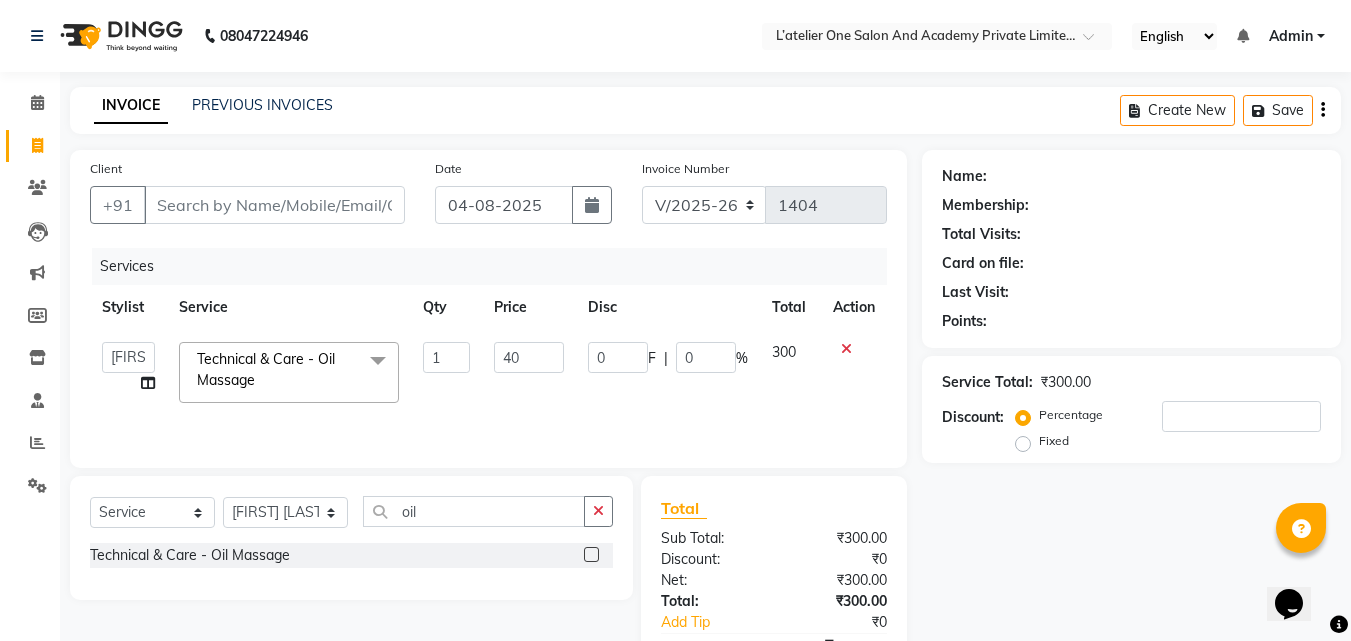 type on "400" 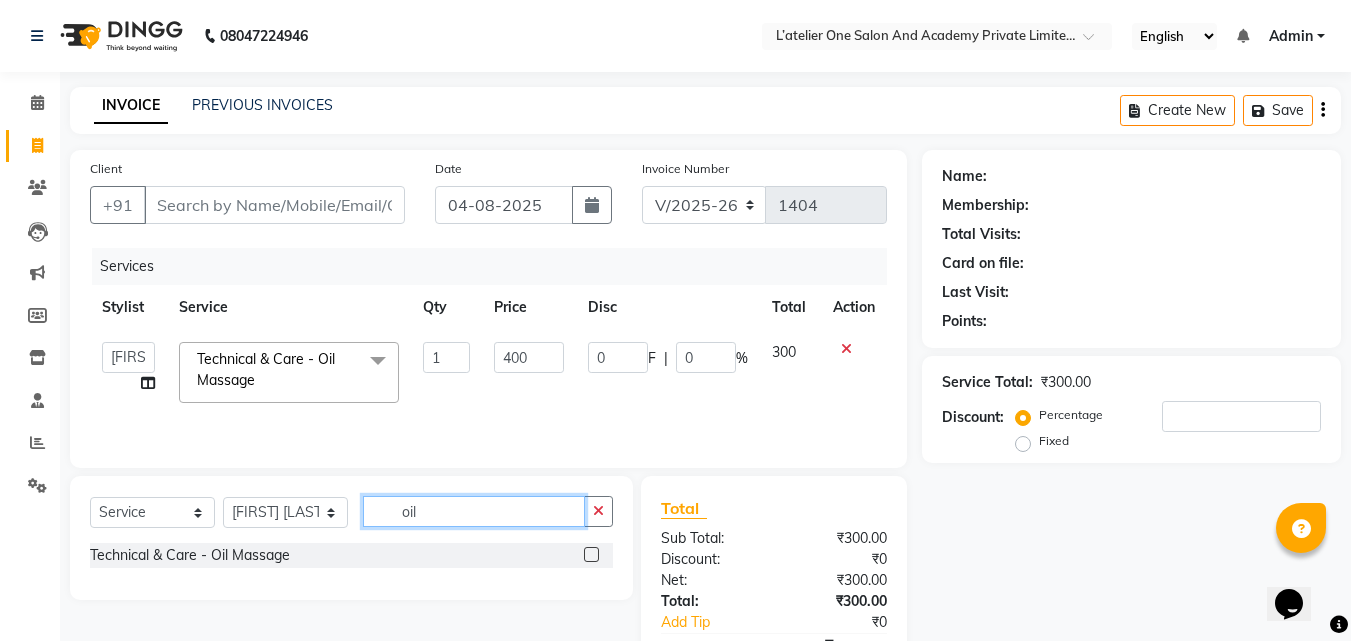 click on "oil" 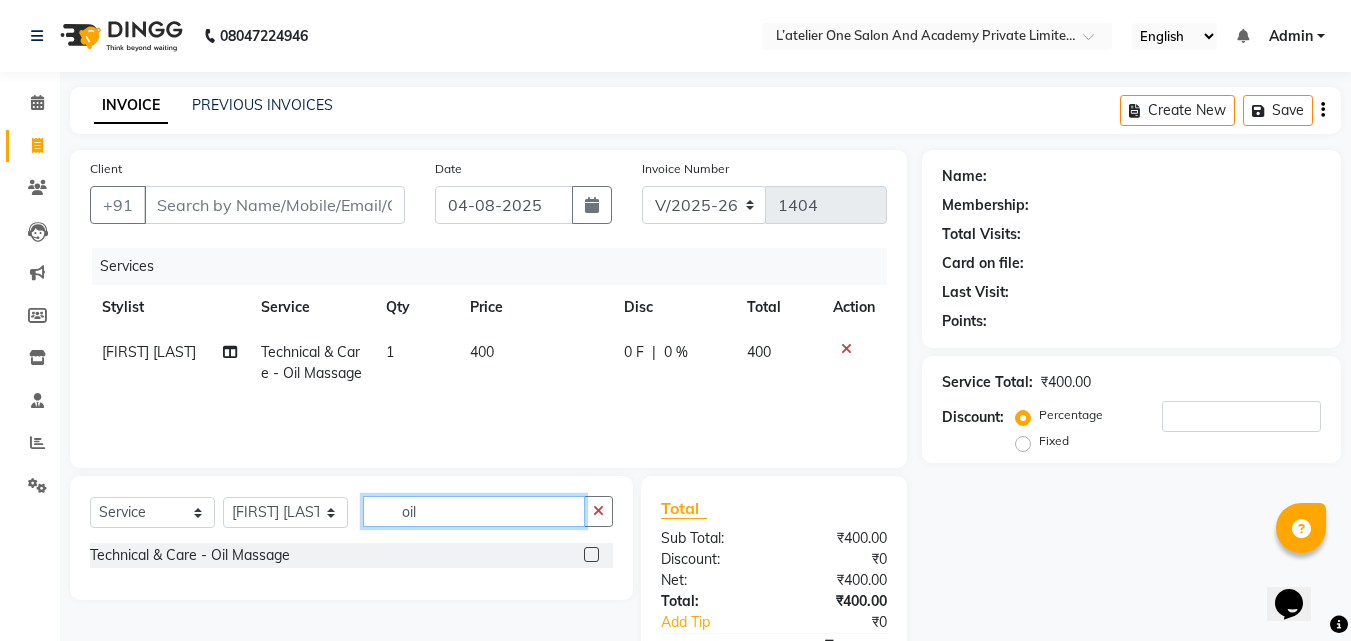click on "oil" 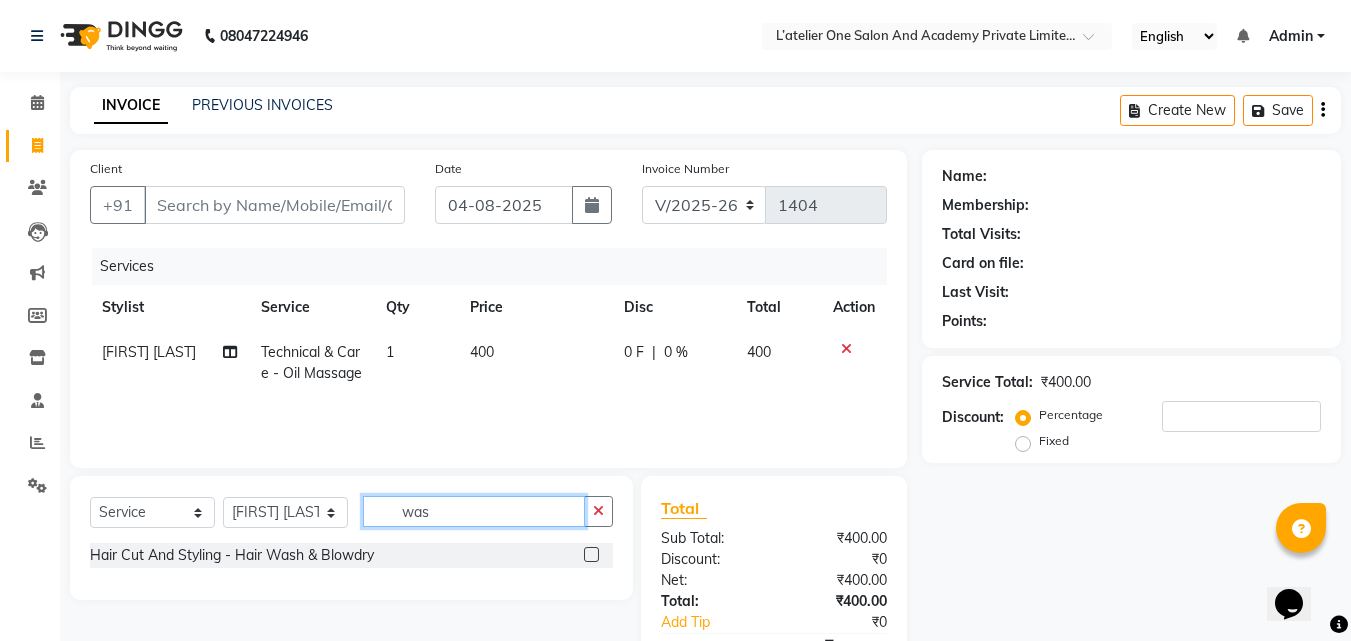 type on "was" 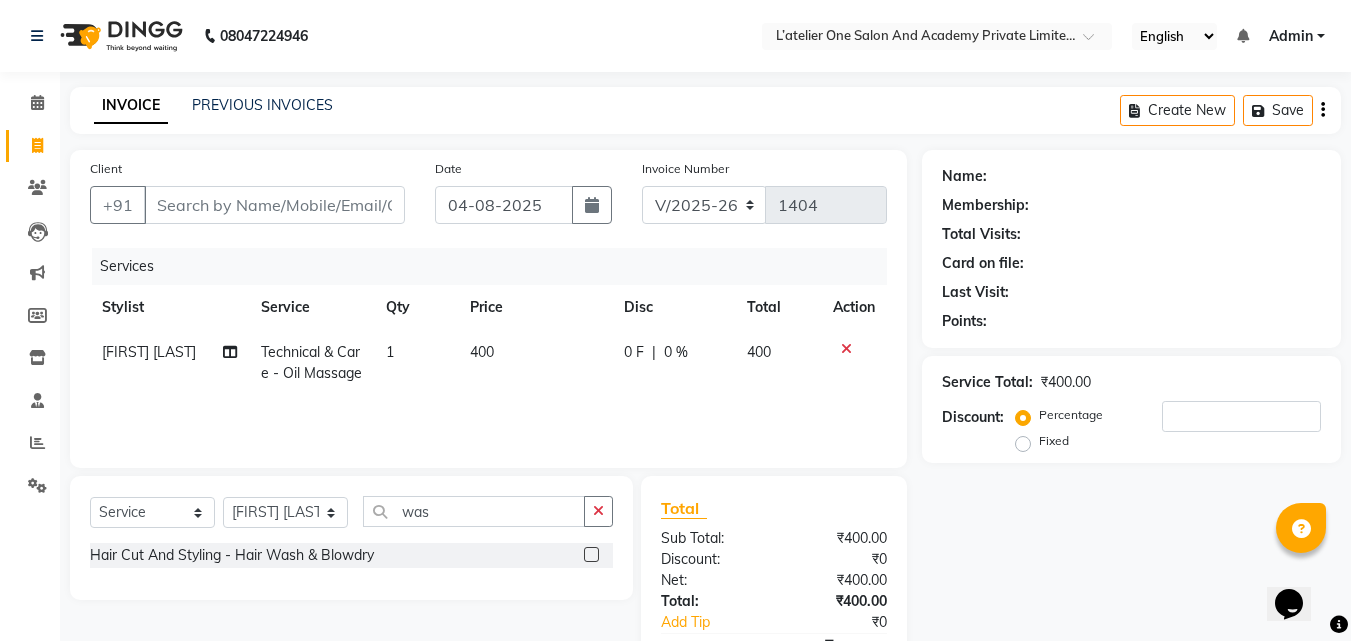 click 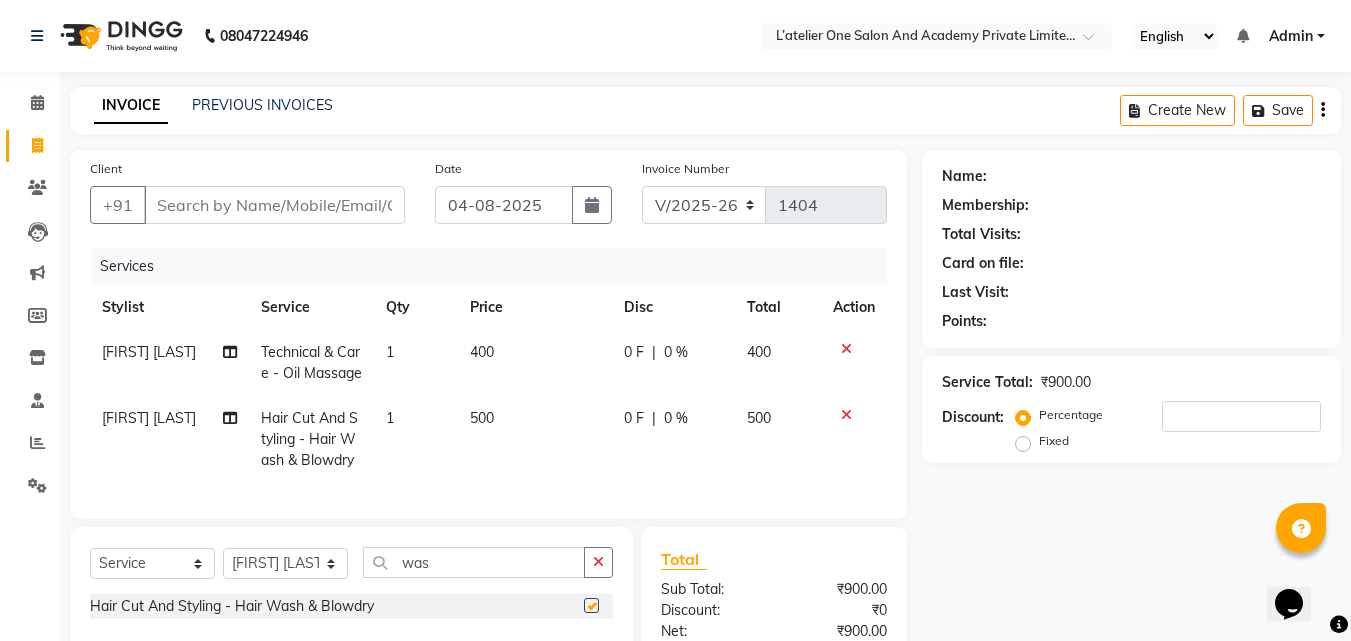checkbox on "false" 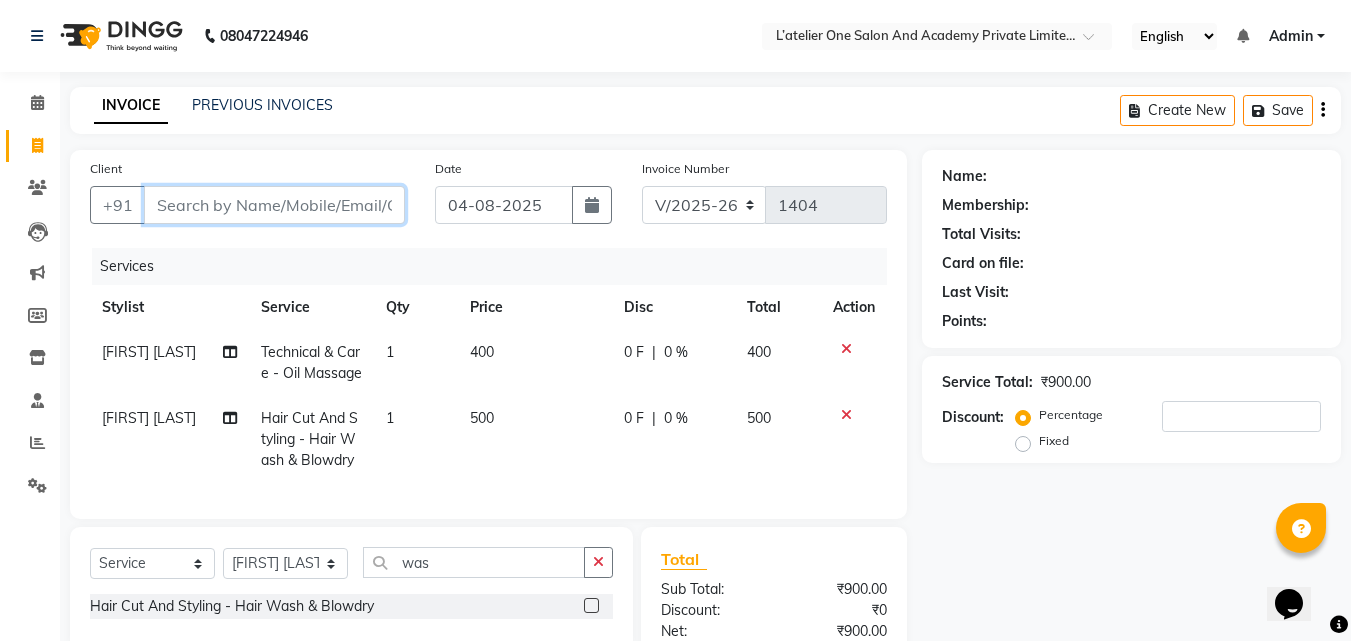 click on "Client" at bounding box center [274, 205] 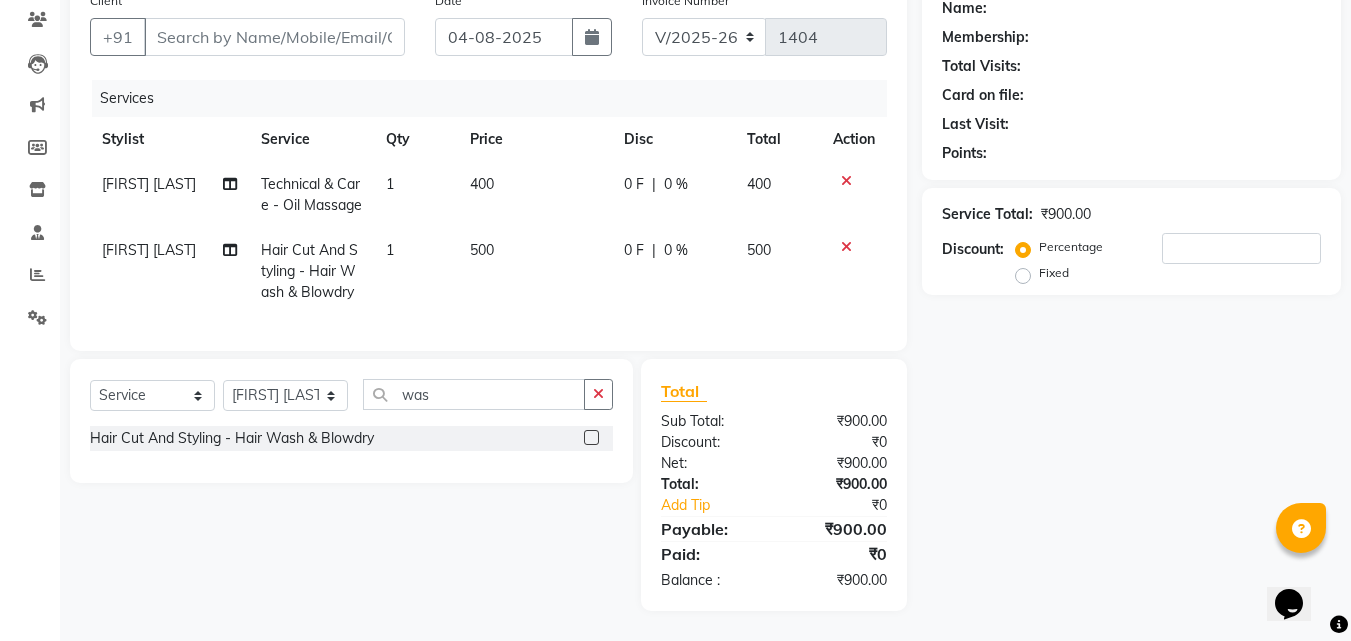 click on "Total Sub Total: ₹900.00 Discount: ₹0 Net: ₹900.00 Total: ₹900.00 Add Tip ₹0 Payable: ₹900.00 Paid: ₹0 Balance   : ₹900.00" 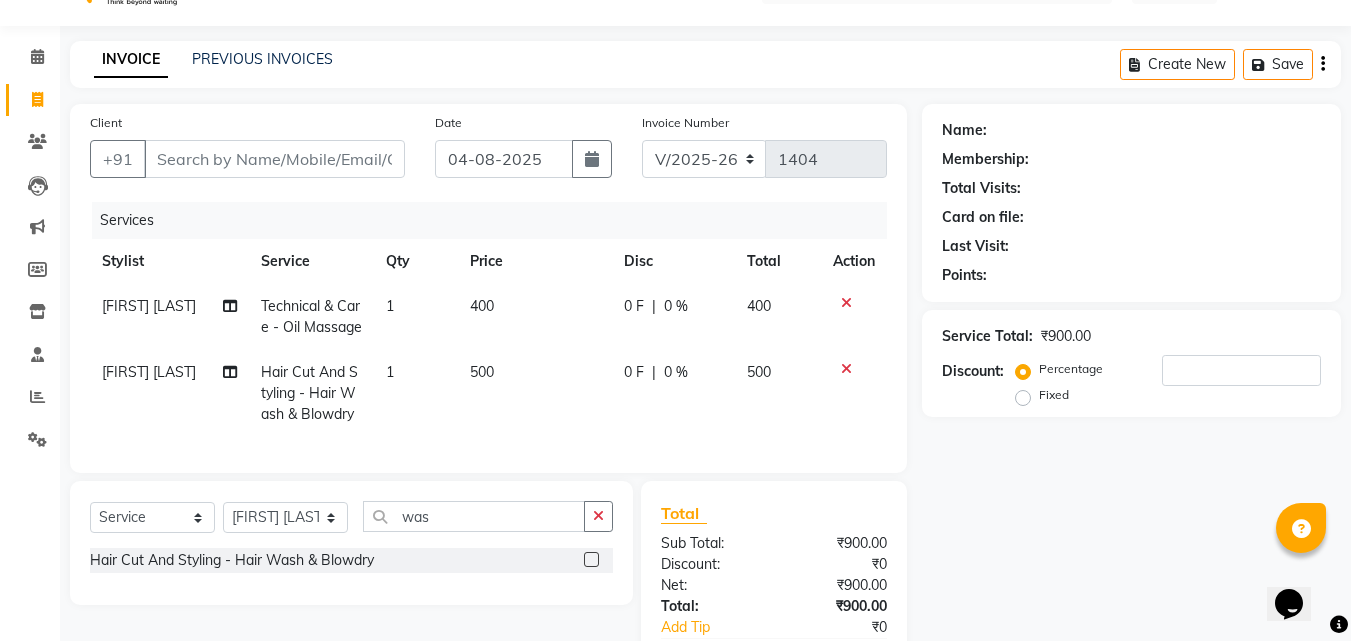 scroll, scrollTop: 48, scrollLeft: 0, axis: vertical 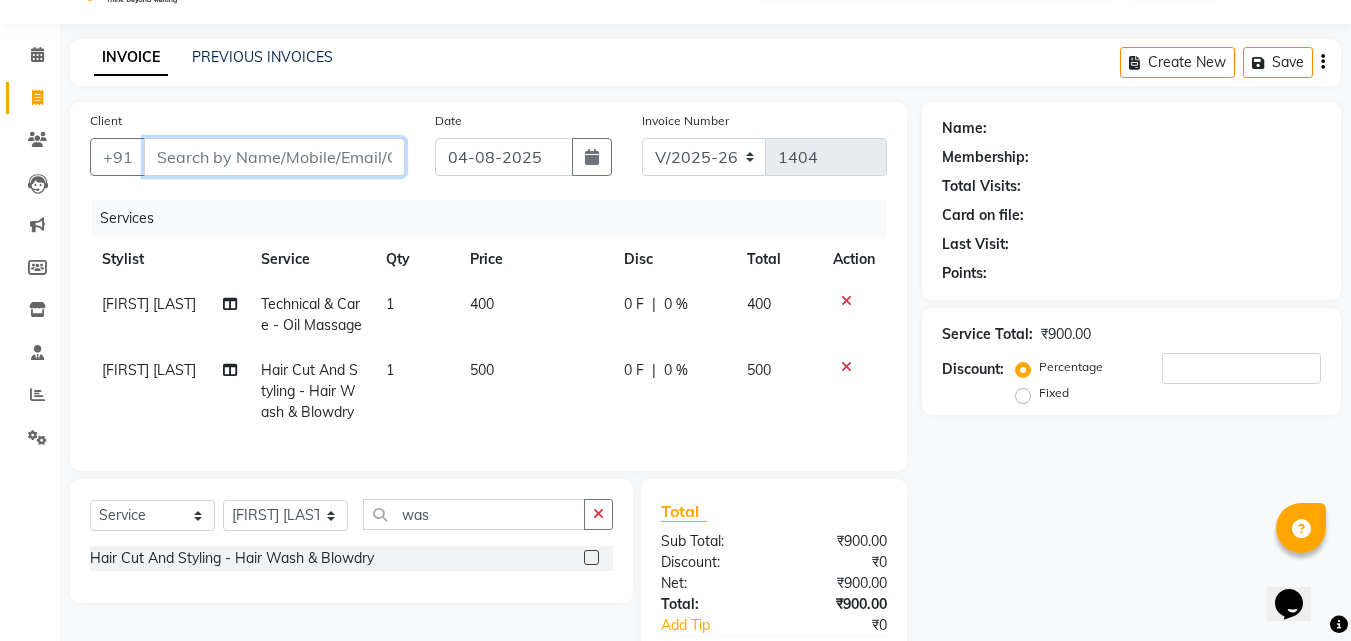 click on "Client" at bounding box center (274, 157) 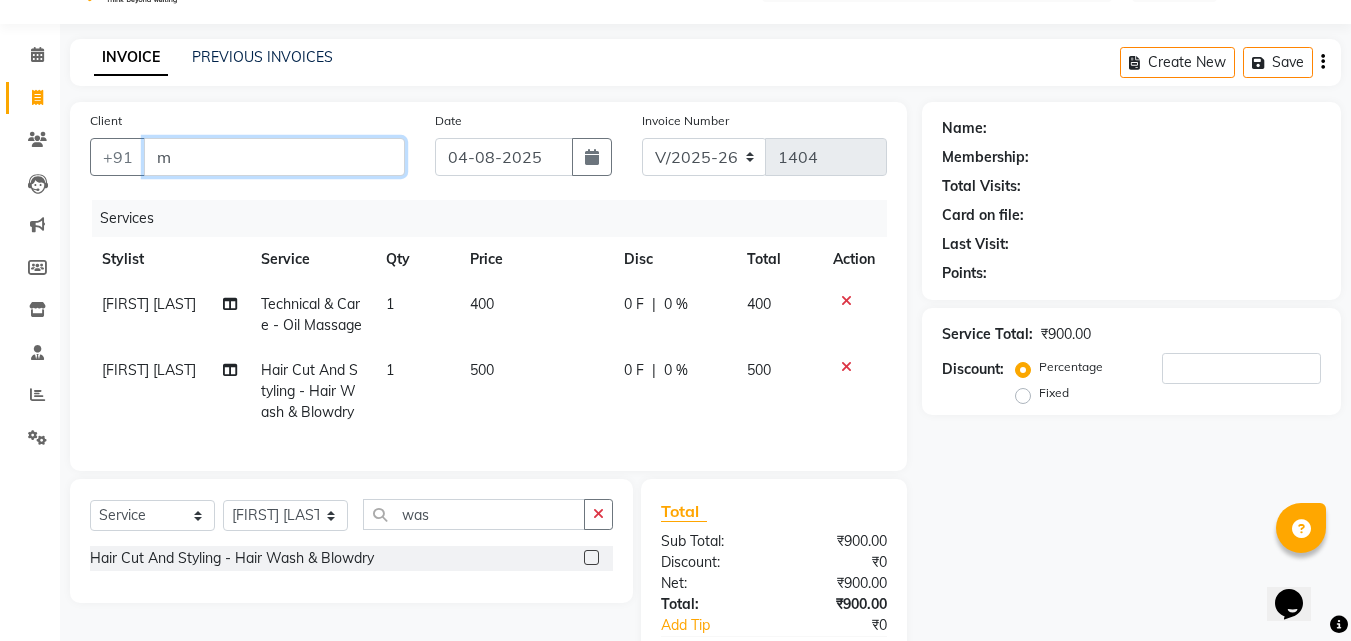 type on "0" 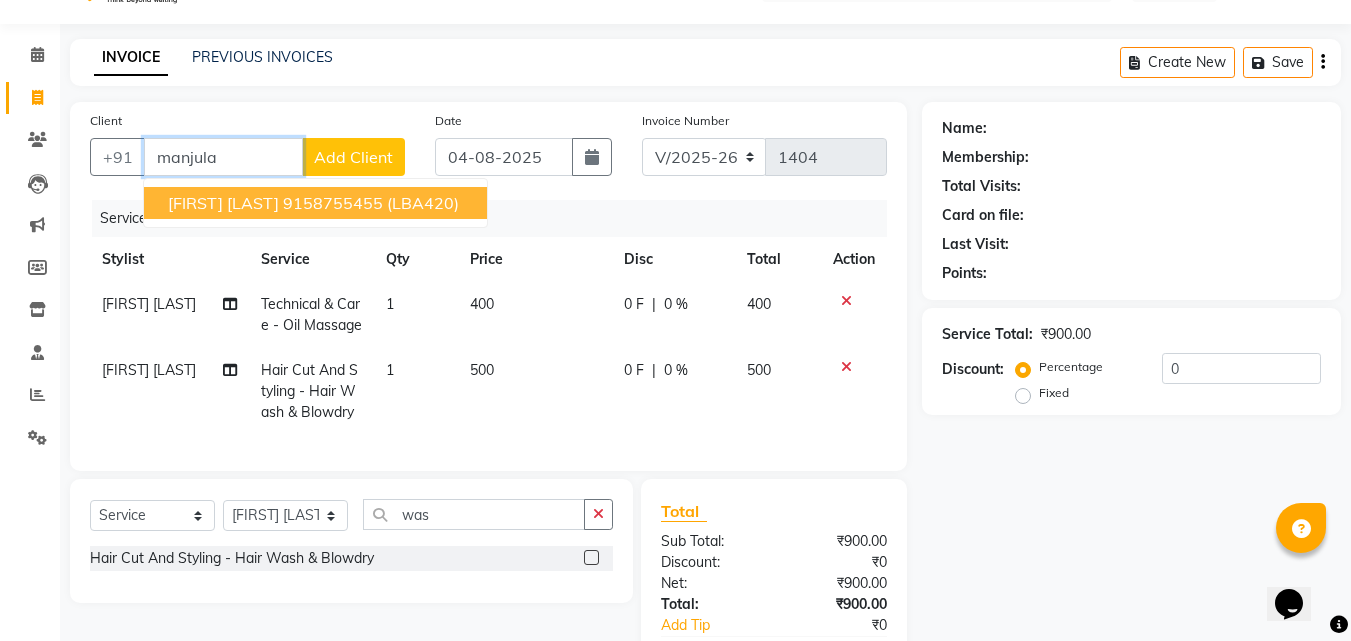 click on "[FIRST] [LAST]" at bounding box center (223, 203) 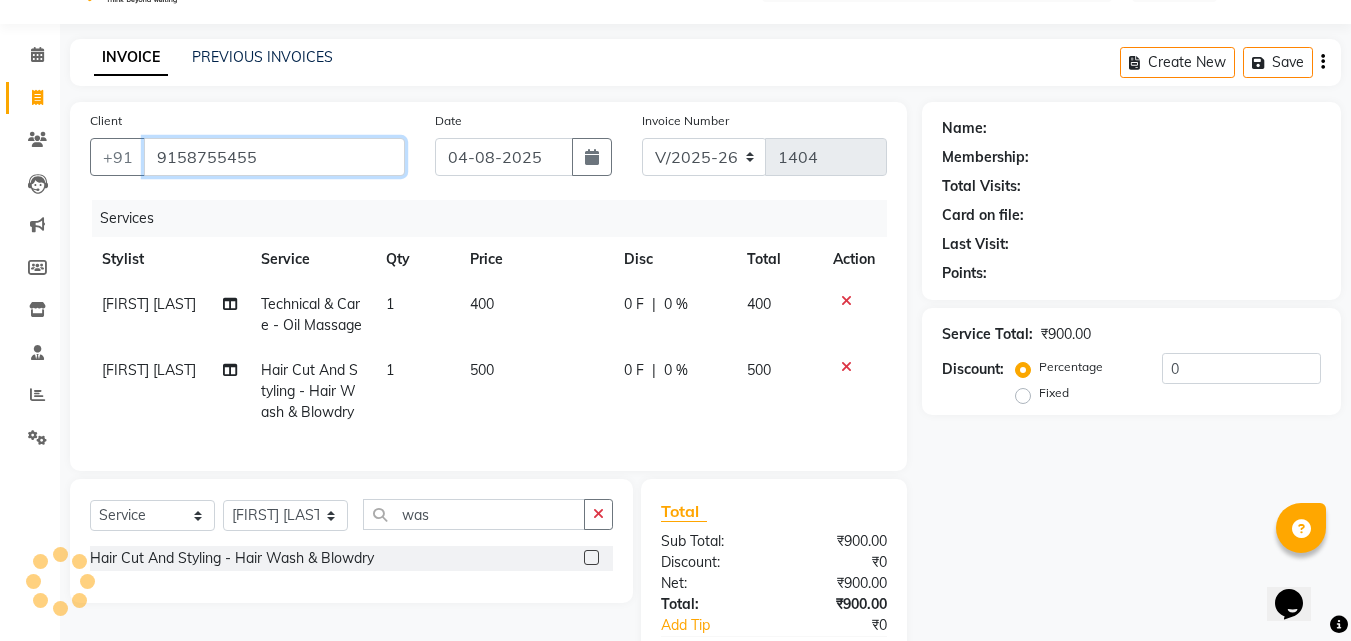 type on "9158755455" 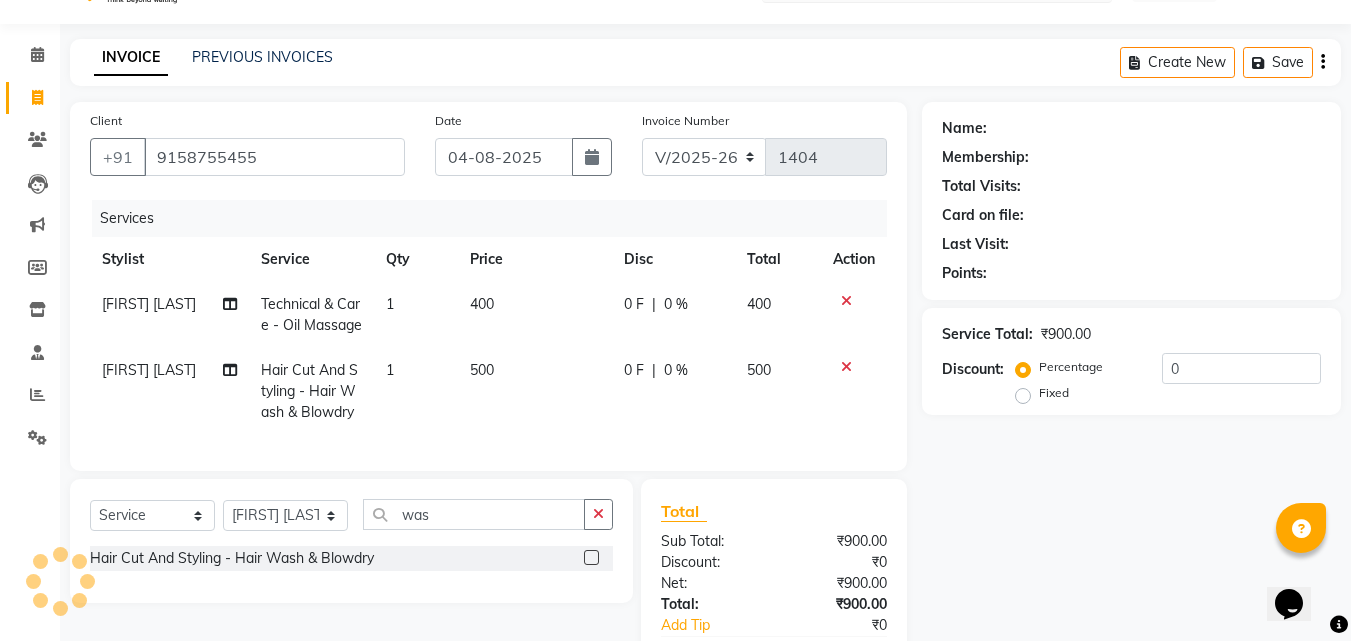select on "2: Object" 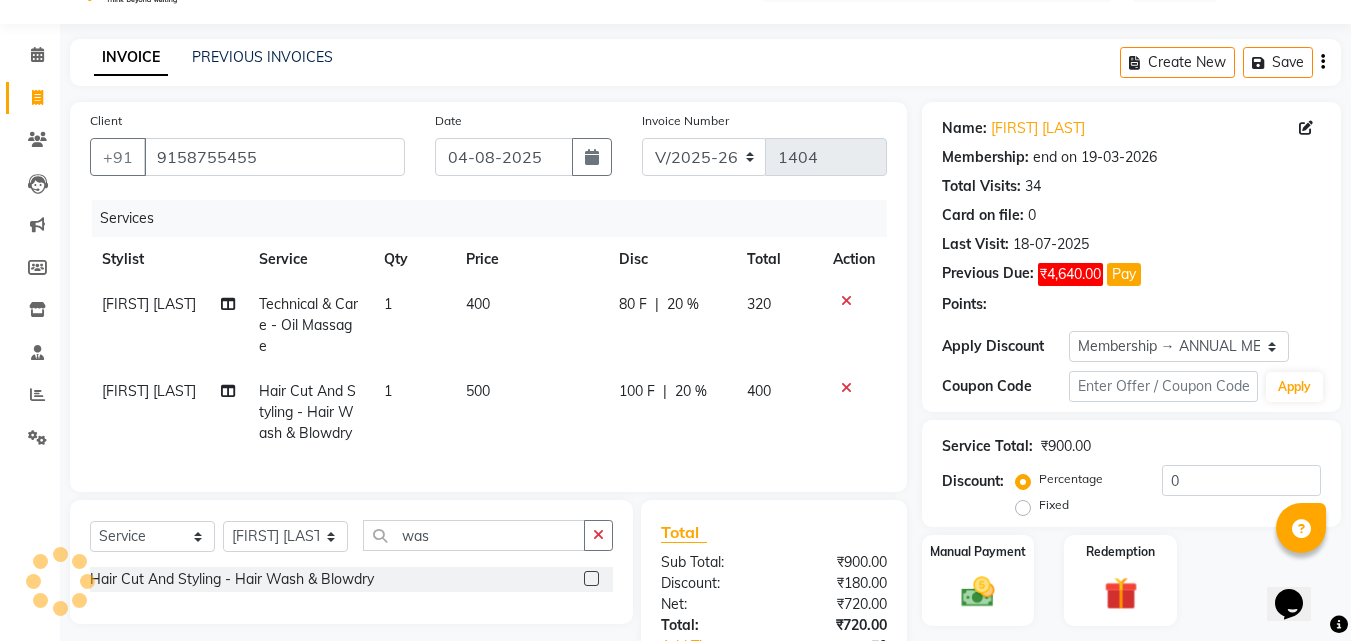 type on "20" 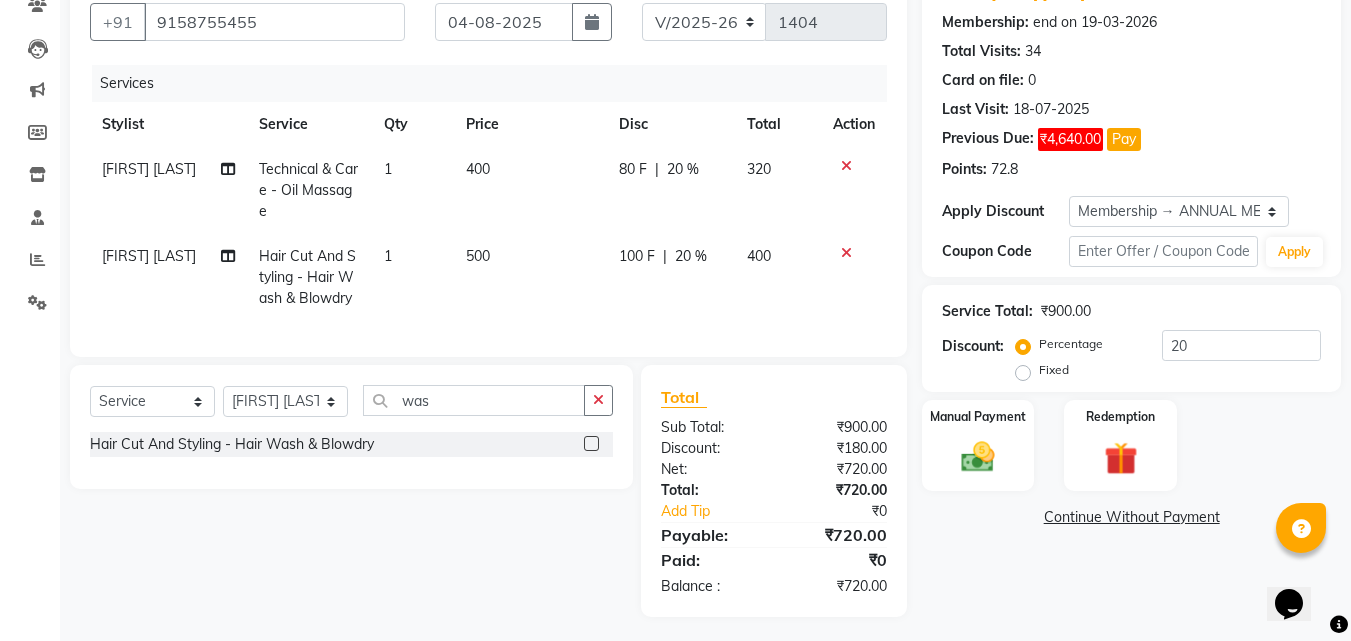 scroll, scrollTop: 204, scrollLeft: 0, axis: vertical 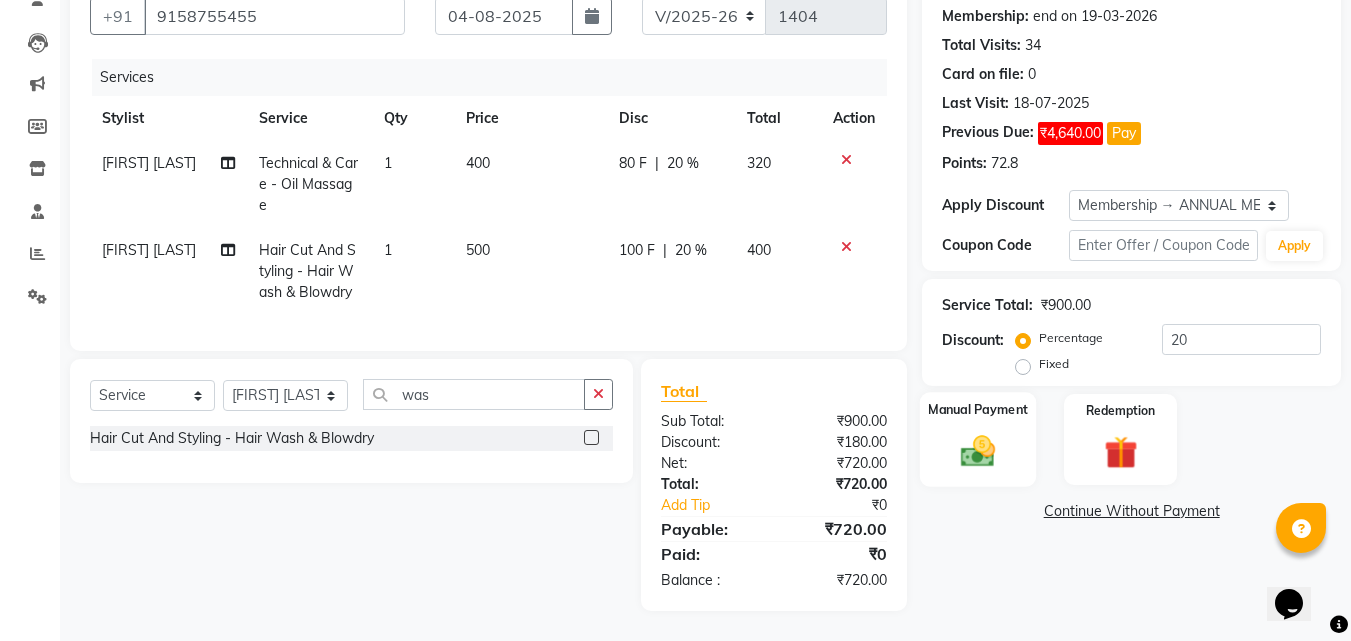 click on "Manual Payment" 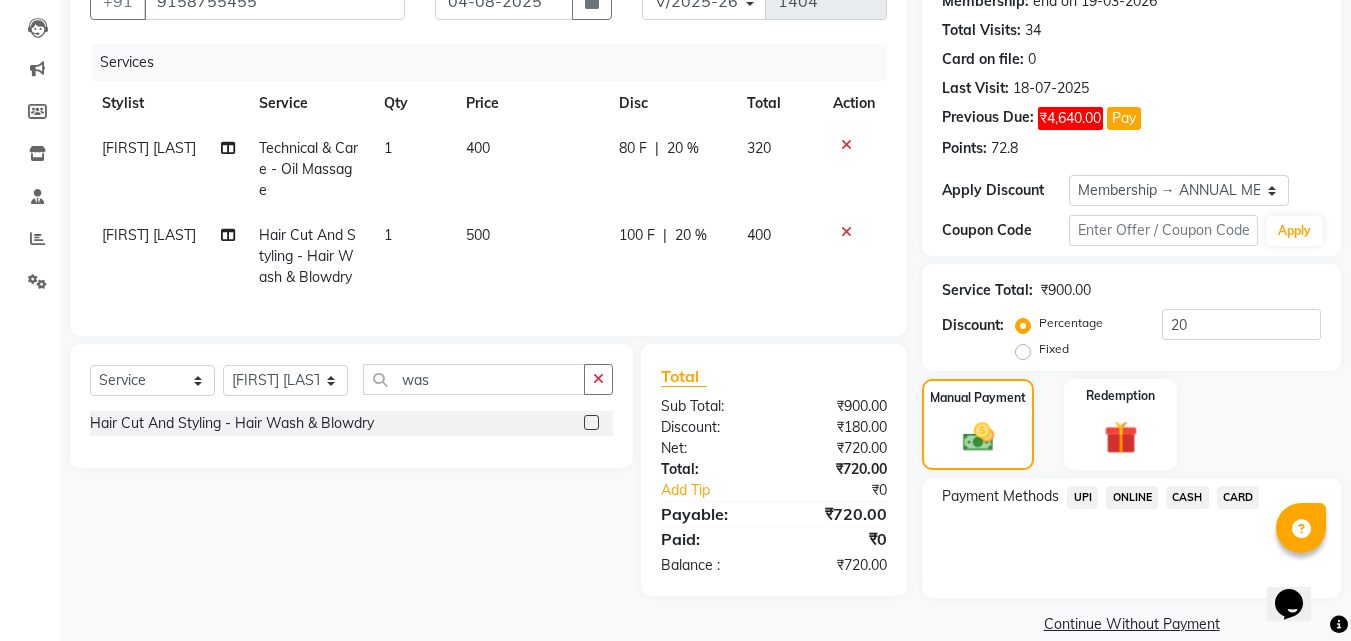 click on "Manual Payment Redemption" 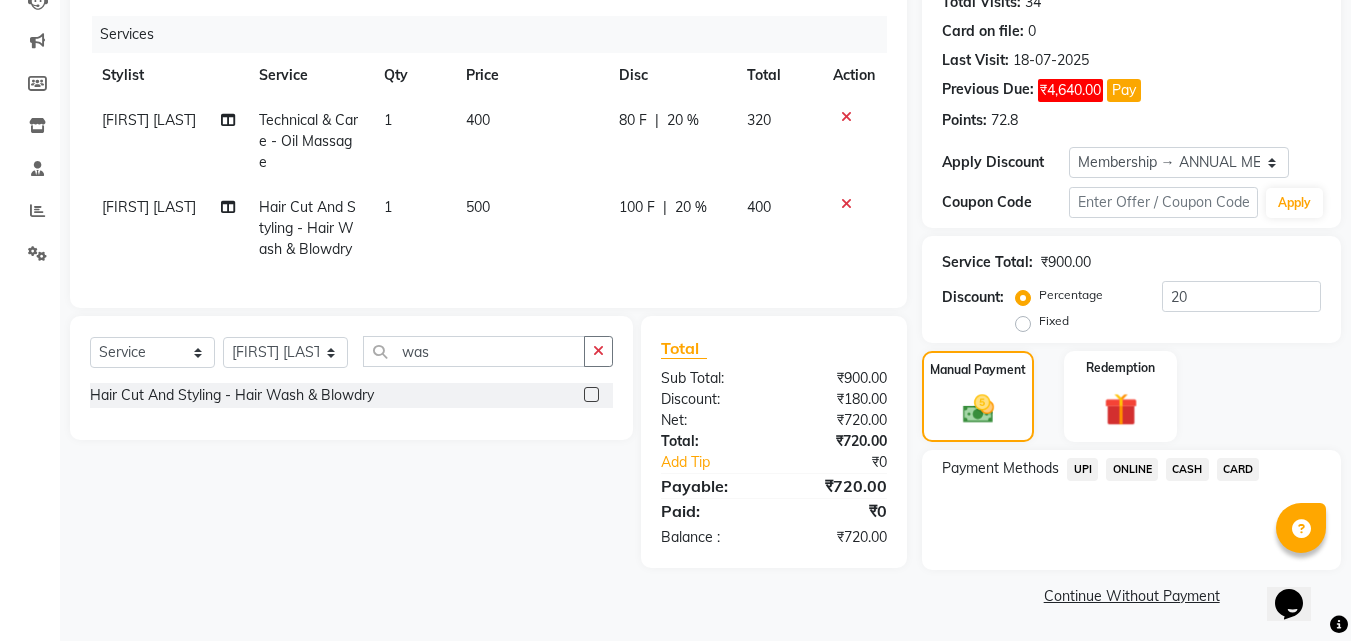 click on "Continue Without Payment" 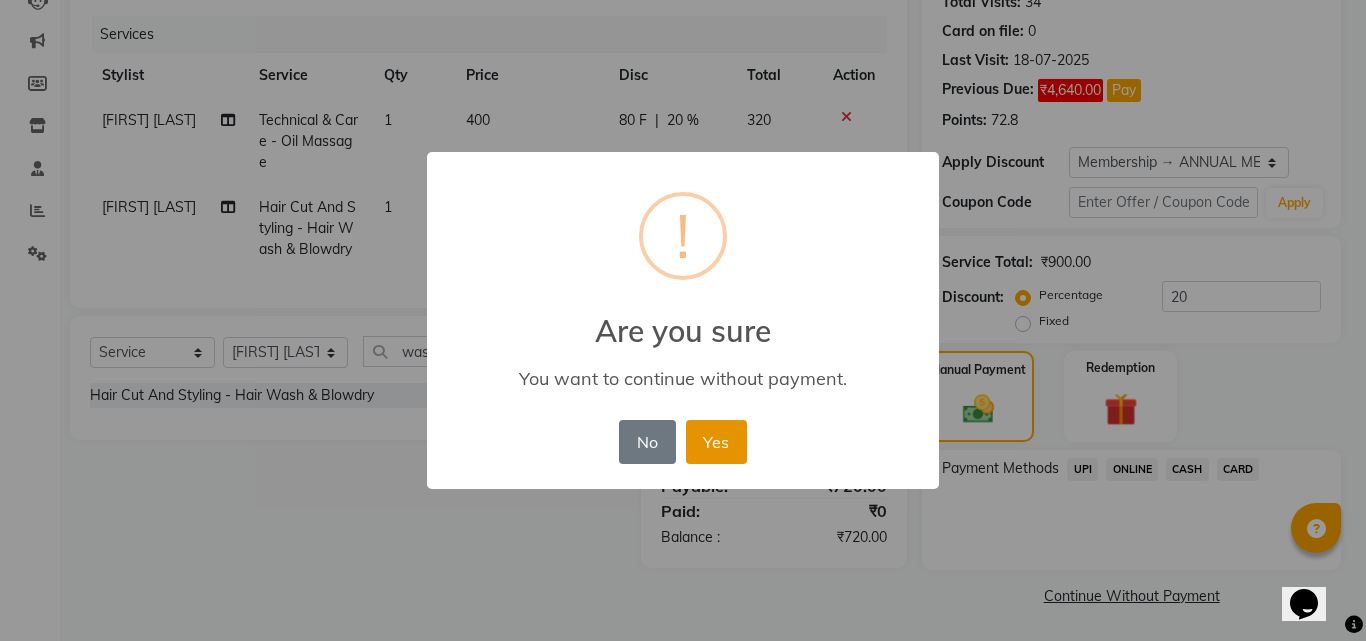 click on "Yes" at bounding box center (716, 442) 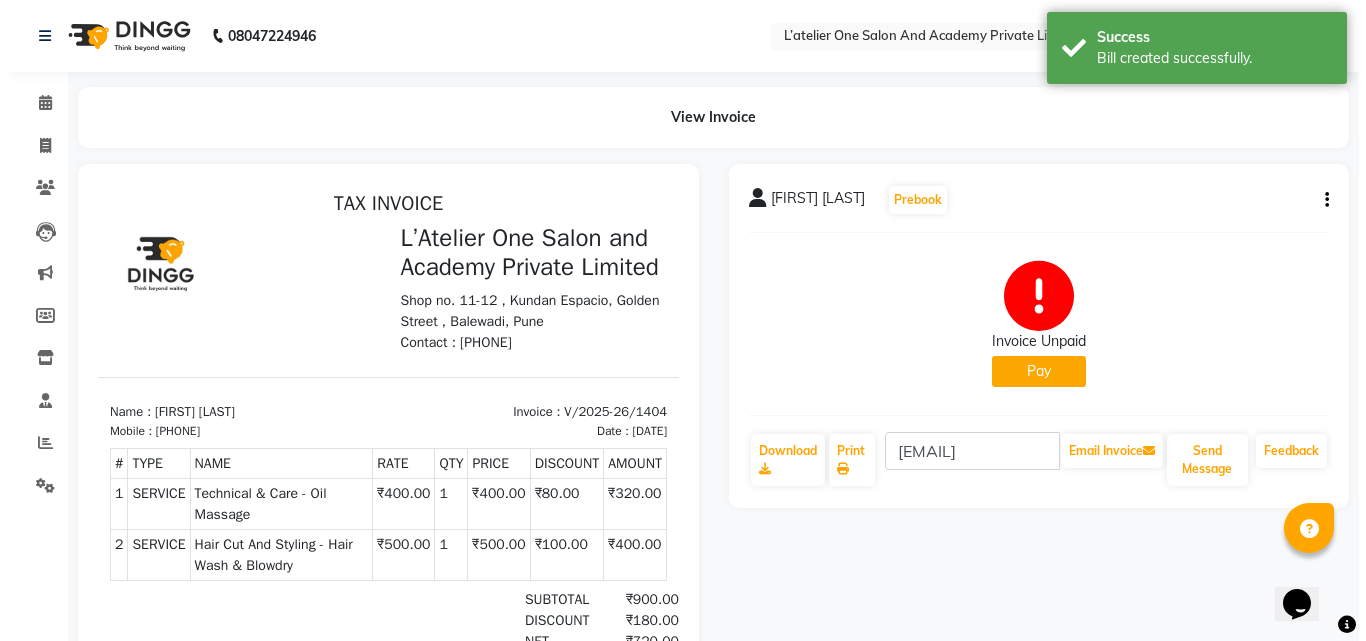 scroll, scrollTop: 0, scrollLeft: 0, axis: both 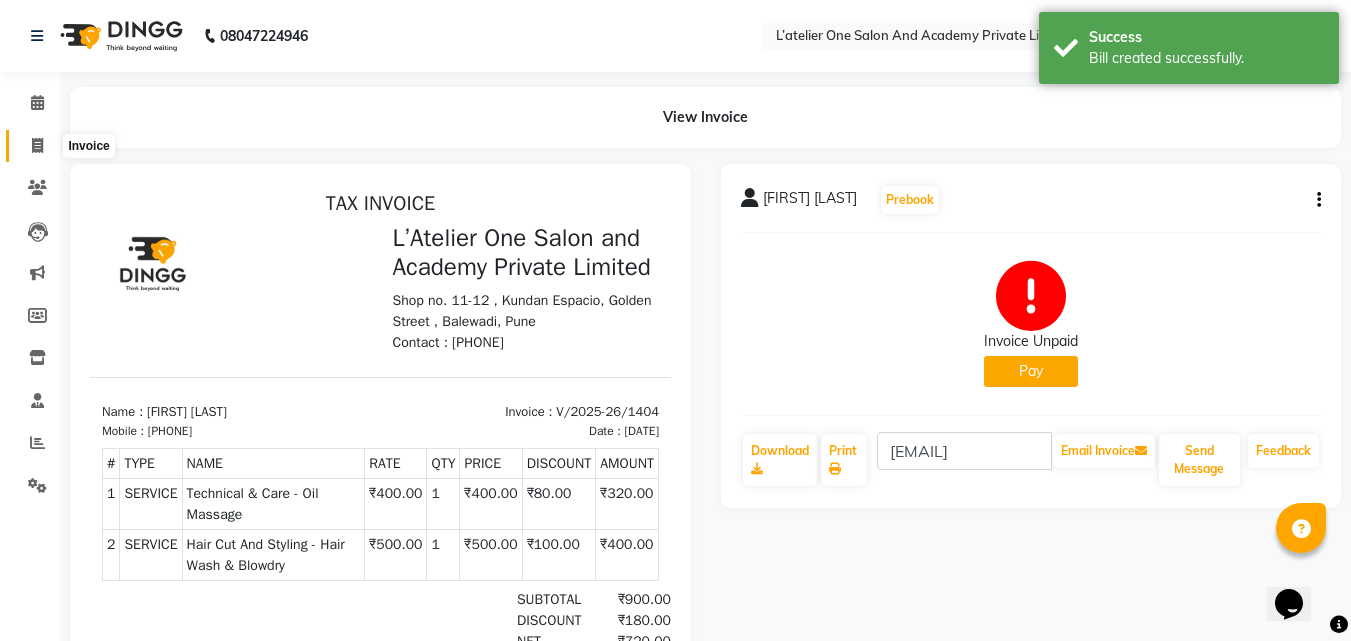 click 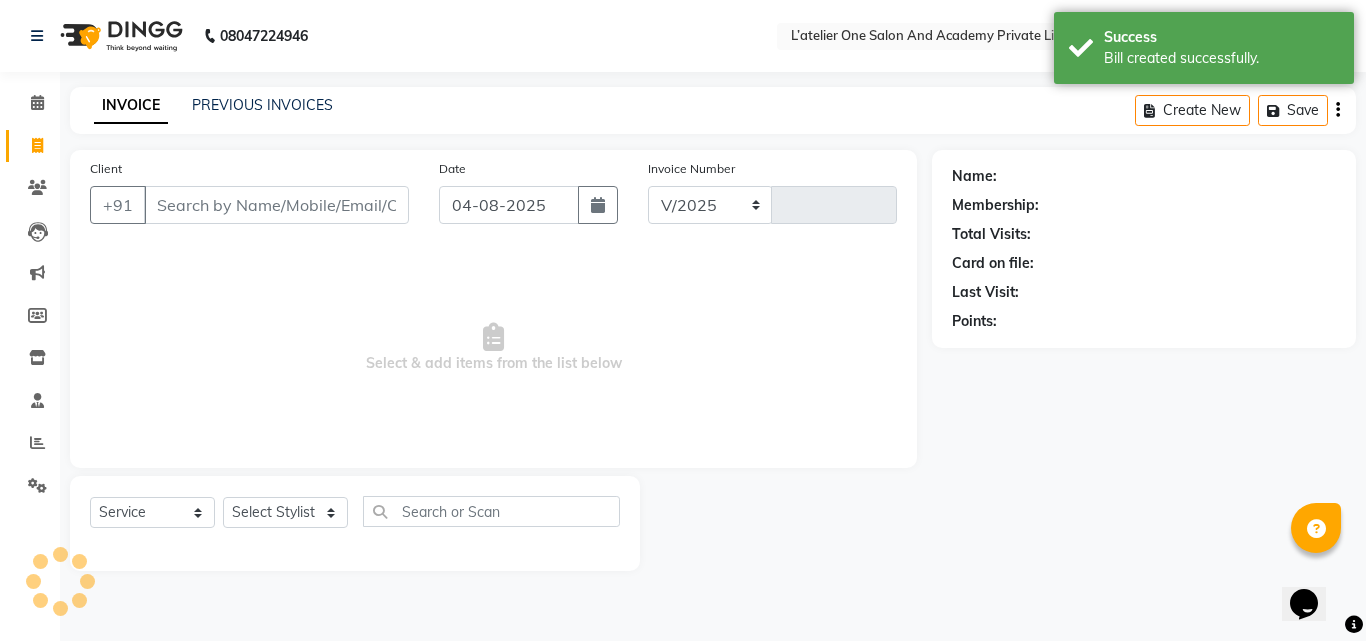 select on "6939" 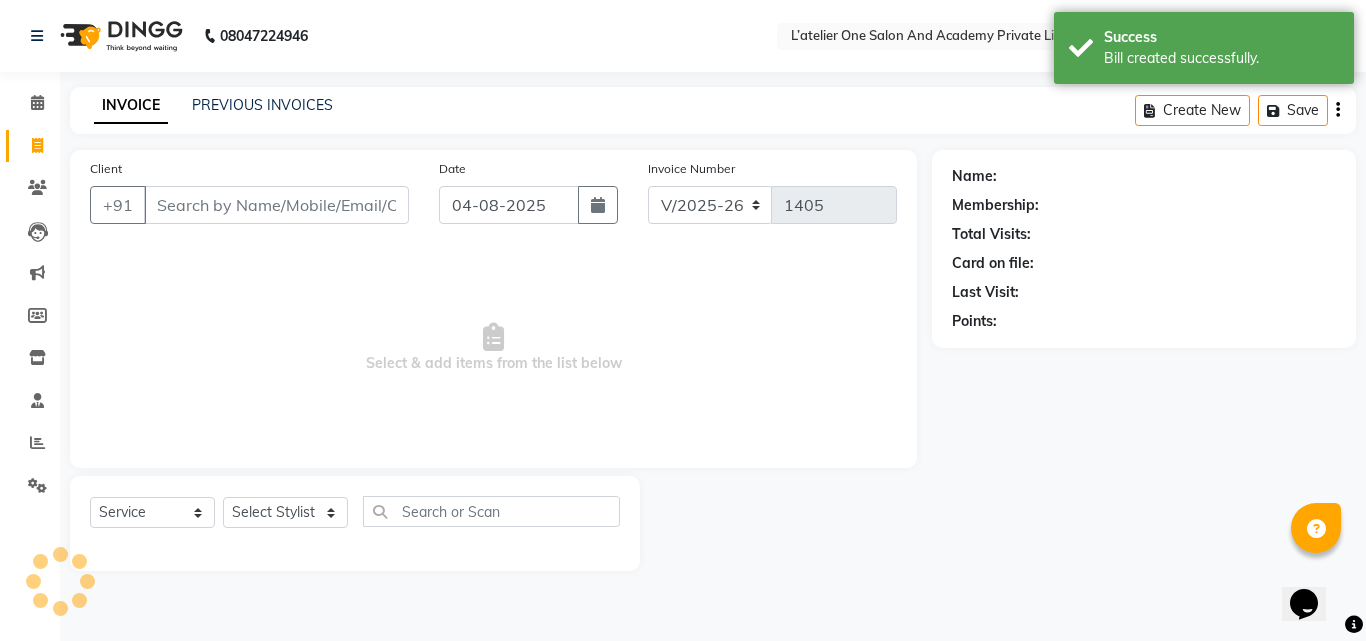 click on "Client" at bounding box center (276, 205) 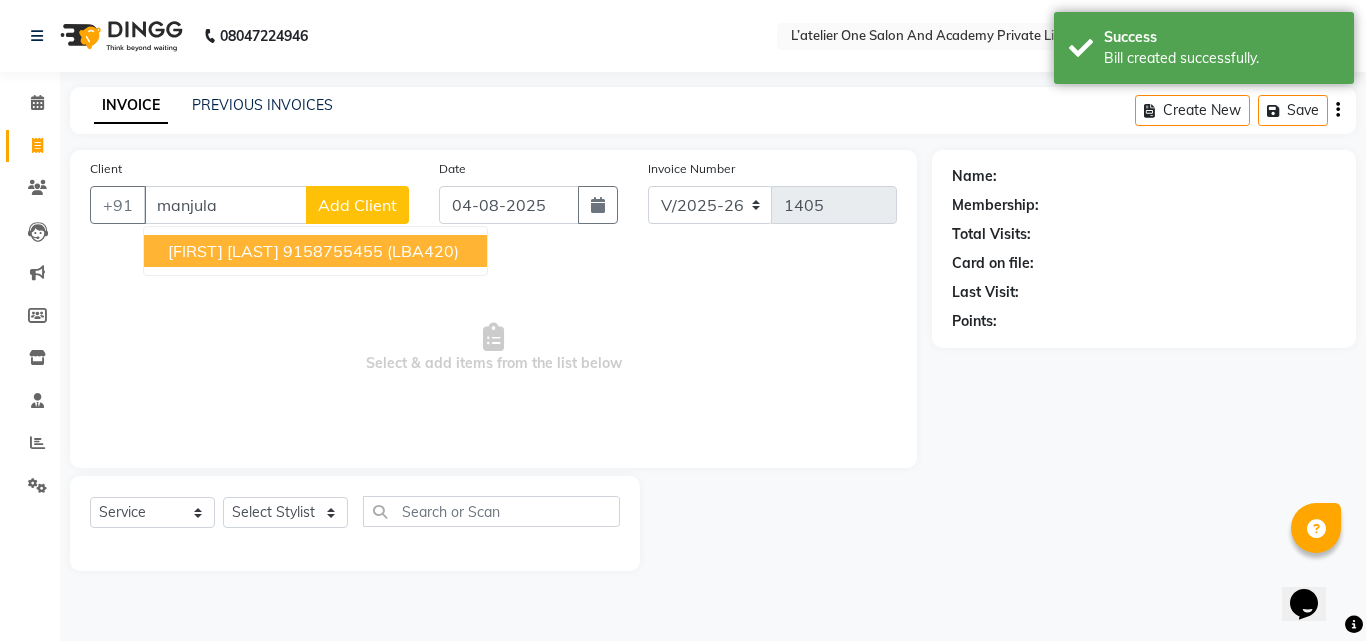 click on "9158755455" at bounding box center [333, 251] 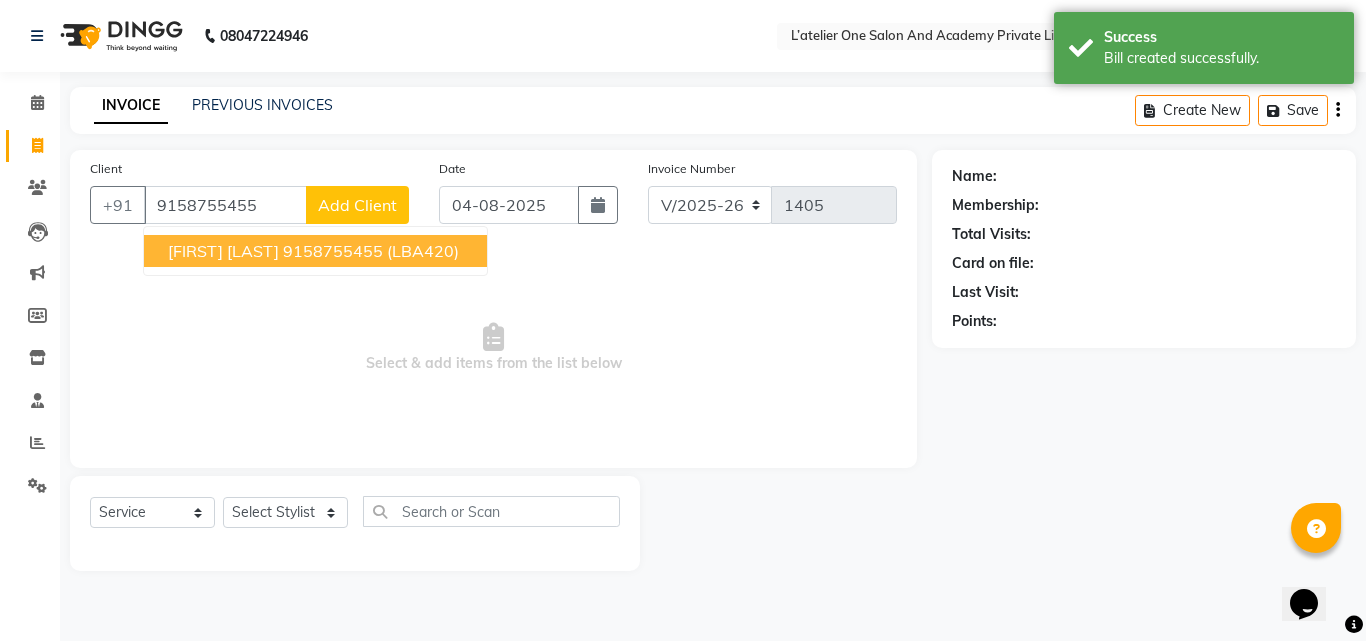 type on "9158755455" 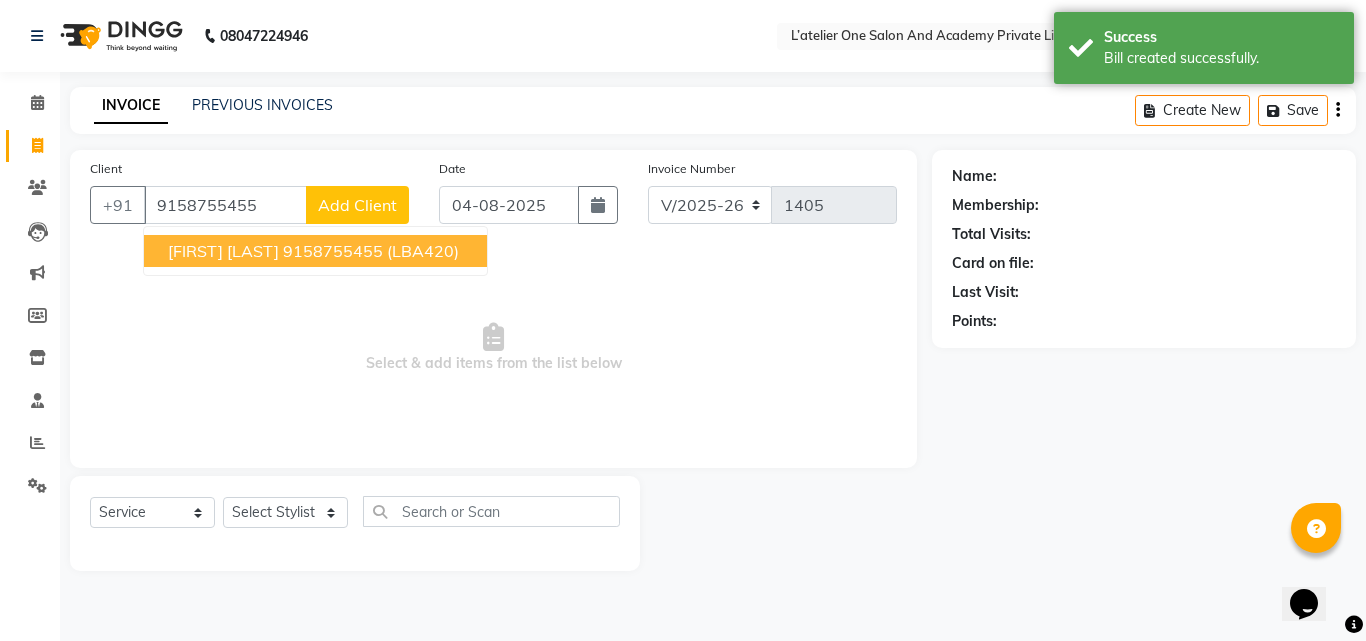 select on "2: Object" 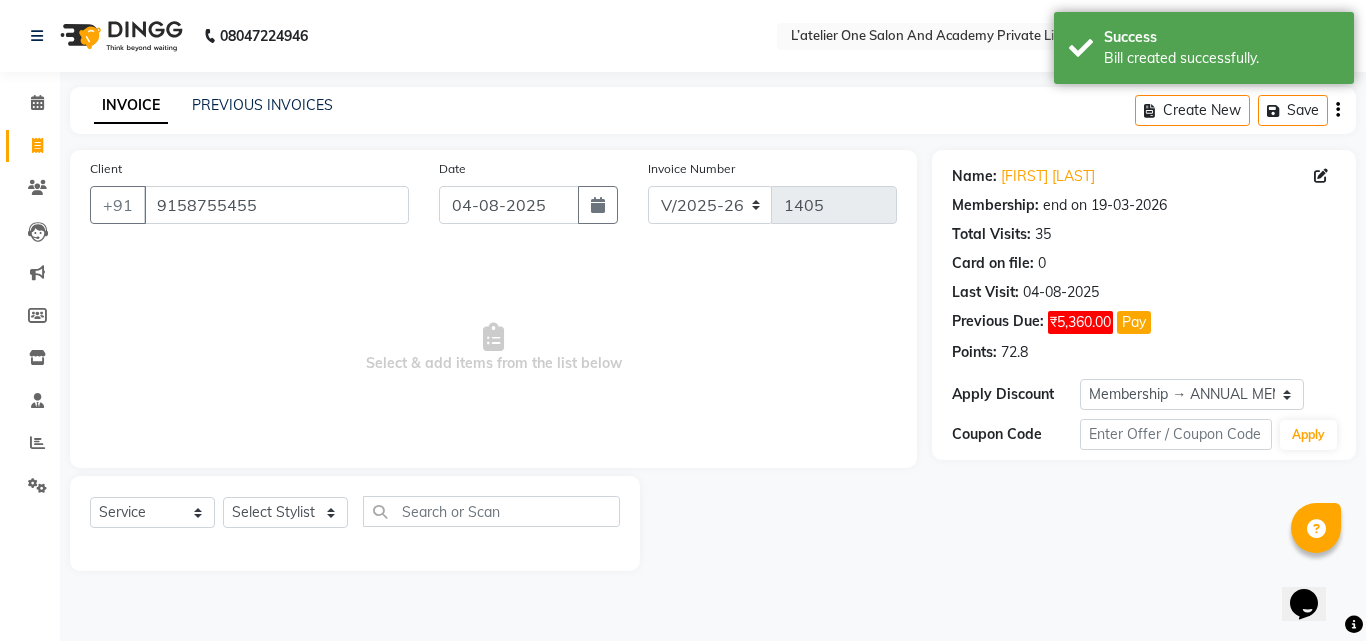 click on "Select & add items from the list below" at bounding box center [493, 348] 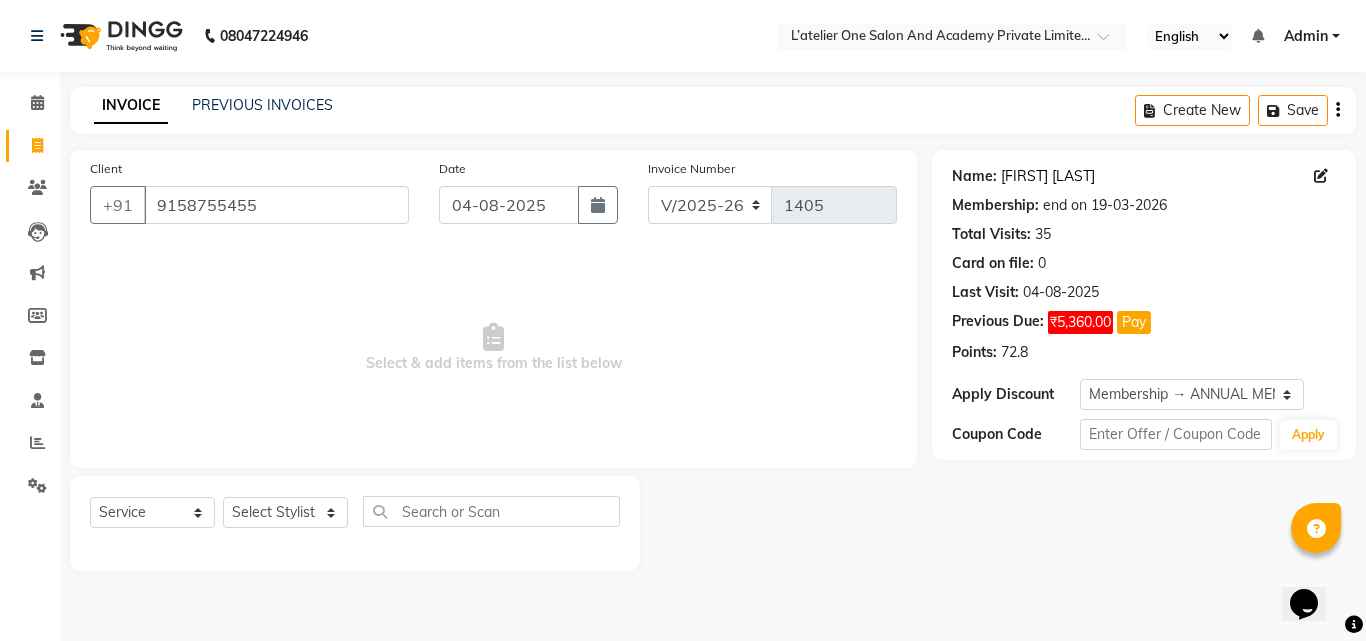 click on "[FIRST] [LAST]" 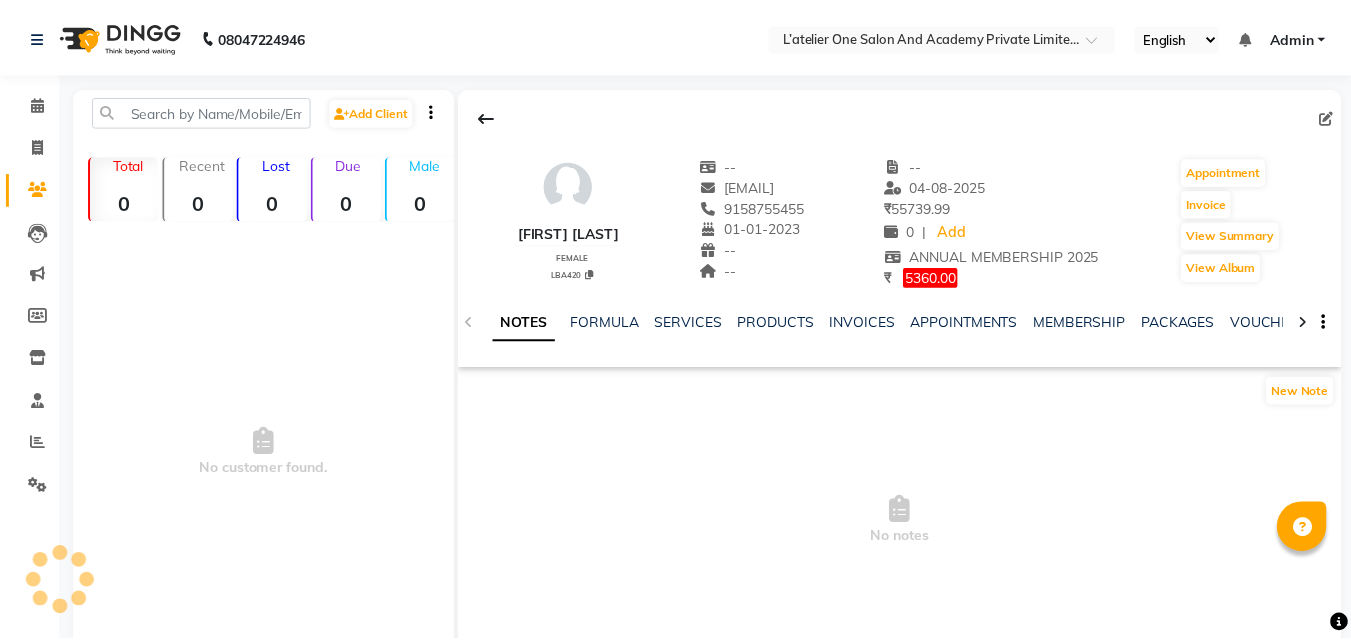 scroll, scrollTop: 0, scrollLeft: 0, axis: both 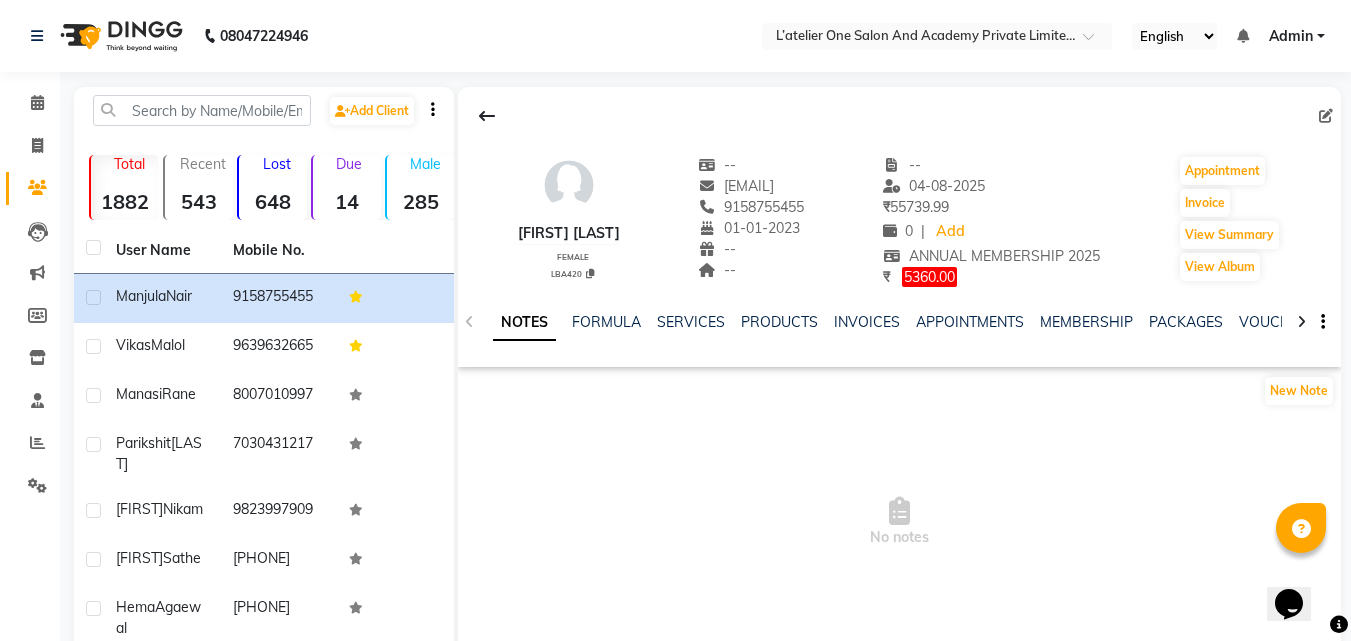 click on "No notes" at bounding box center (899, 523) 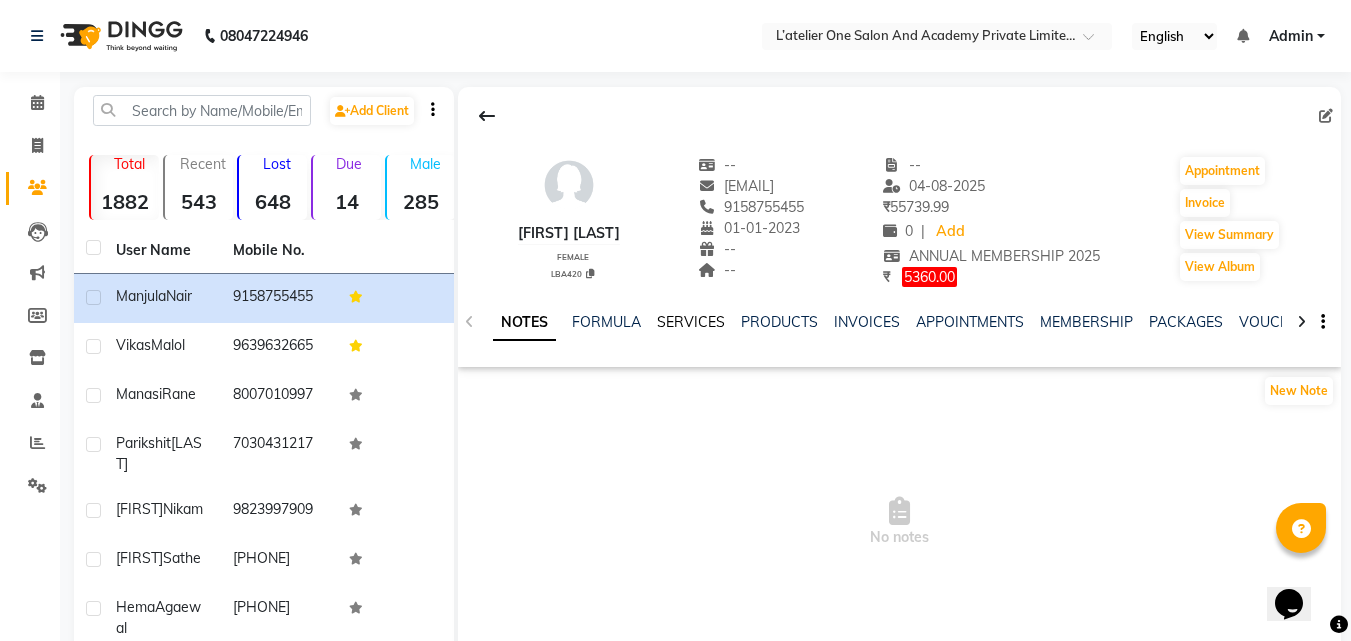click on "SERVICES" 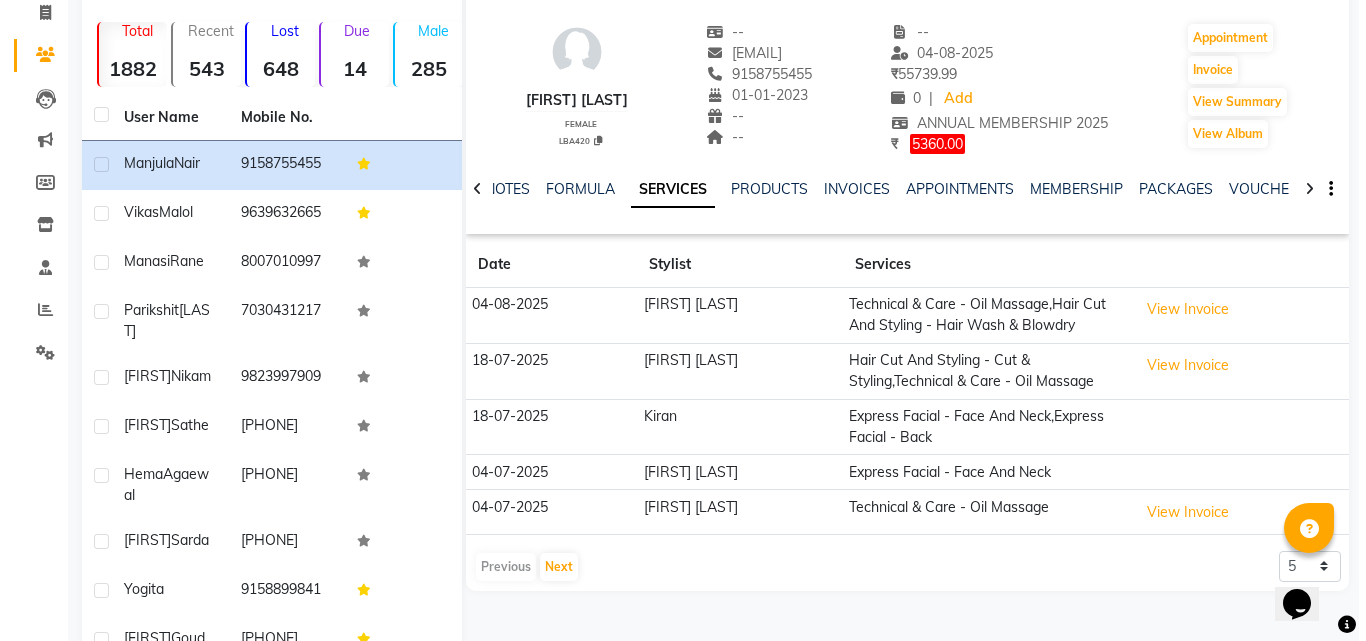 scroll, scrollTop: 132, scrollLeft: 0, axis: vertical 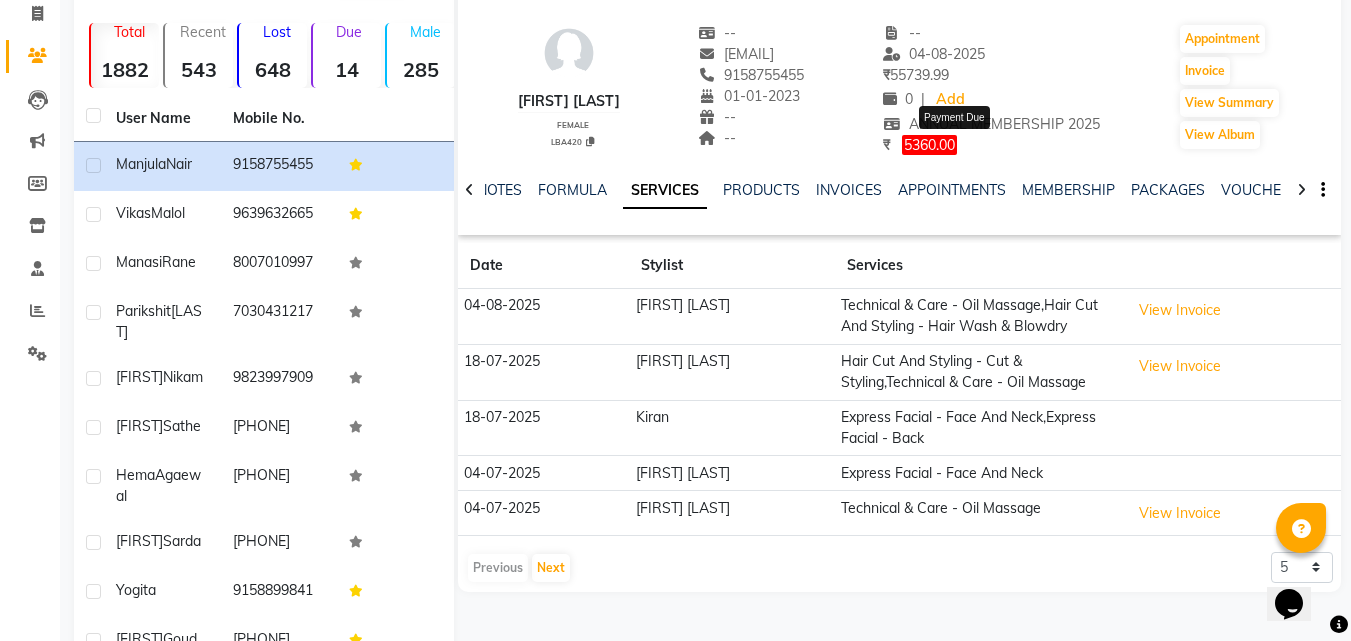 click on "5360.00" 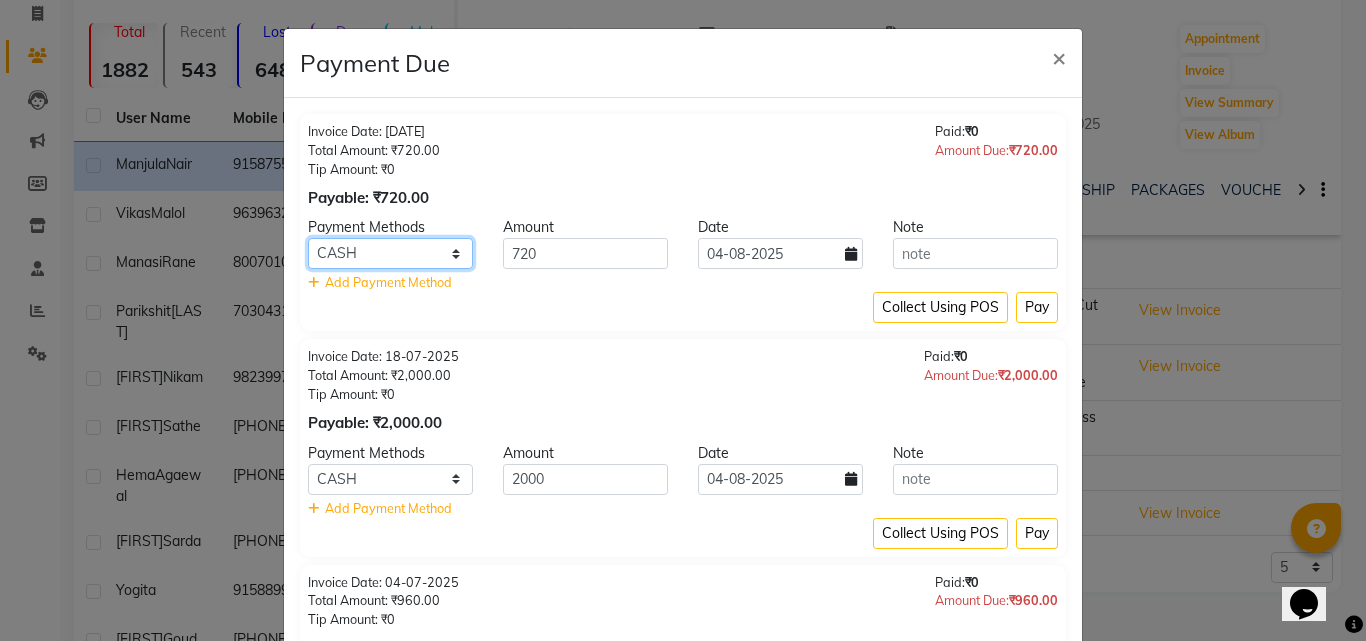 click on "UPI ONLINE CASH CARD" 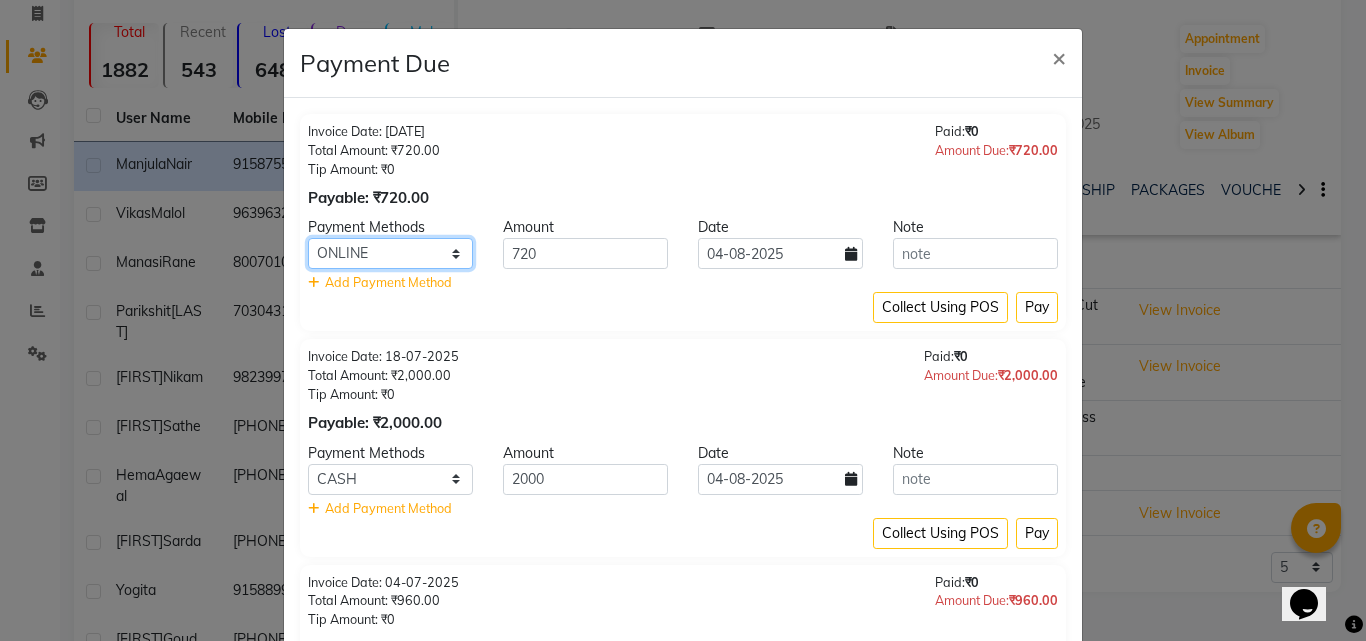 click on "UPI ONLINE CASH CARD" 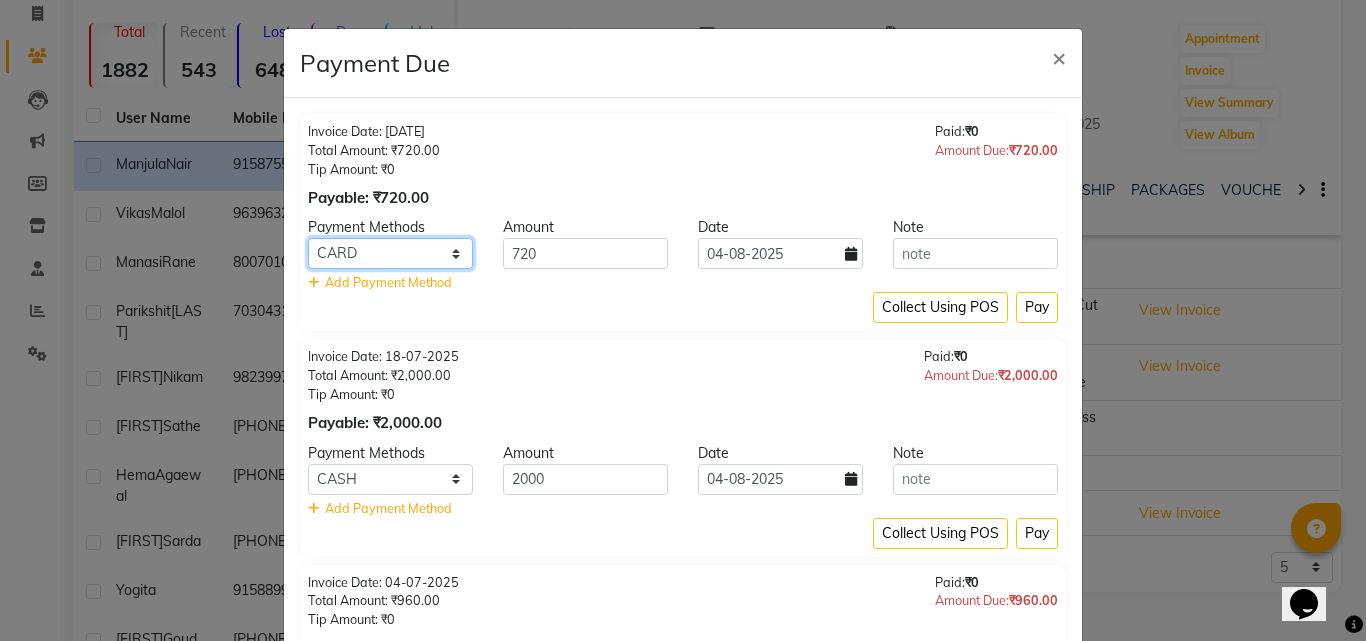 click on "UPI ONLINE CASH CARD" 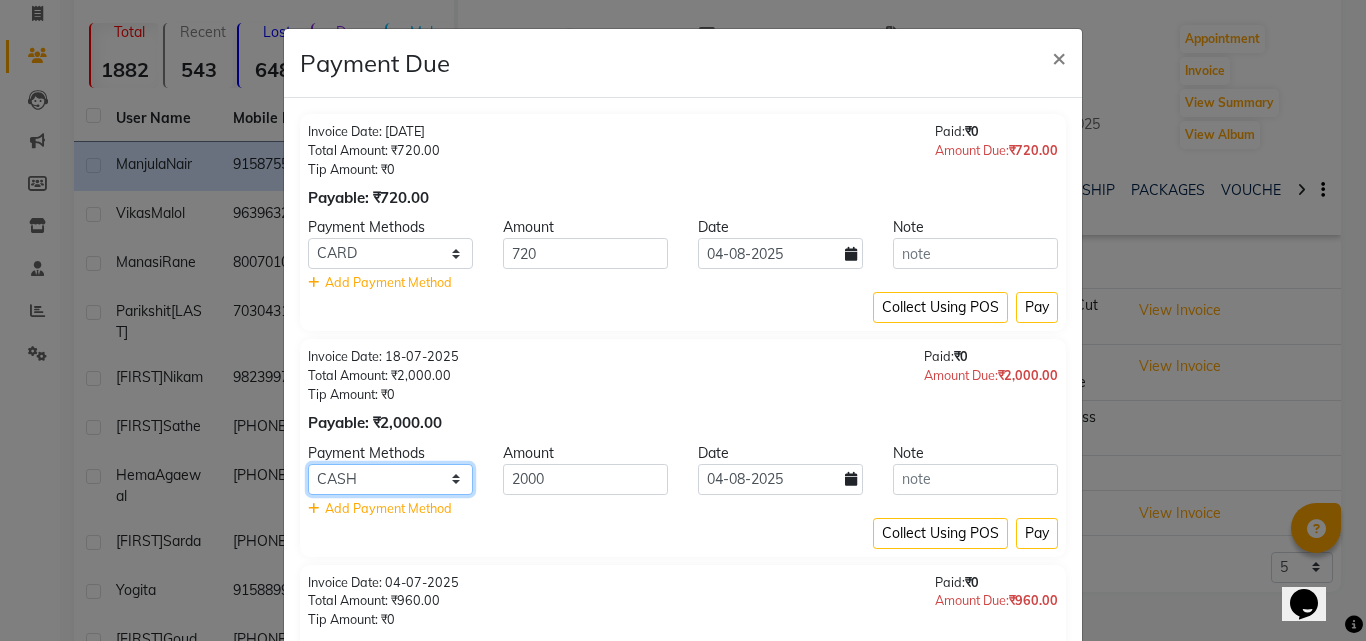 click on "UPI ONLINE CASH CARD" 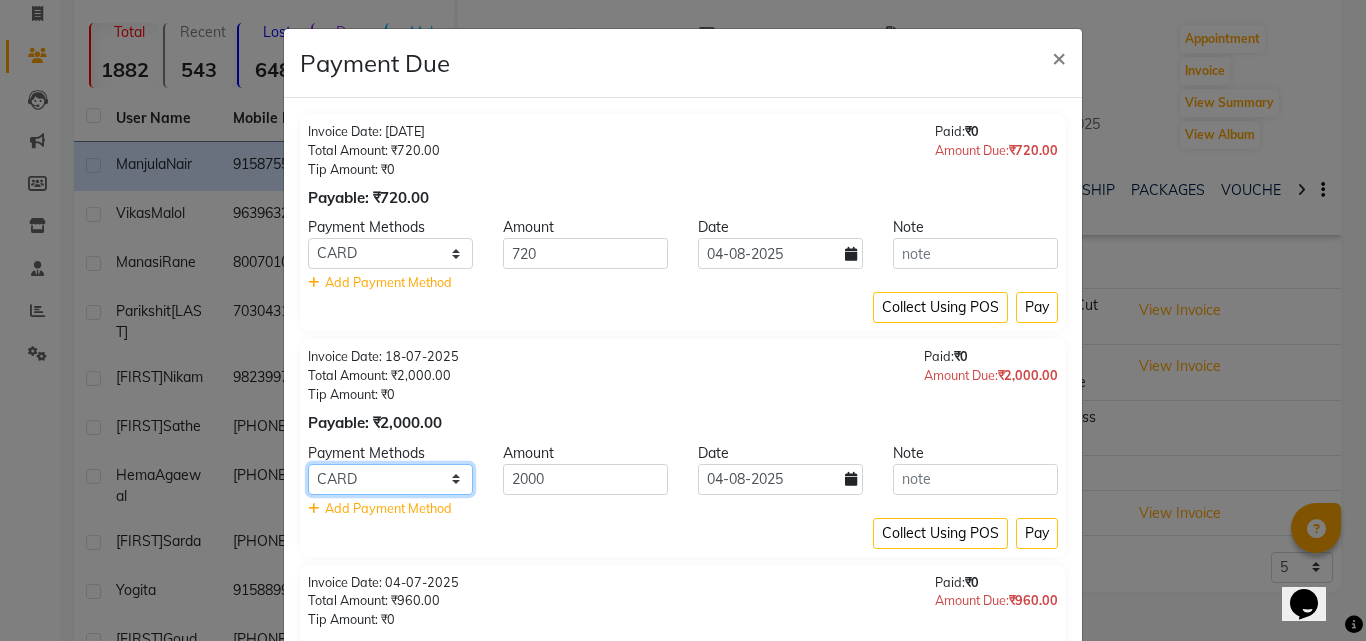 click on "UPI ONLINE CASH CARD" 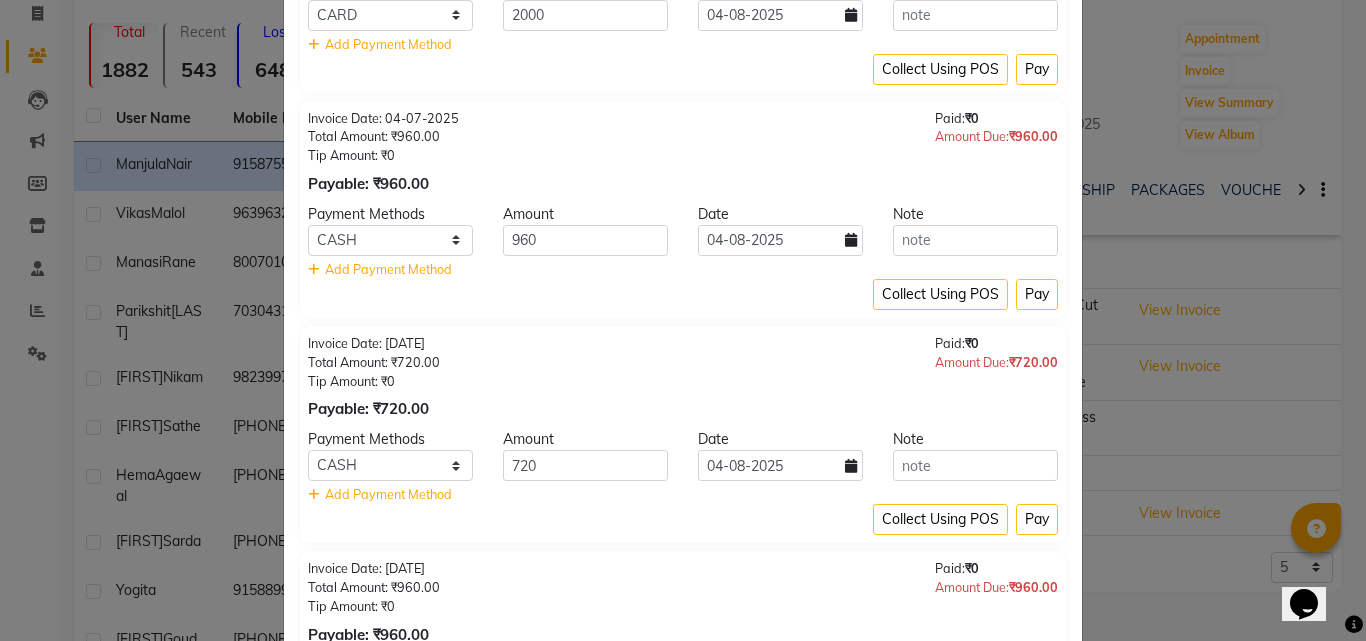 scroll, scrollTop: 491, scrollLeft: 0, axis: vertical 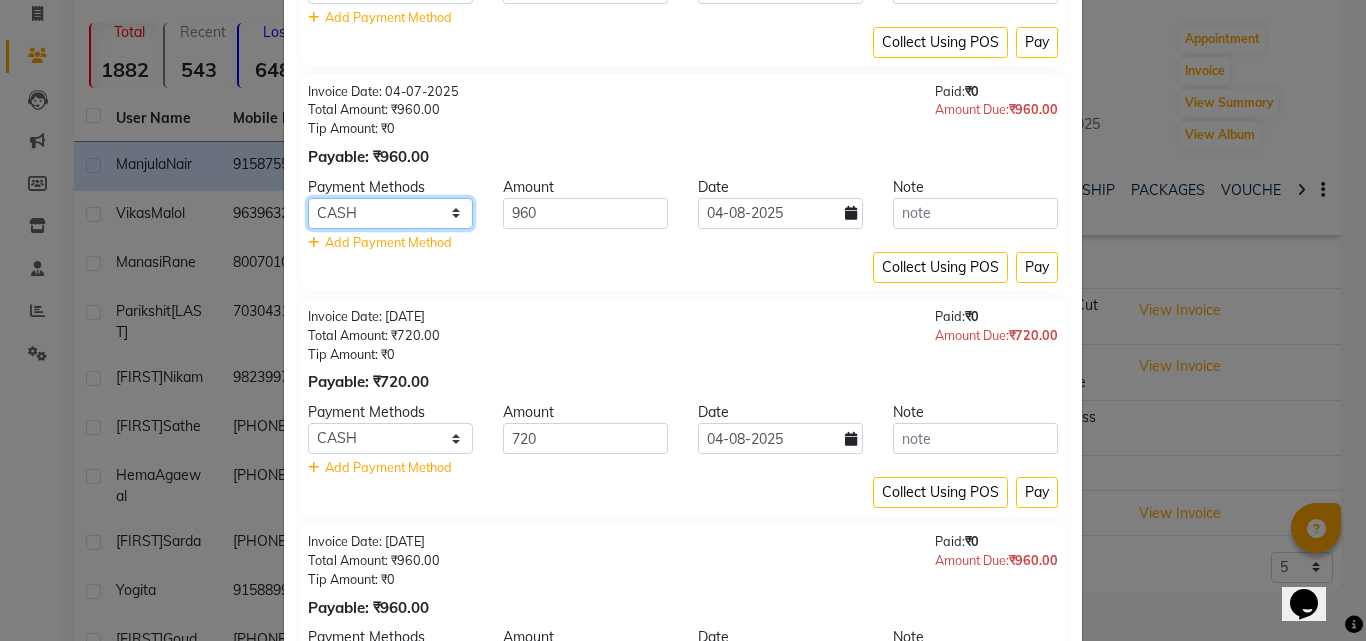 click on "UPI ONLINE CASH CARD" 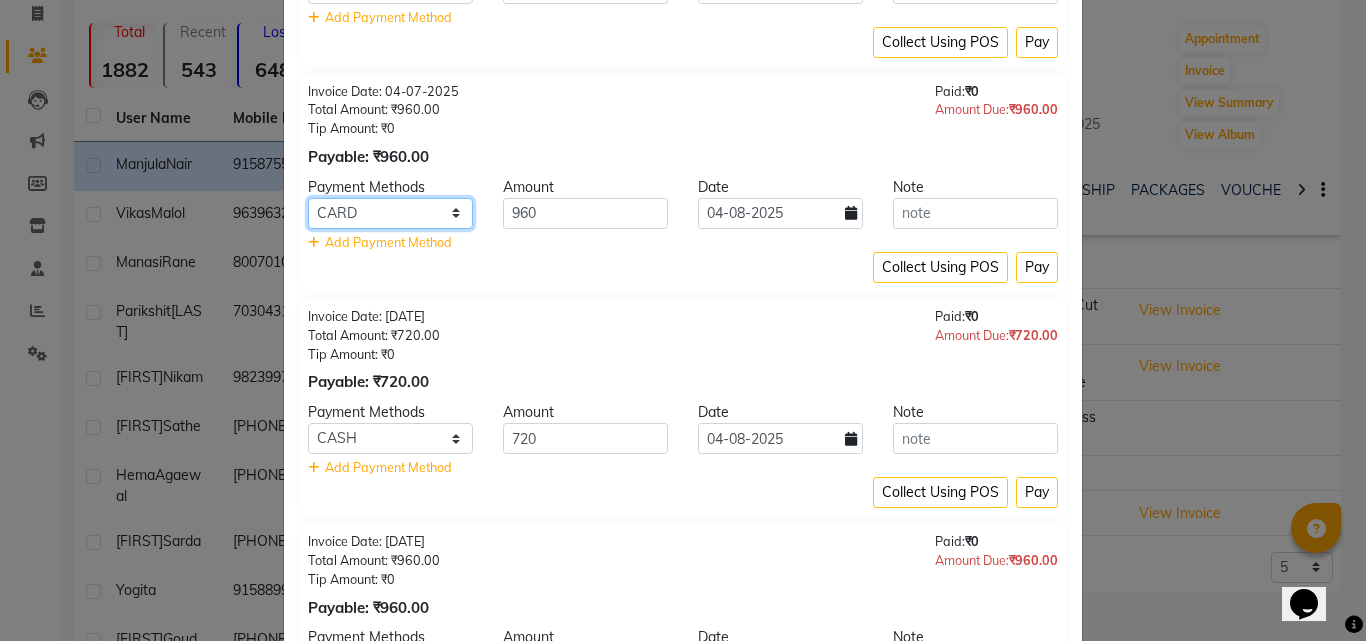 click on "UPI ONLINE CASH CARD" 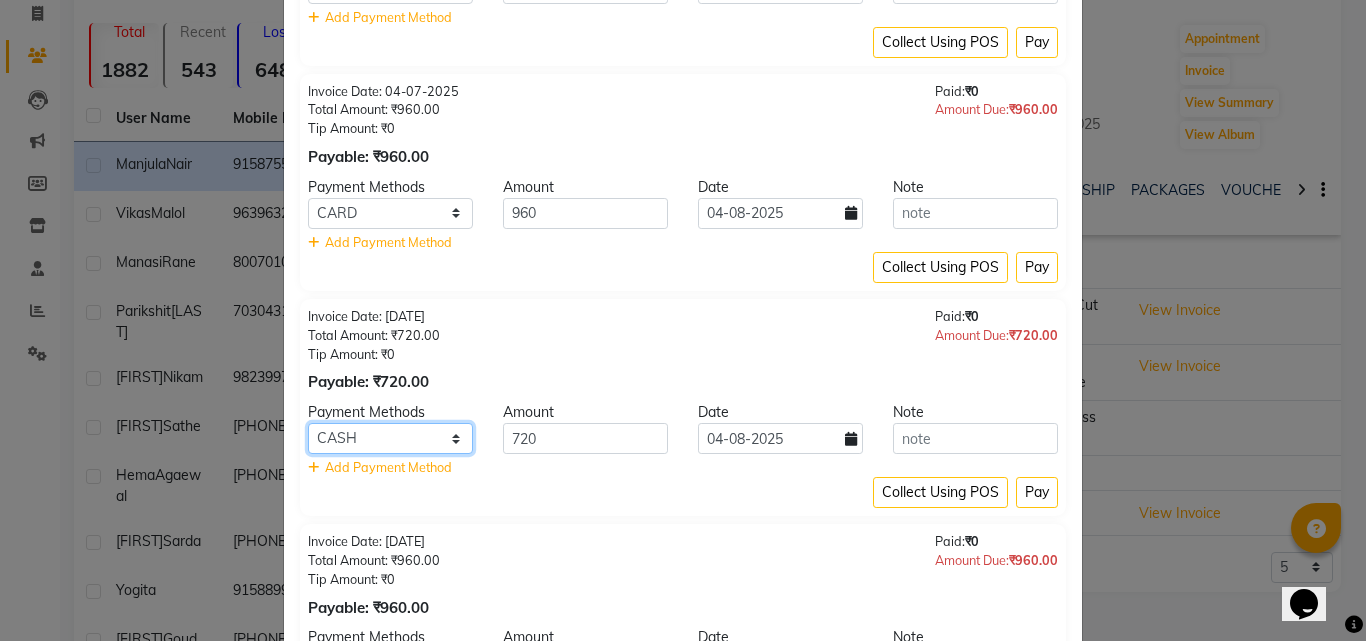 click on "UPI ONLINE CASH CARD" 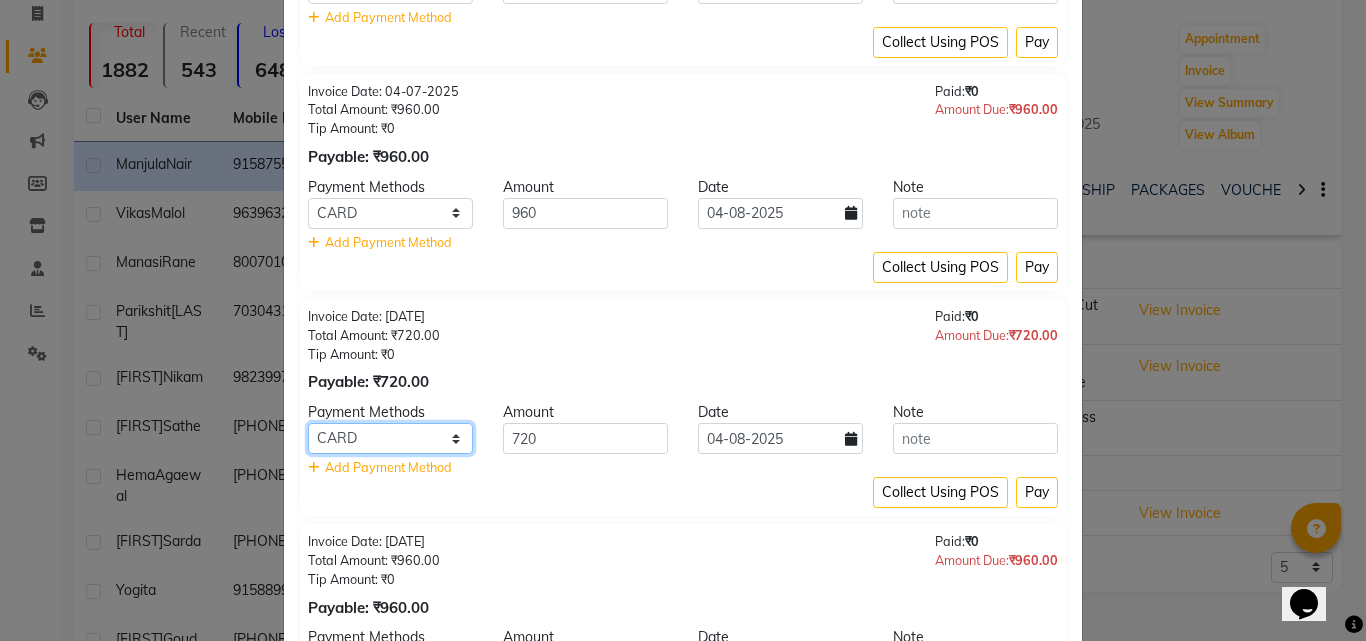 click on "UPI ONLINE CASH CARD" 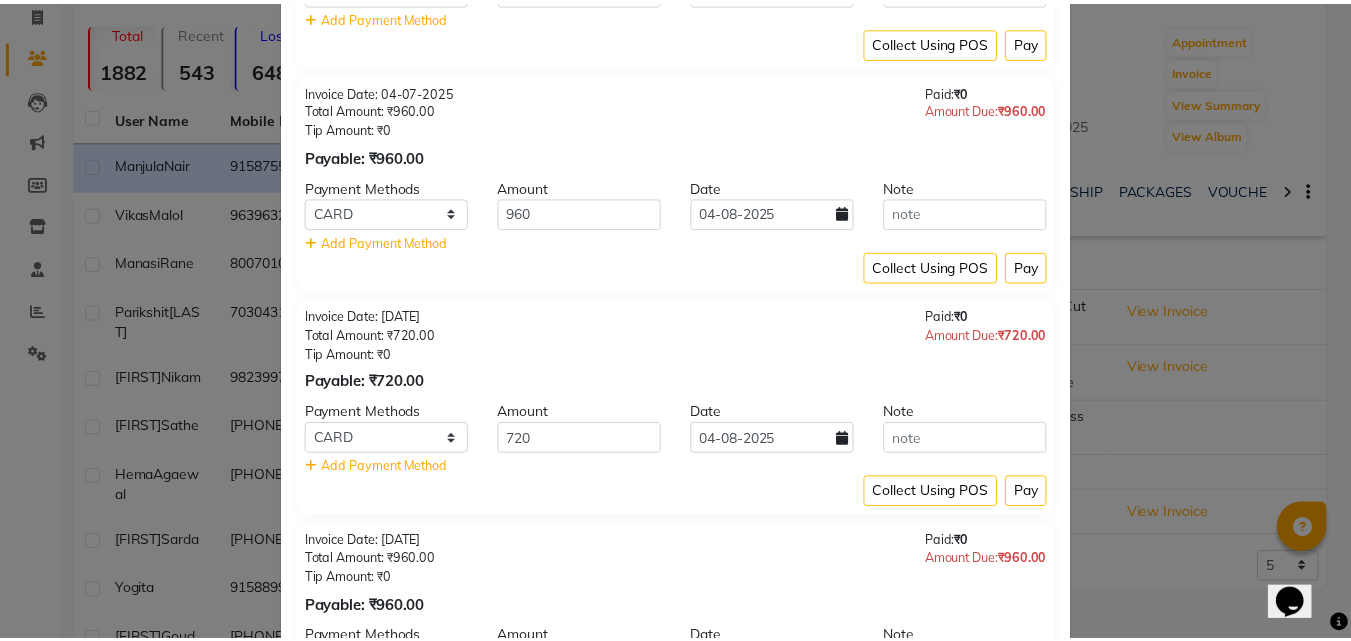 scroll, scrollTop: 715, scrollLeft: 0, axis: vertical 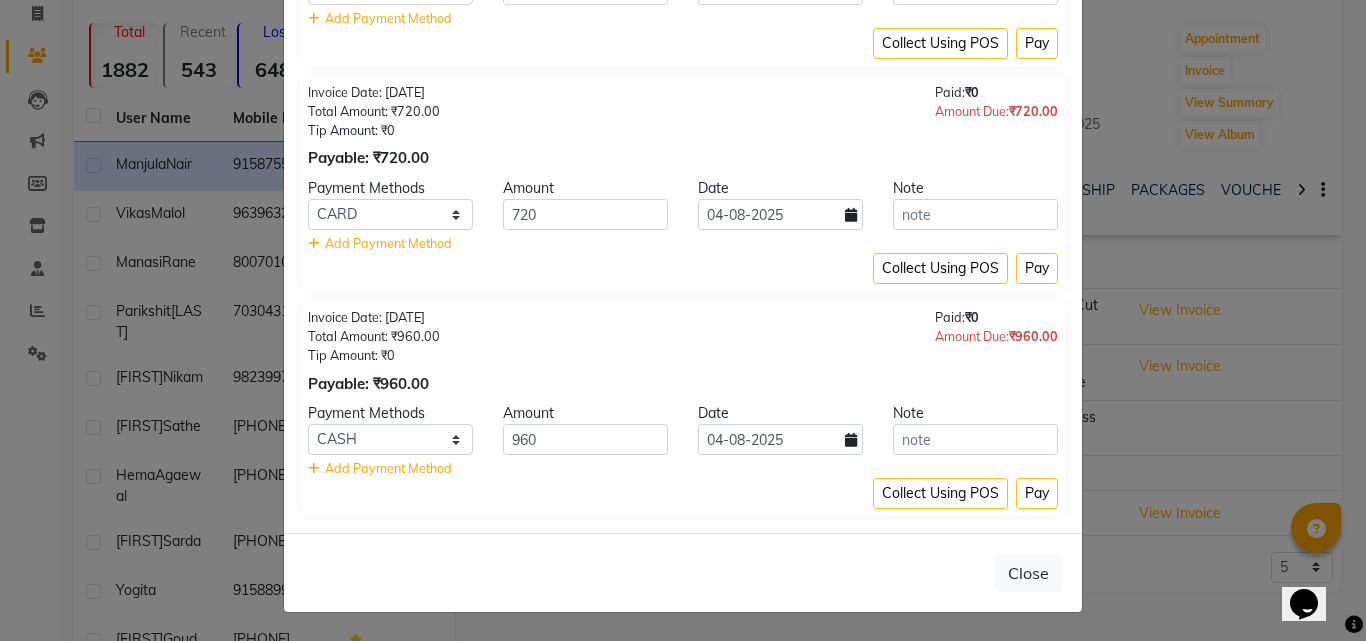 click on "Payment Methods" 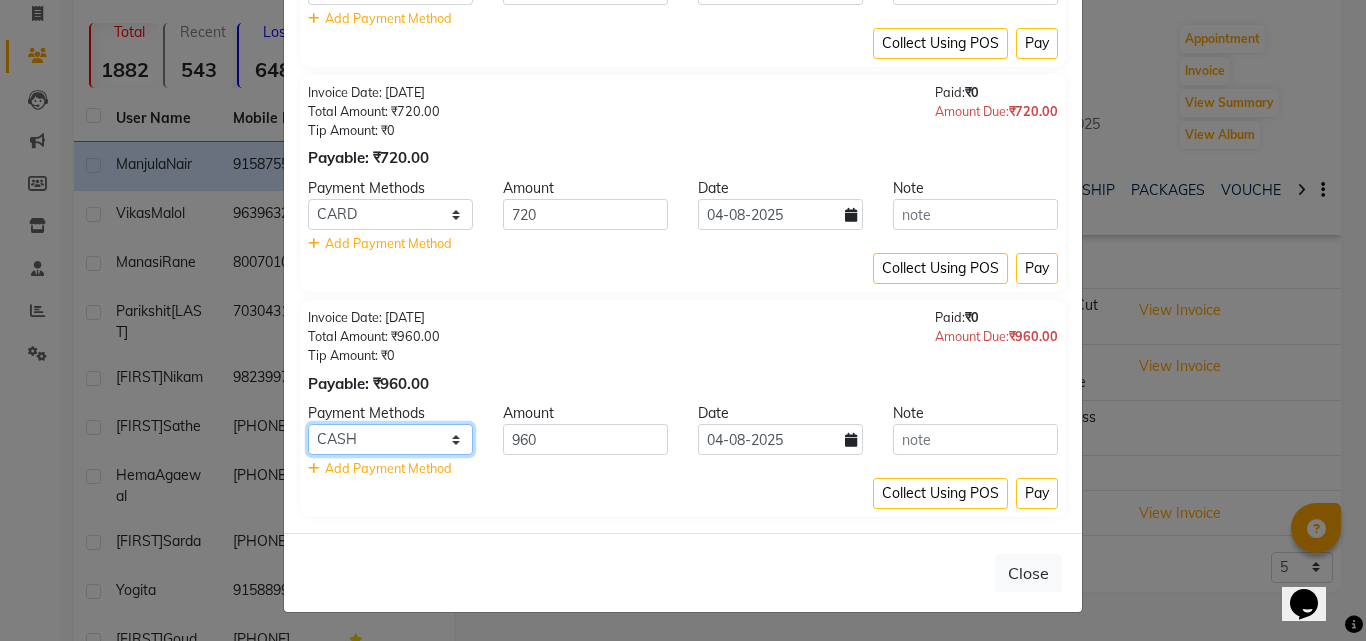 click on "UPI ONLINE CASH CARD" 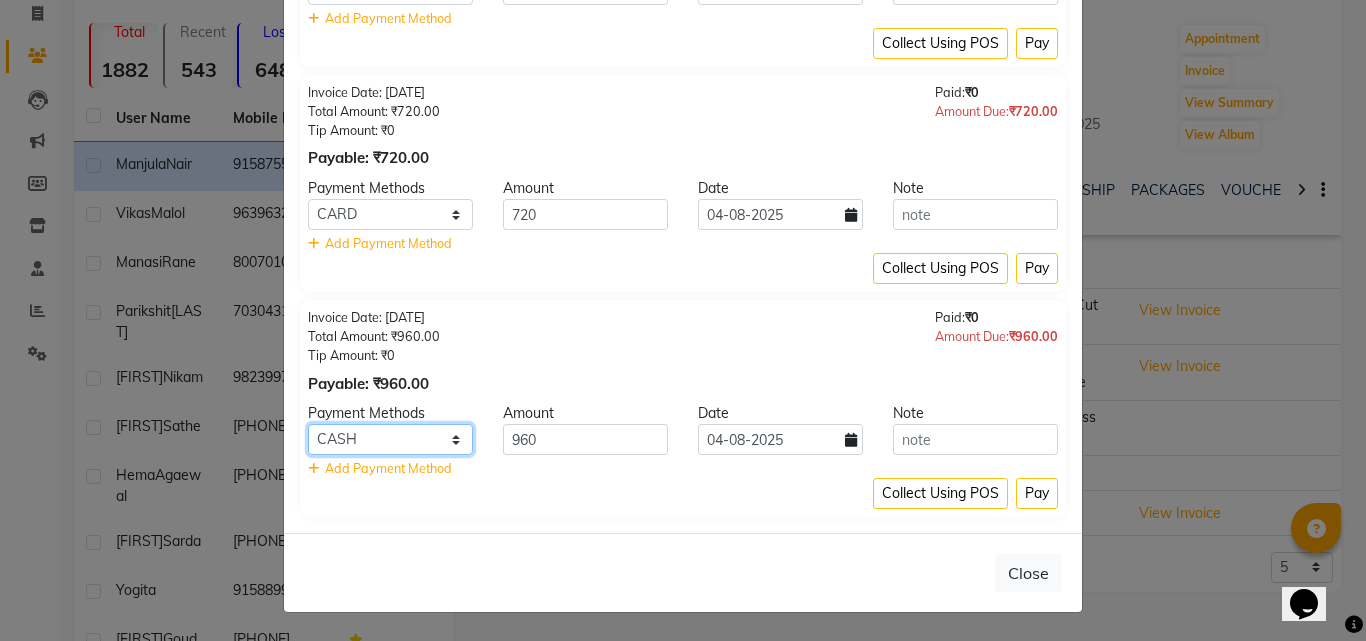 select on "2" 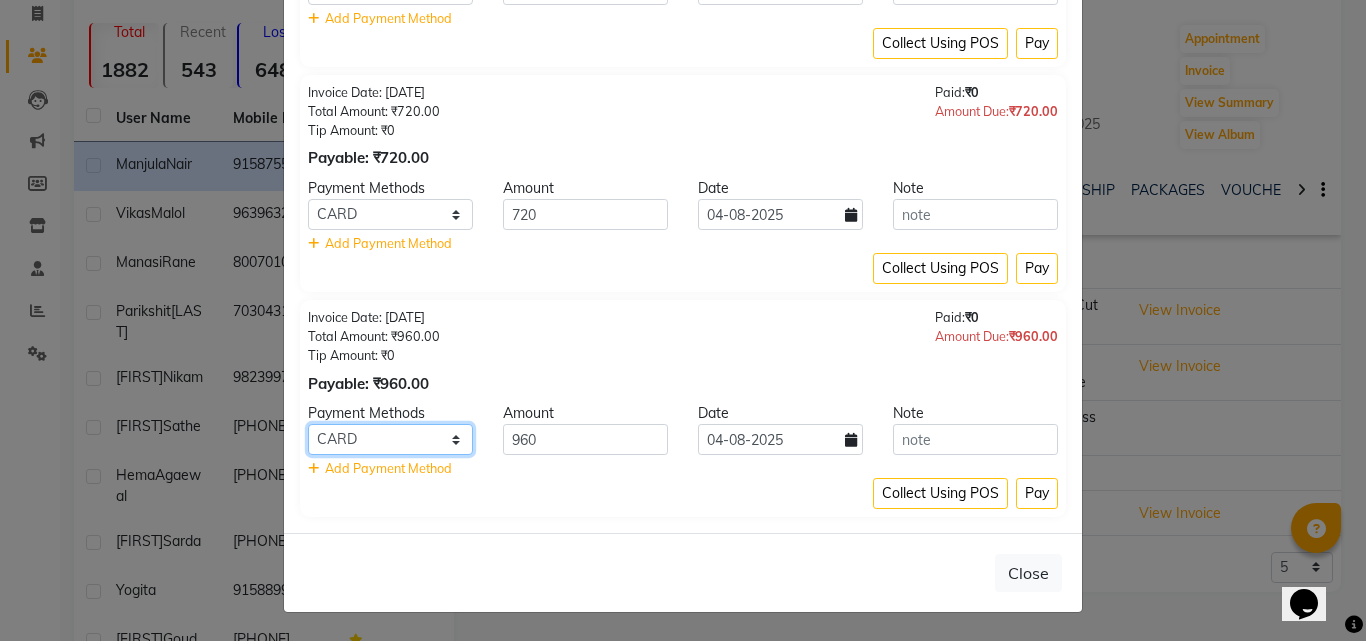 click on "UPI ONLINE CASH CARD" 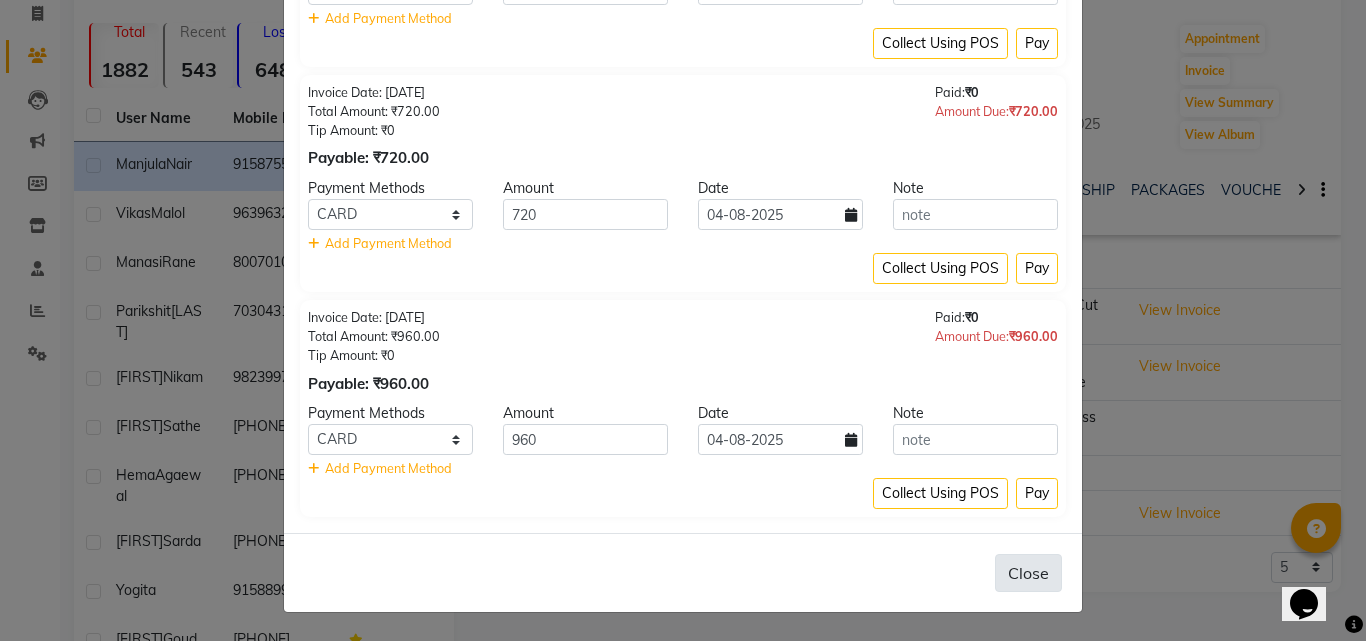 click on "Close" 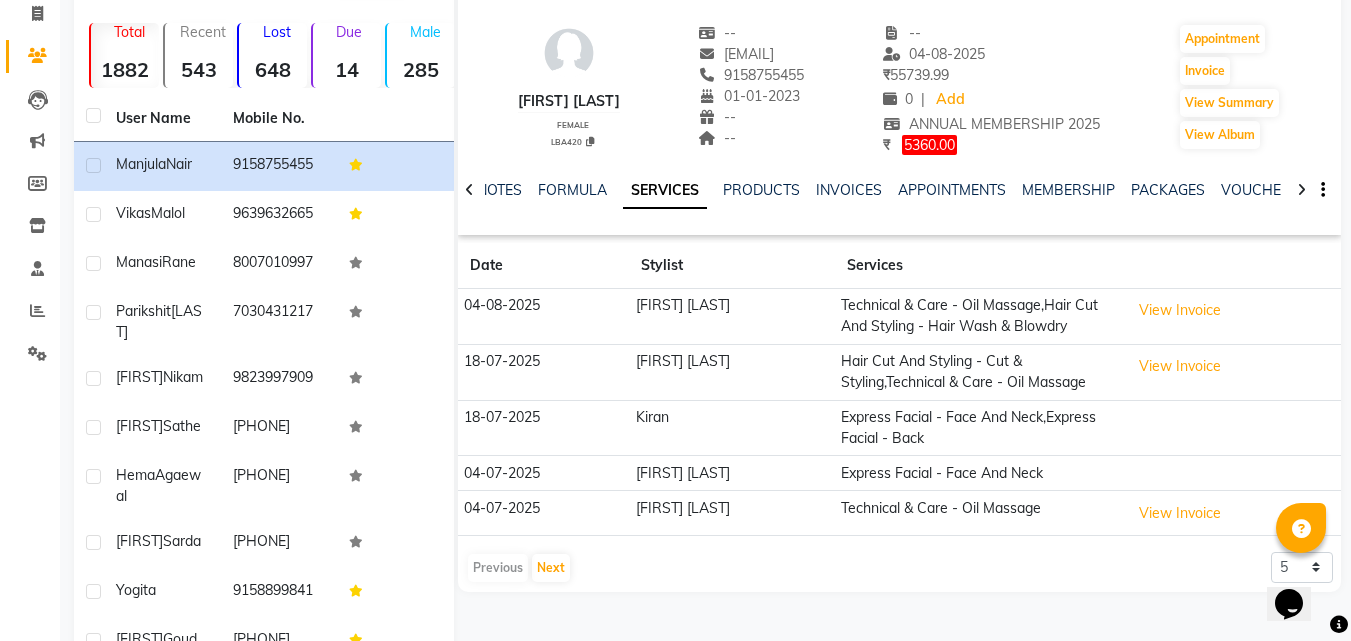 scroll, scrollTop: 0, scrollLeft: 0, axis: both 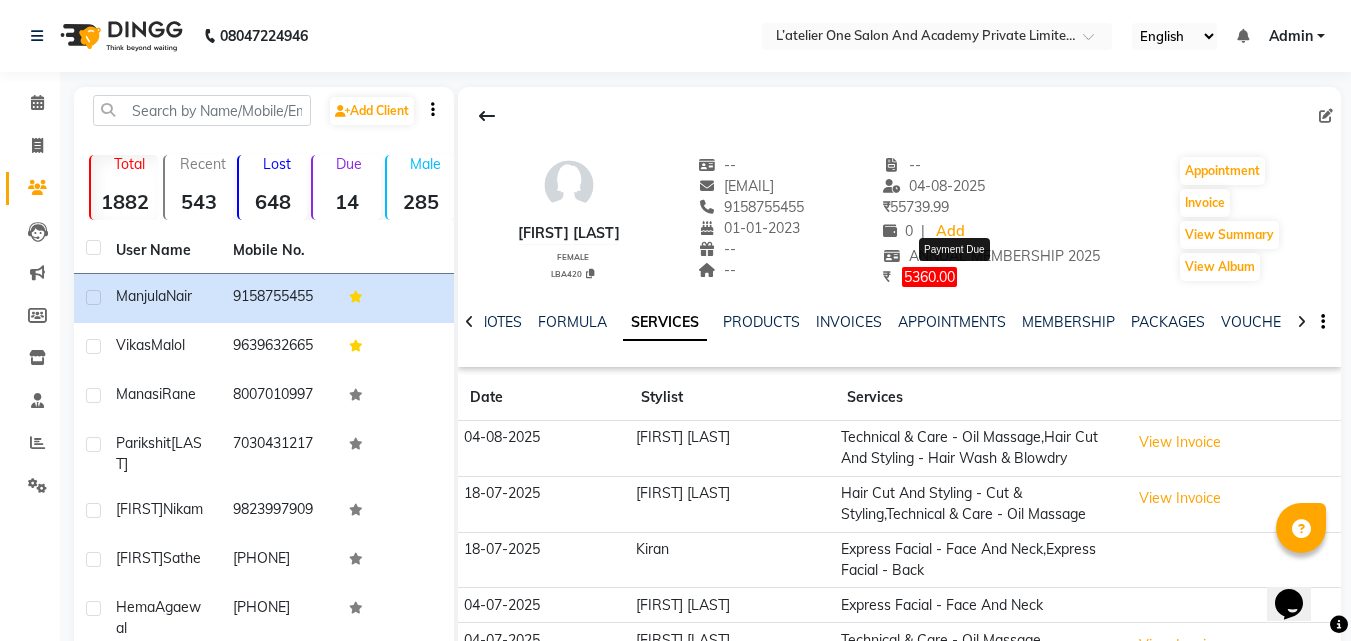 click on "5360.00" 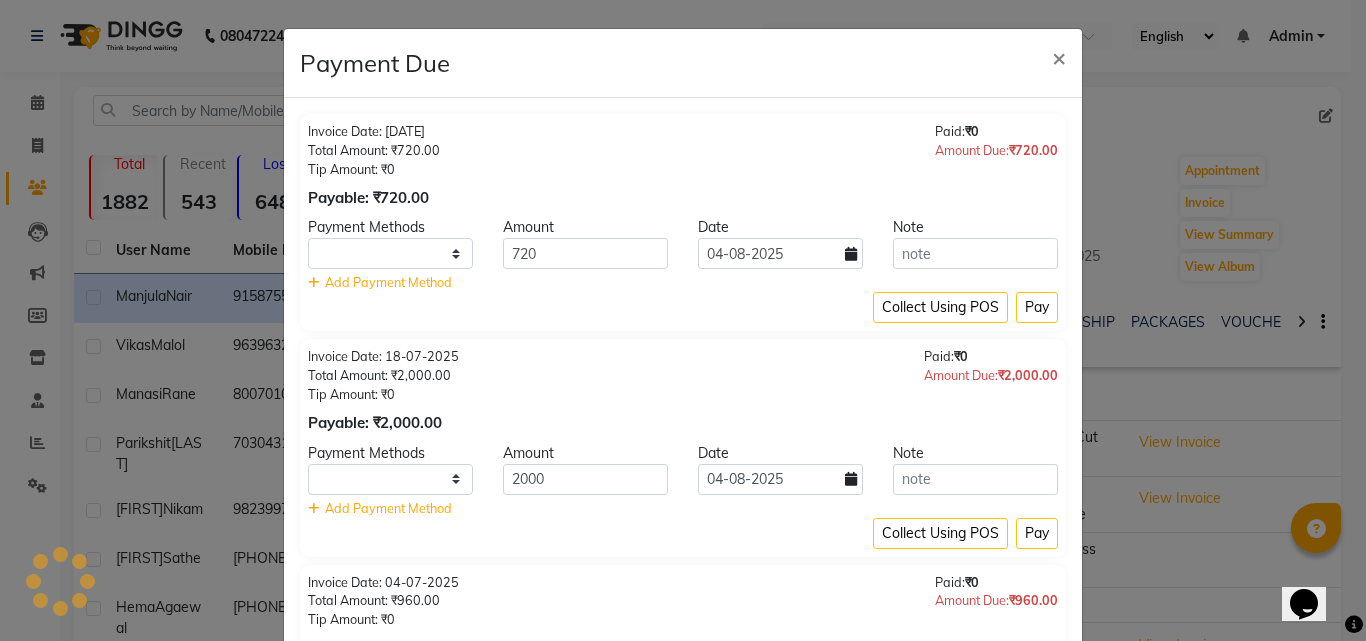select on "1" 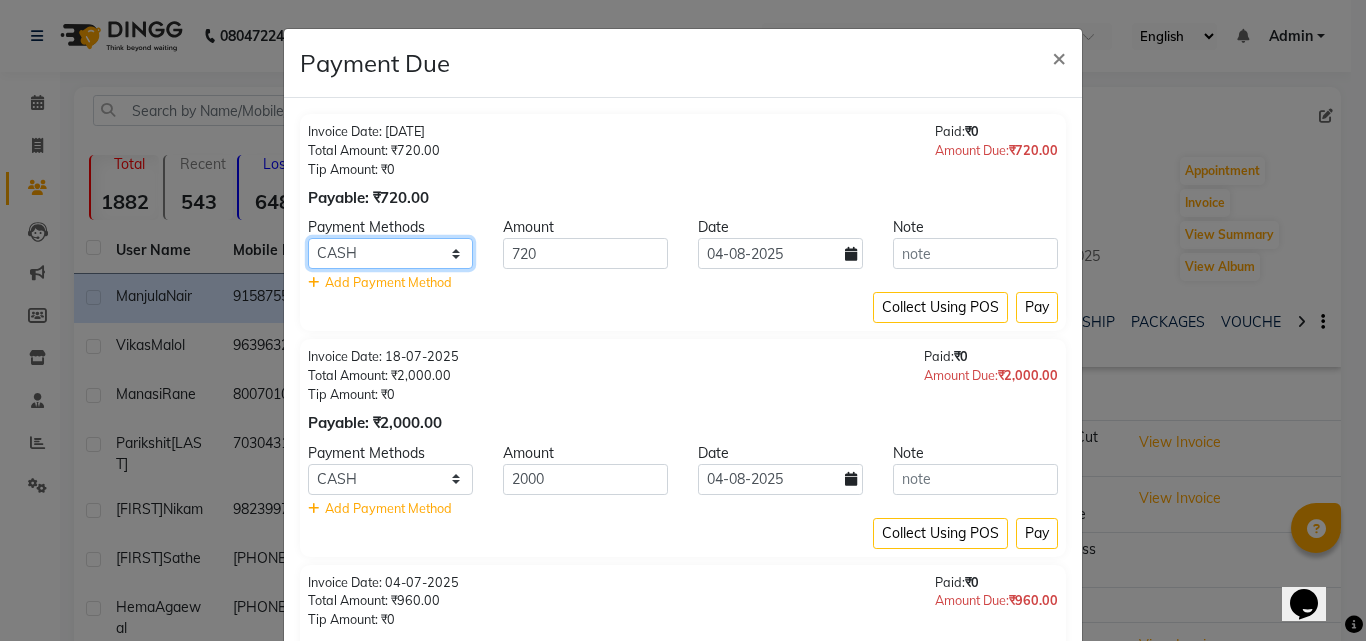 click on "UPI ONLINE CASH CARD" 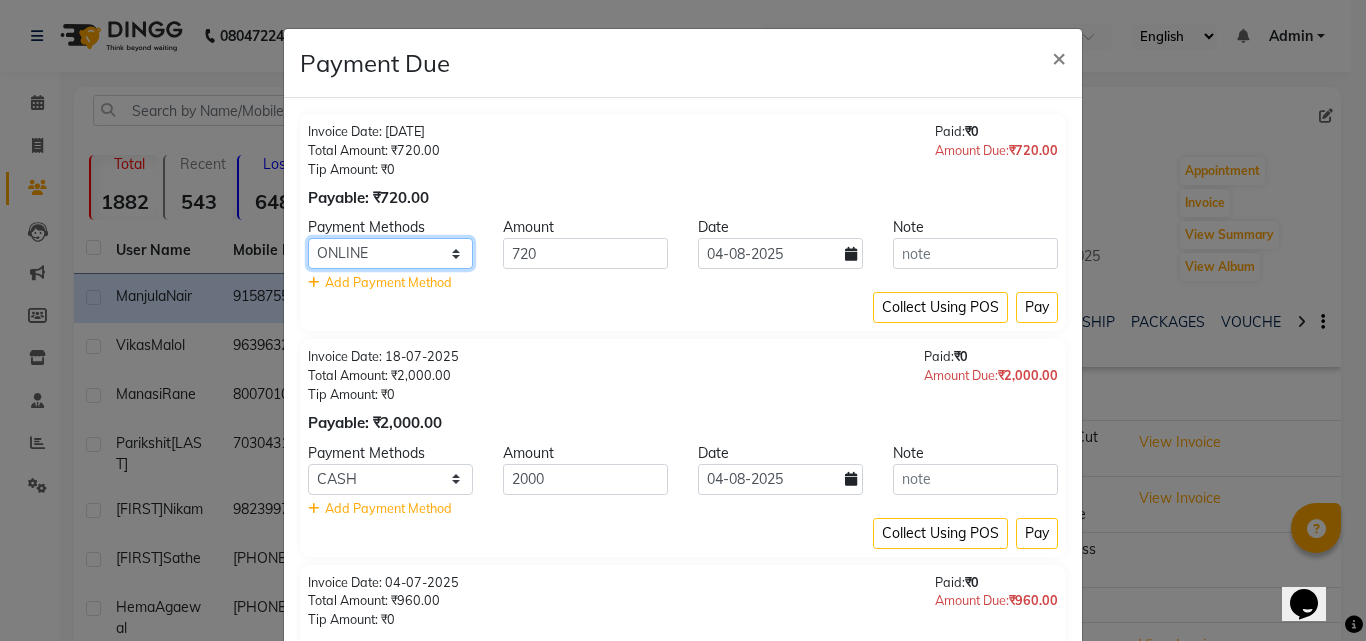 click on "UPI ONLINE CASH CARD" 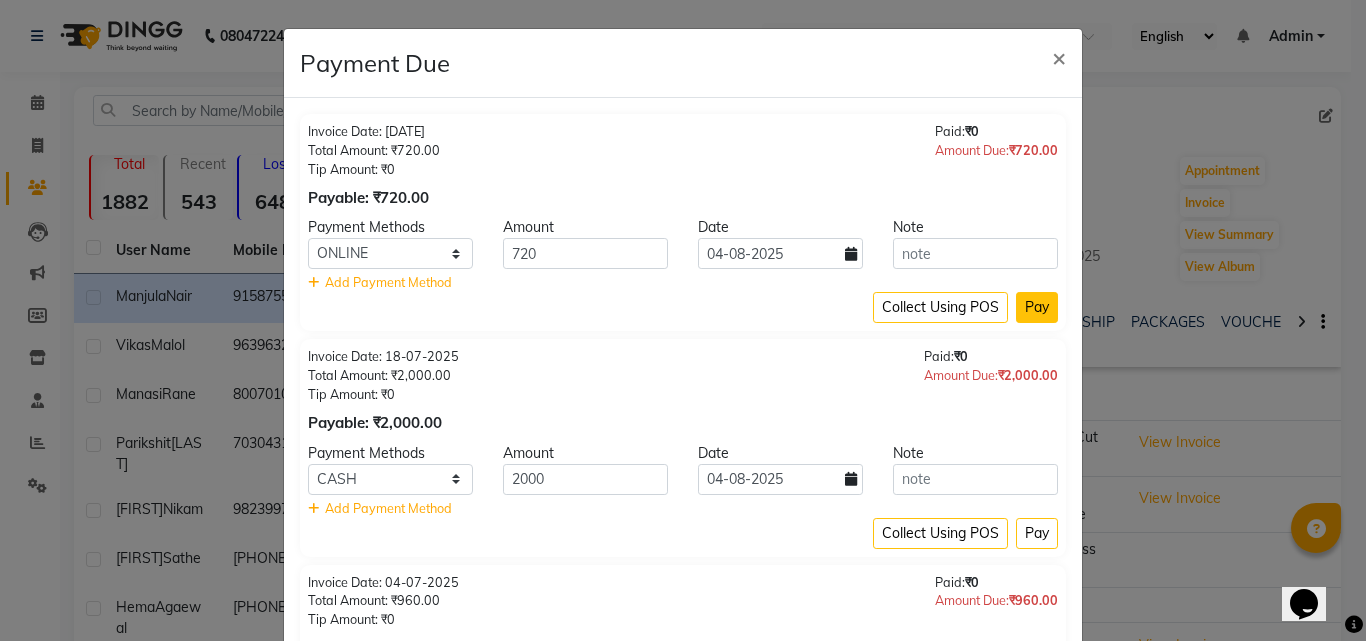 click on "Pay" 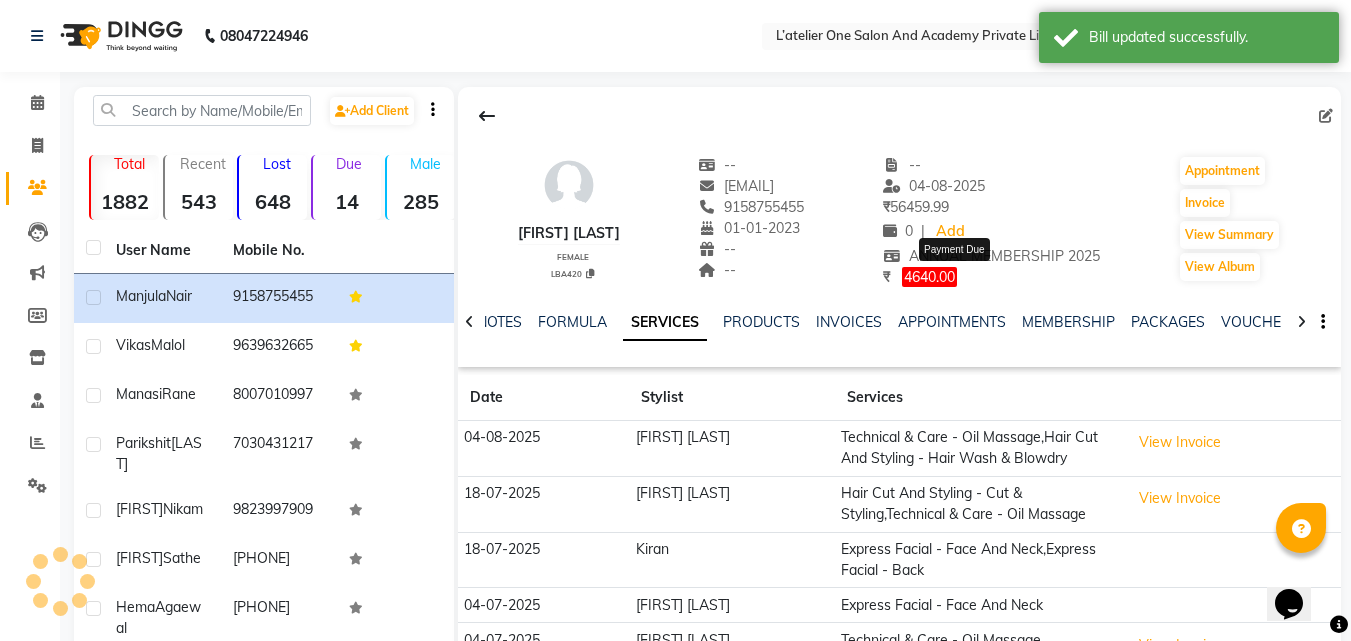 click on "4640.00" 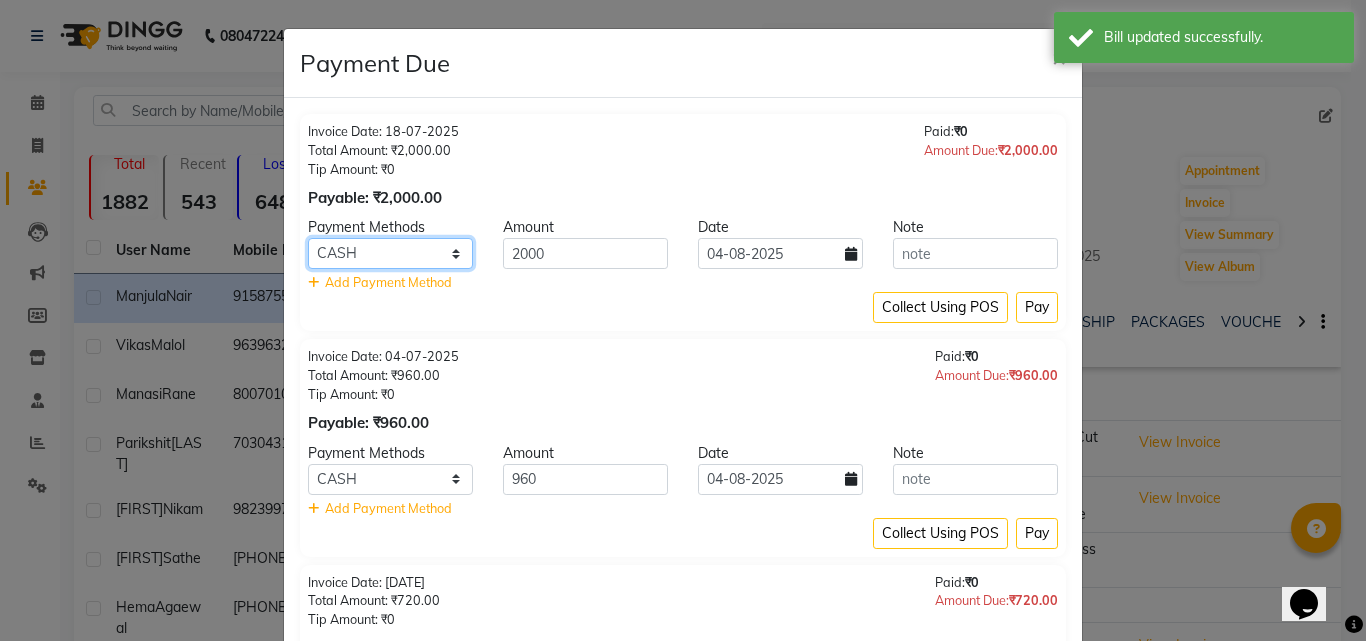 click on "UPI ONLINE CASH CARD" 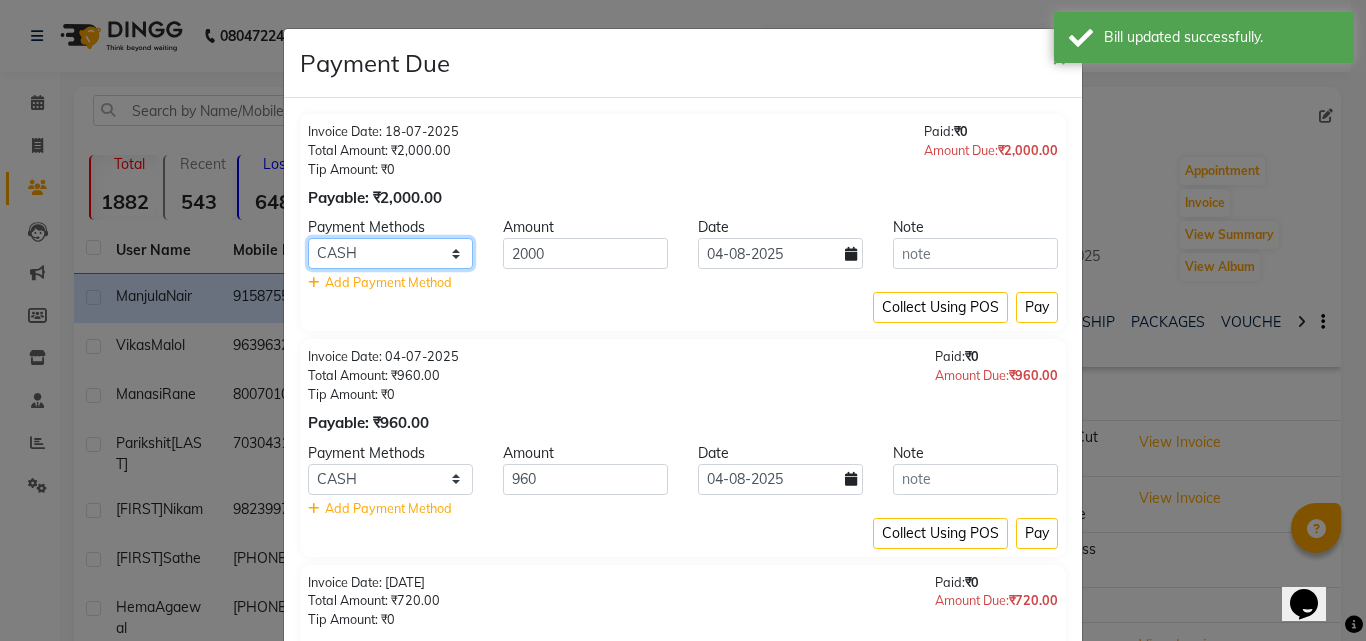 select on "2" 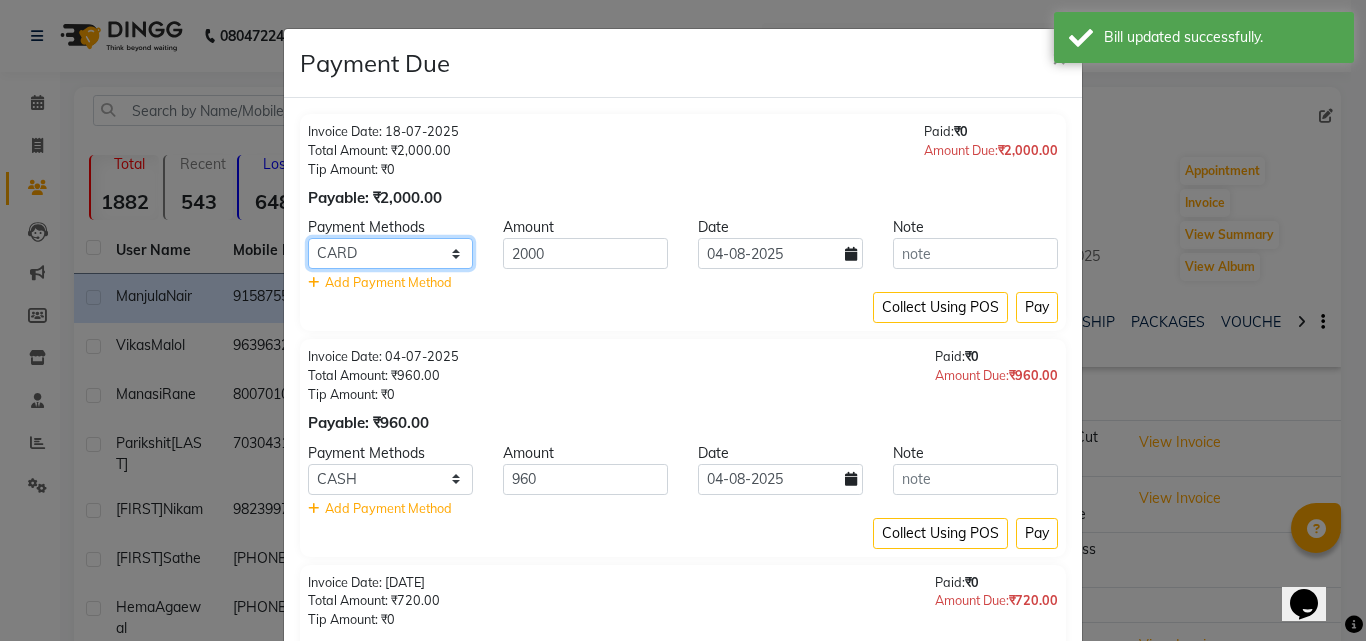 click on "UPI ONLINE CASH CARD" 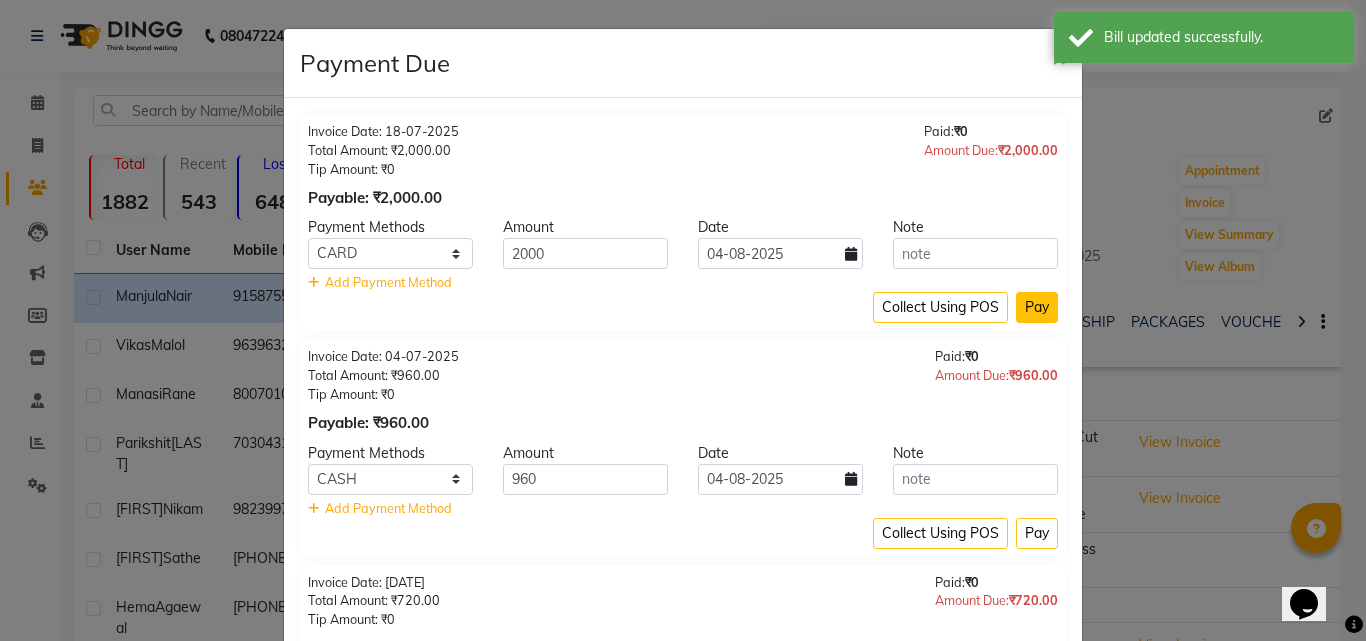click on "Pay" 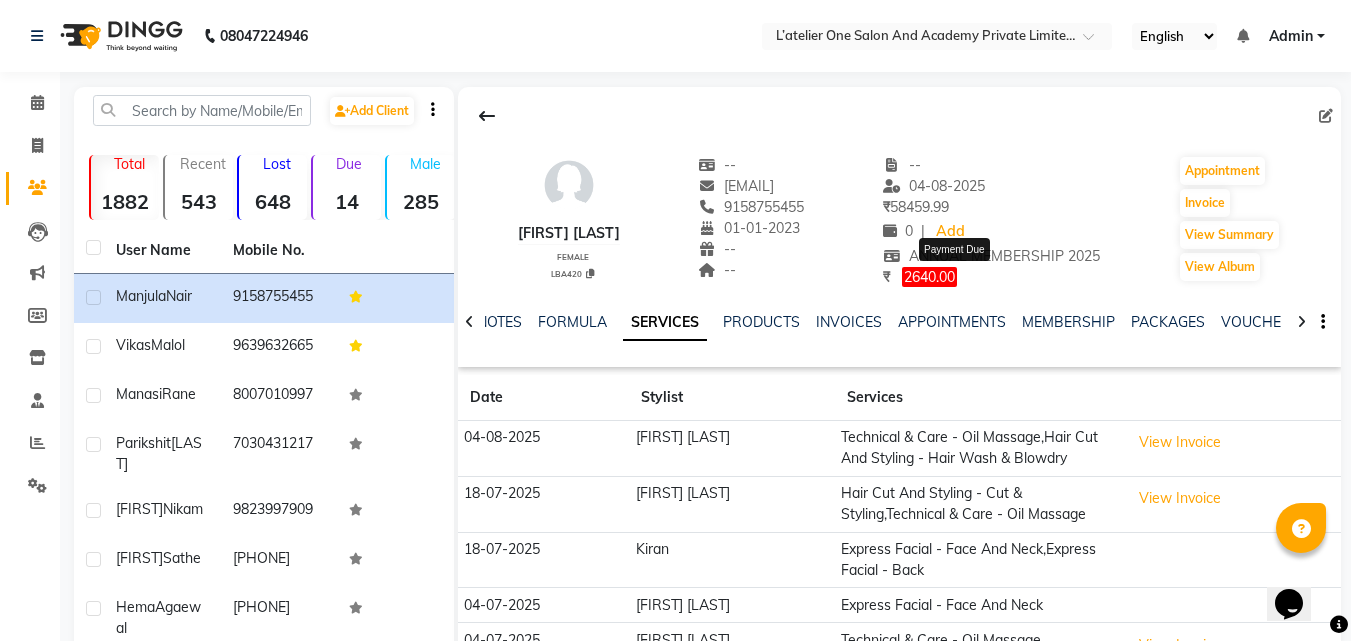 click on "2640.00" 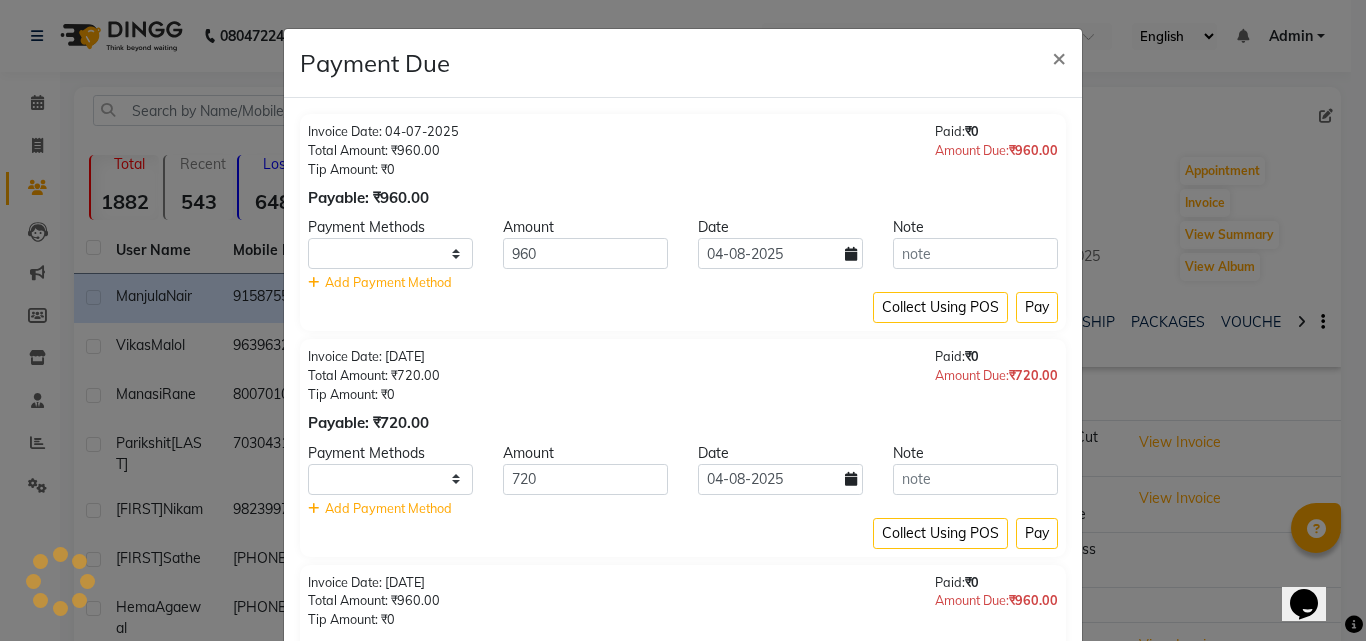 select on "1" 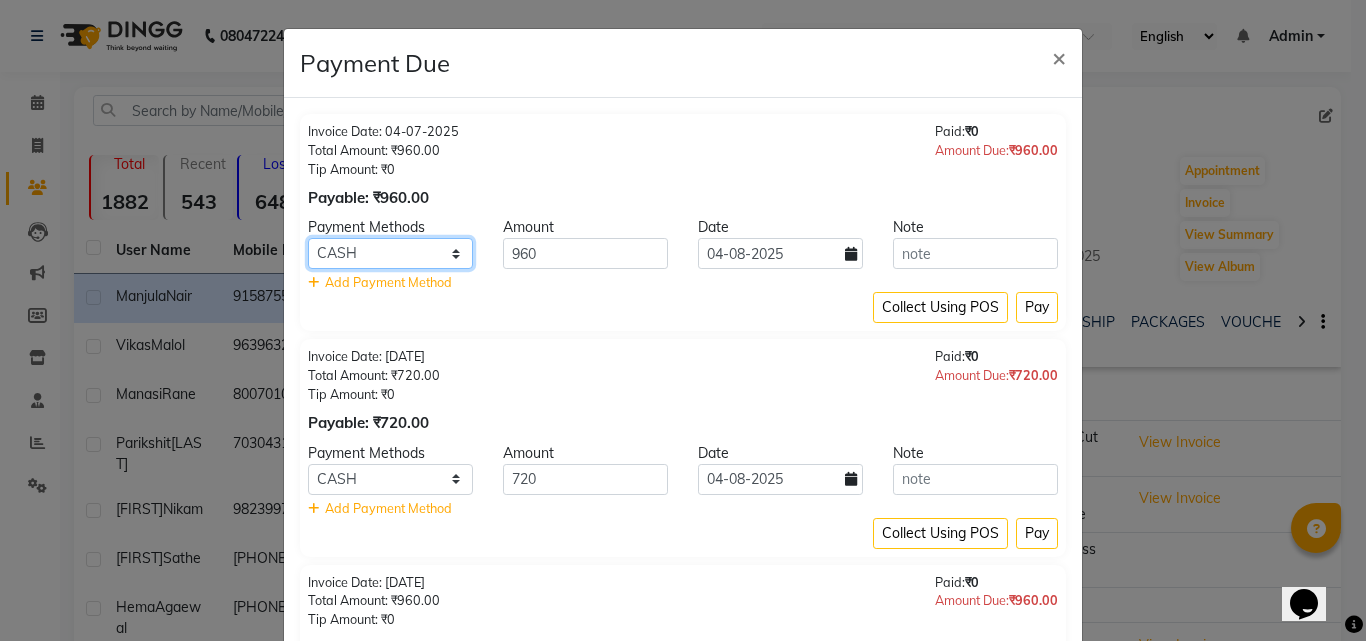 click on "UPI ONLINE CASH CARD" 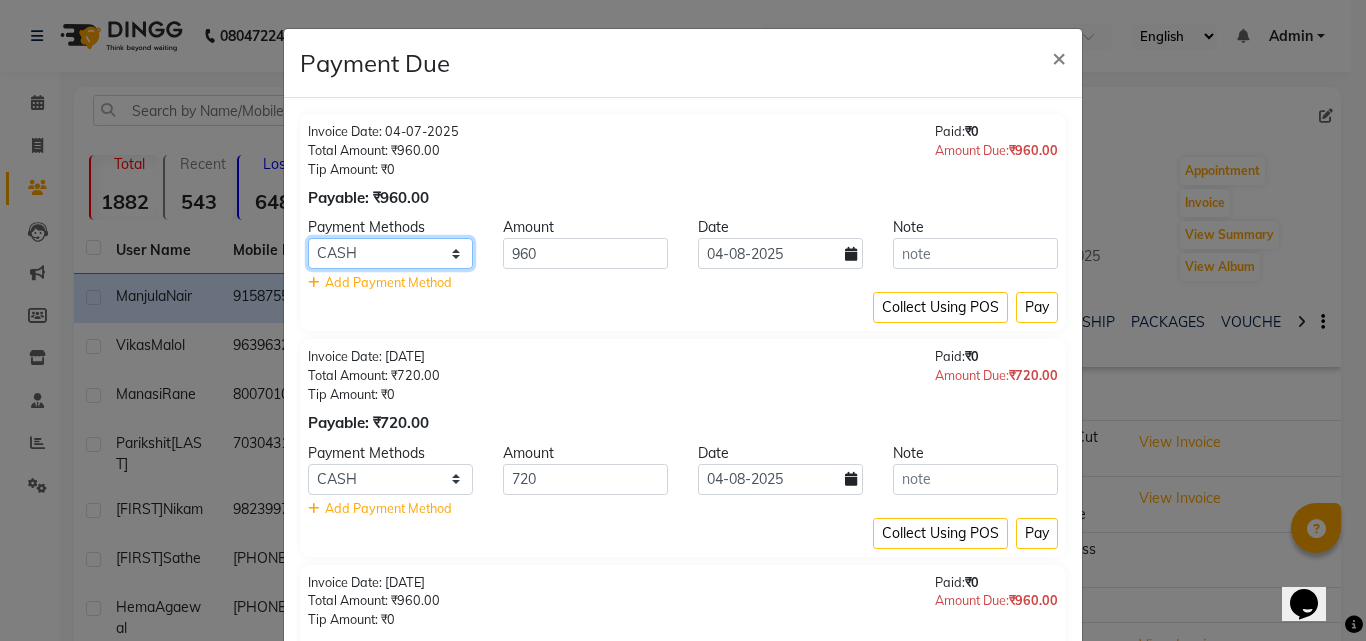 select on "2" 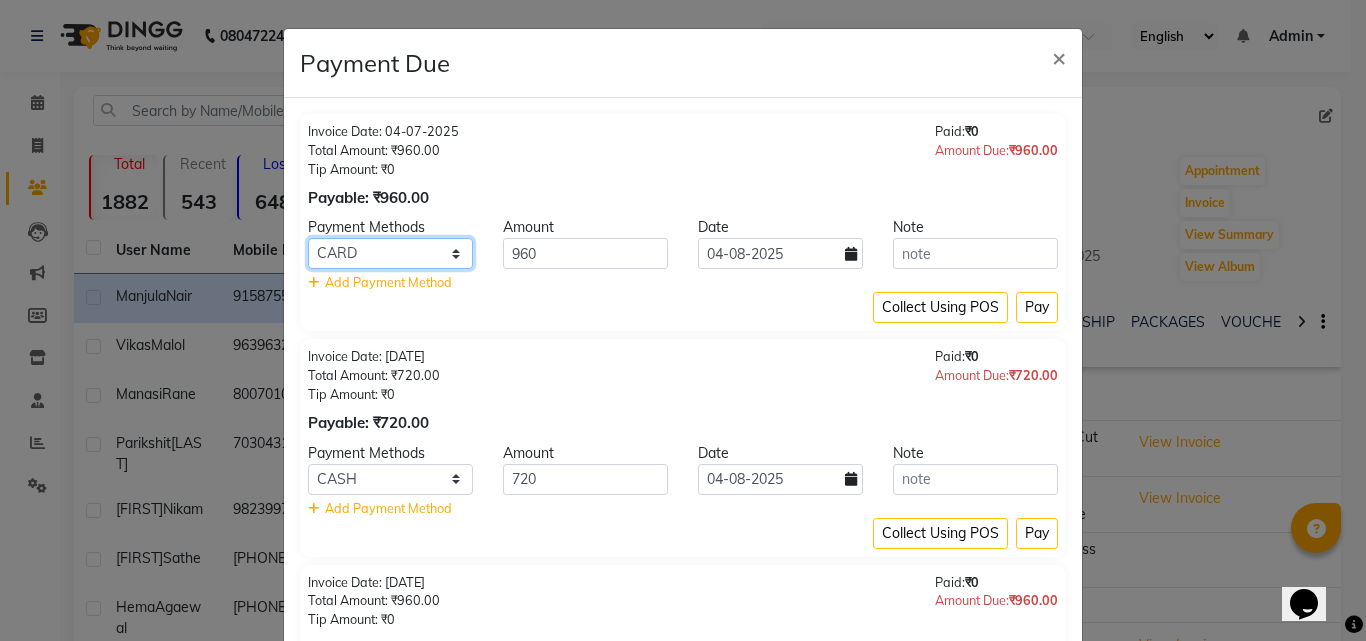 click on "UPI ONLINE CASH CARD" 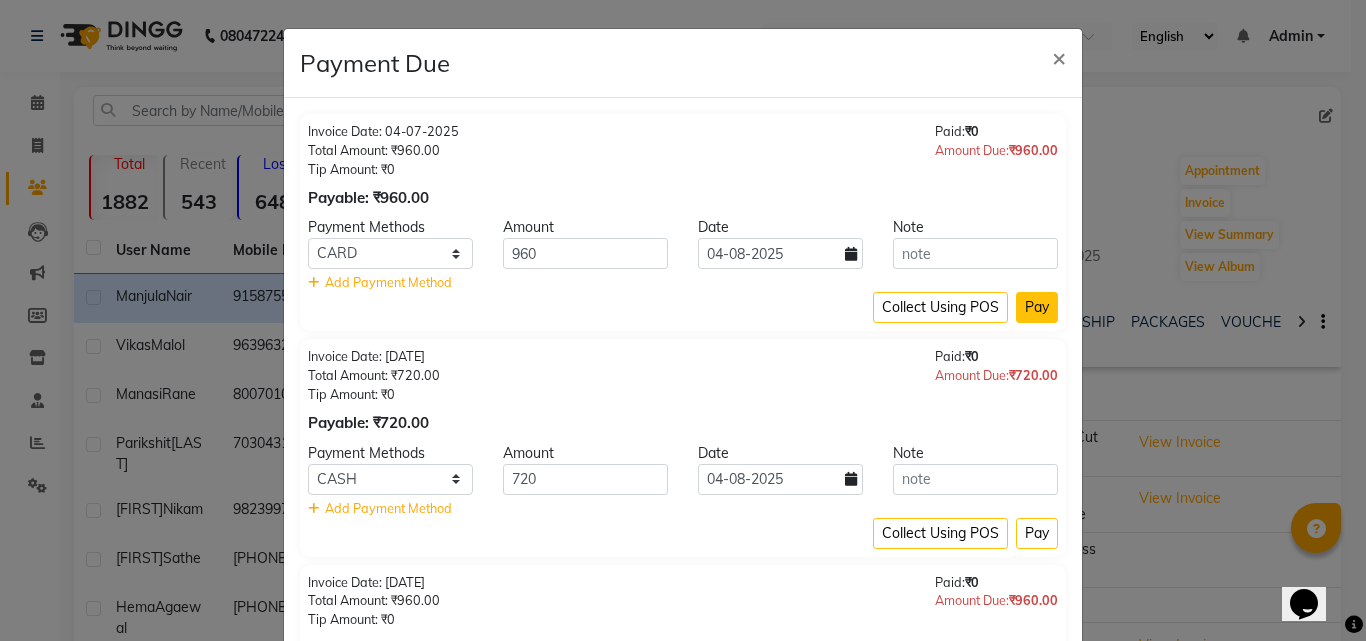 click on "Pay" 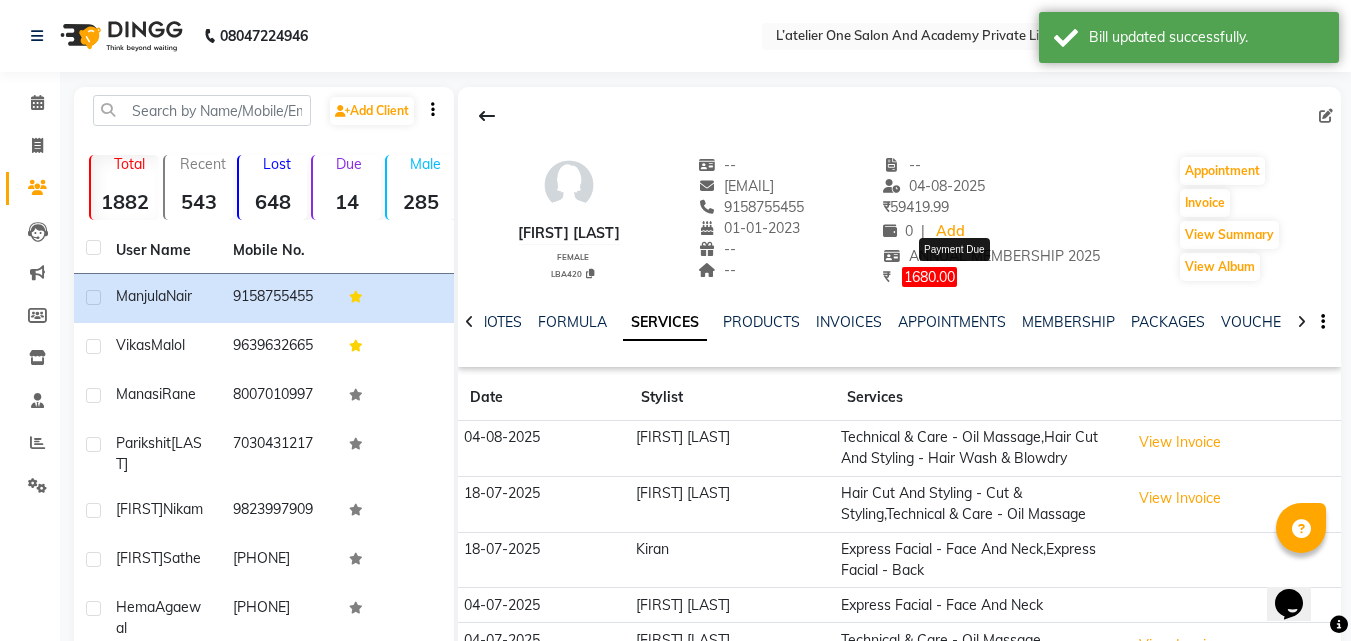 click on "1680.00" 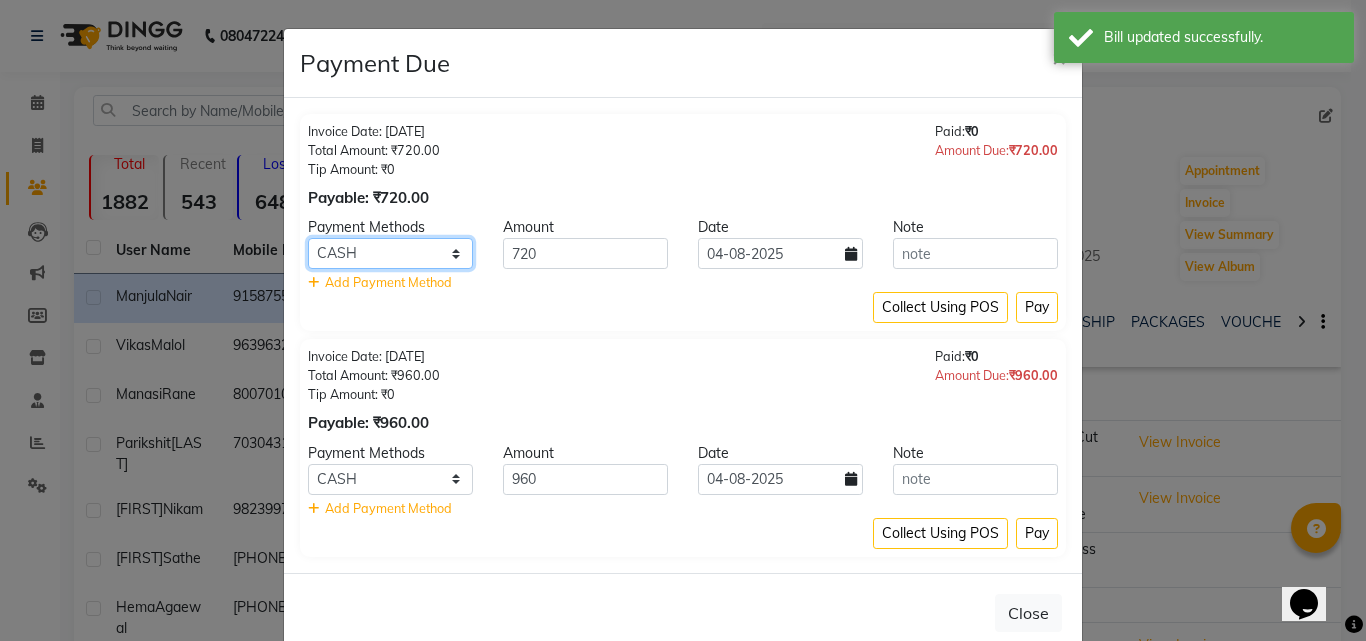 click on "UPI ONLINE CASH CARD" 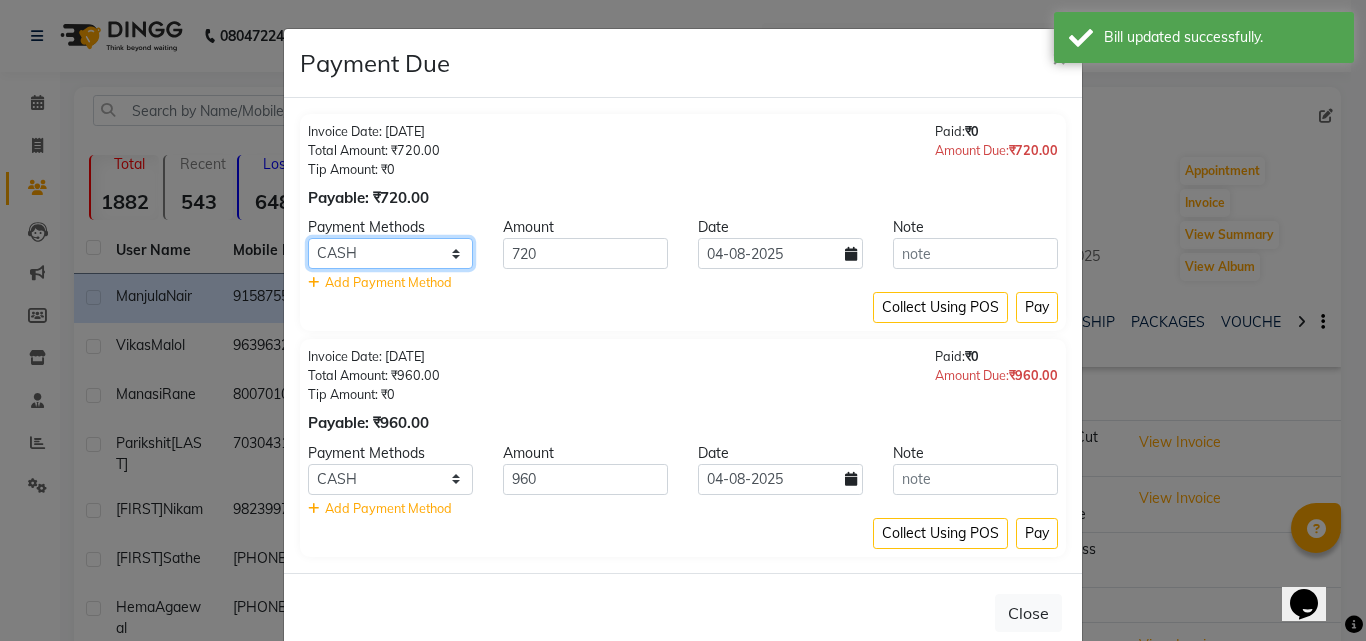 select on "2" 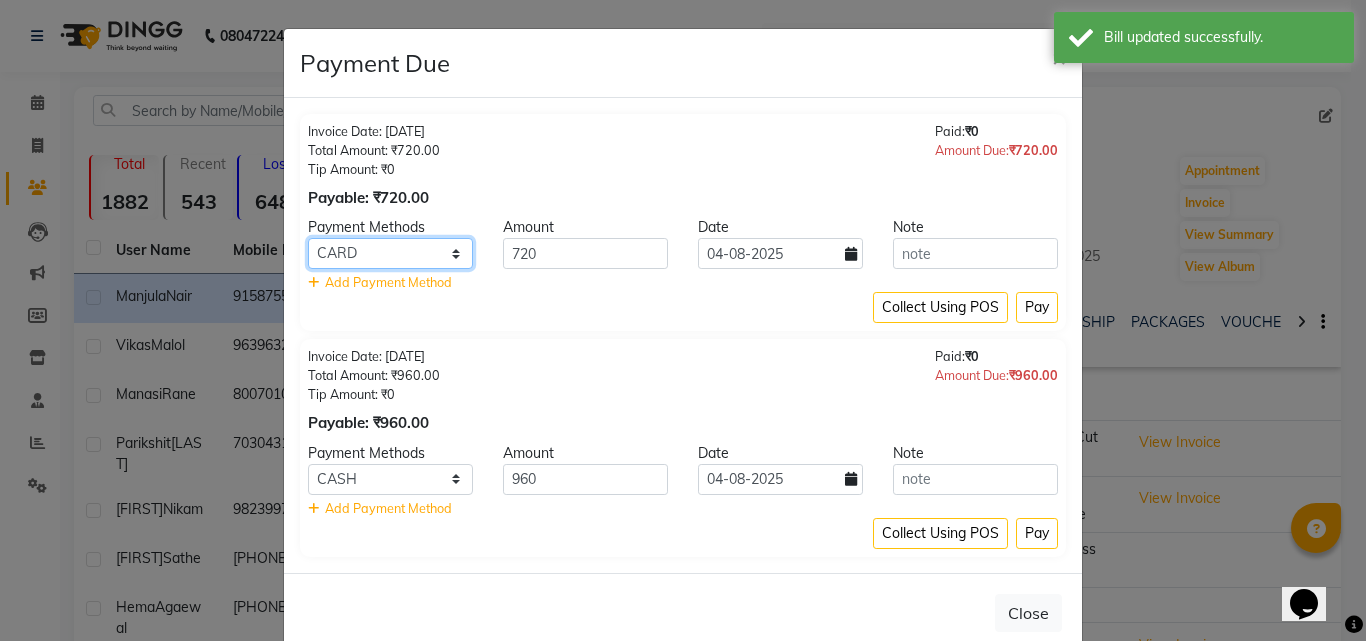 click on "UPI ONLINE CASH CARD" 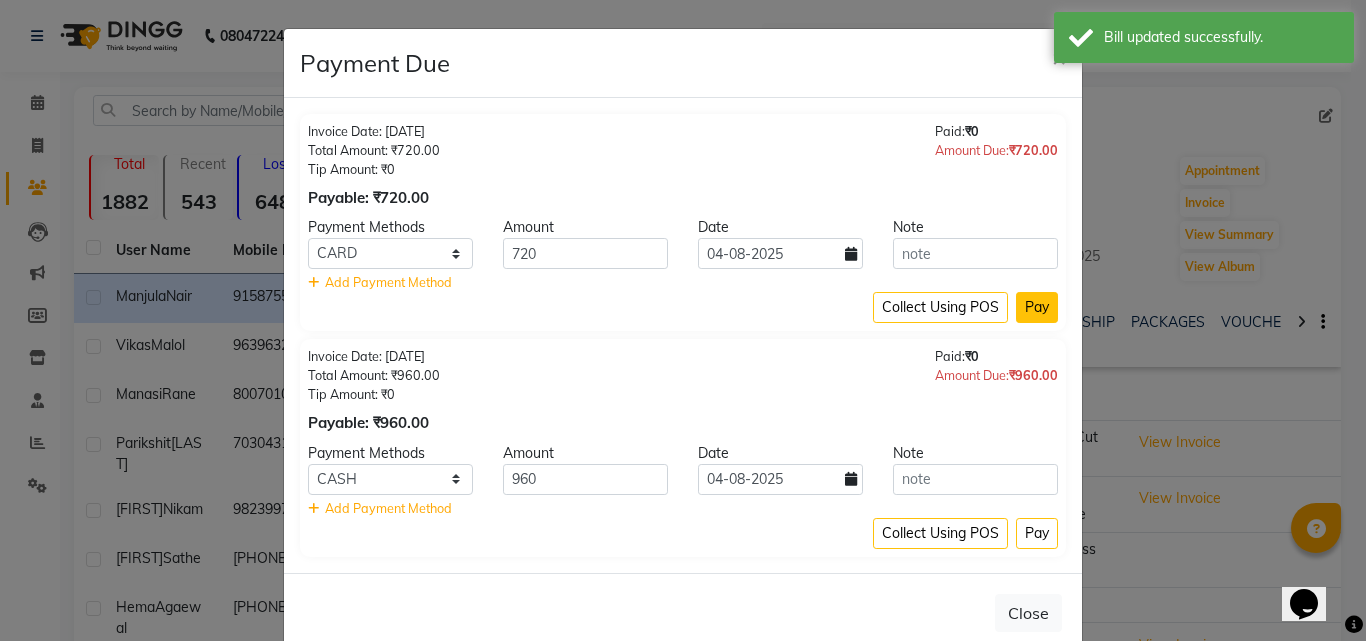 click on "Pay" 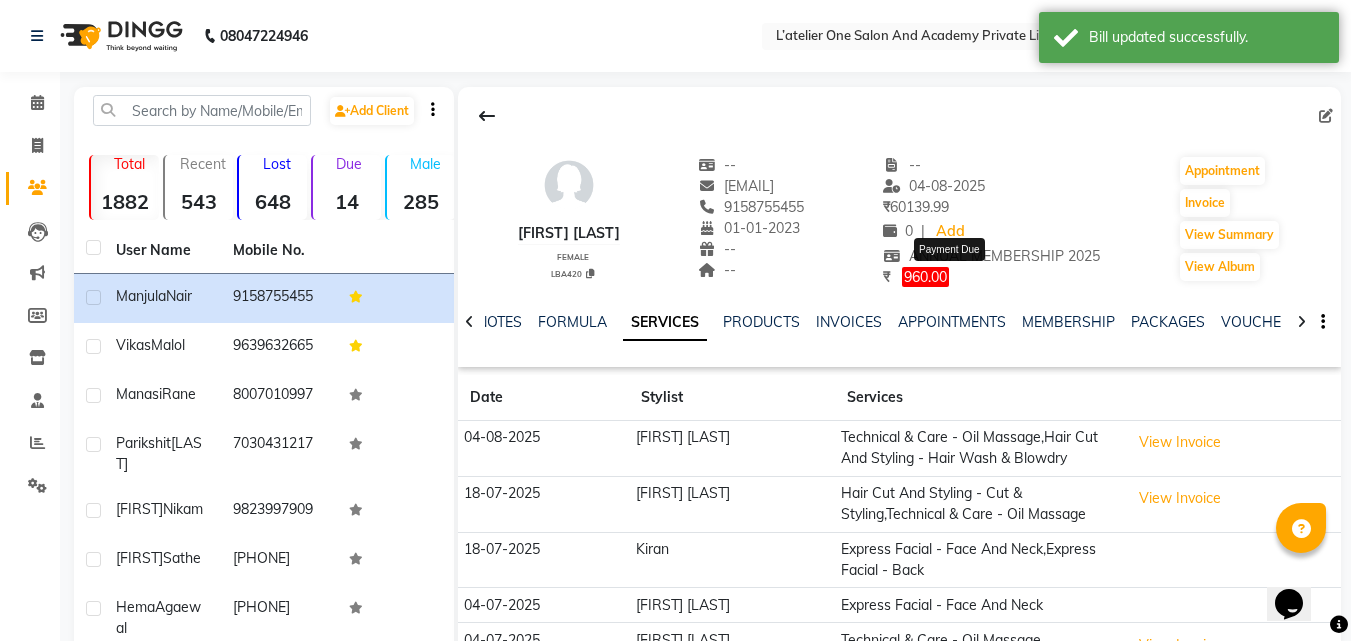 click on "960.00" 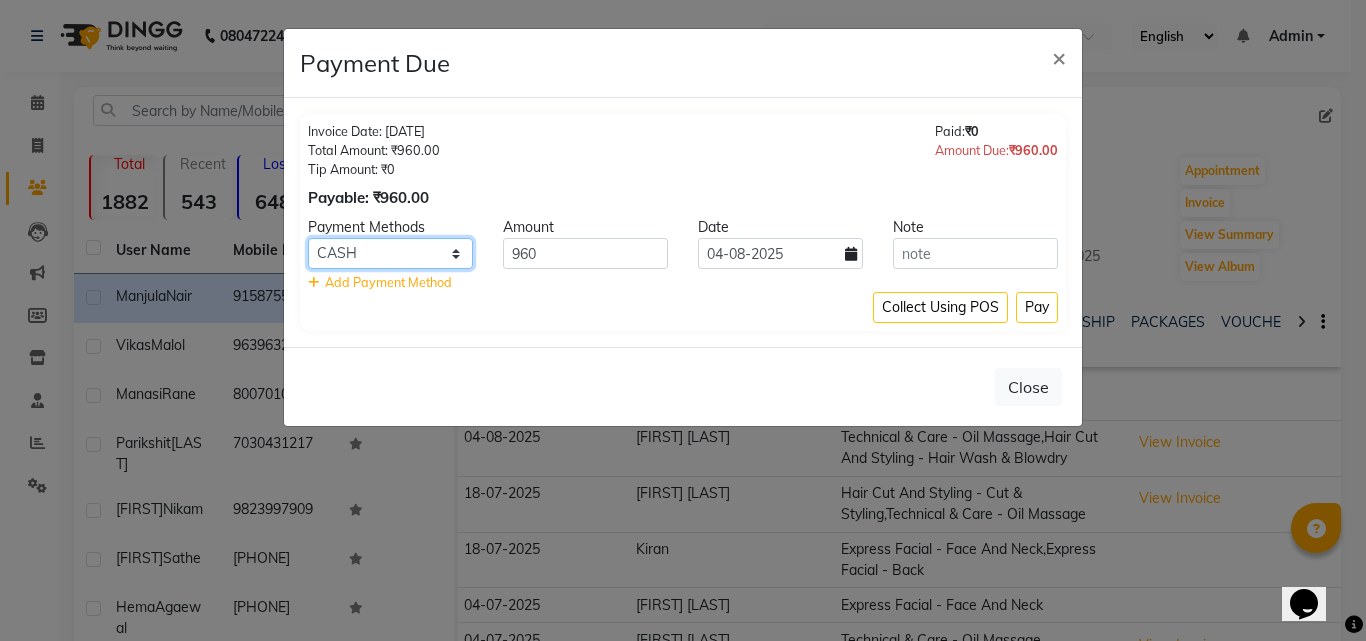 click on "UPI ONLINE CASH CARD" 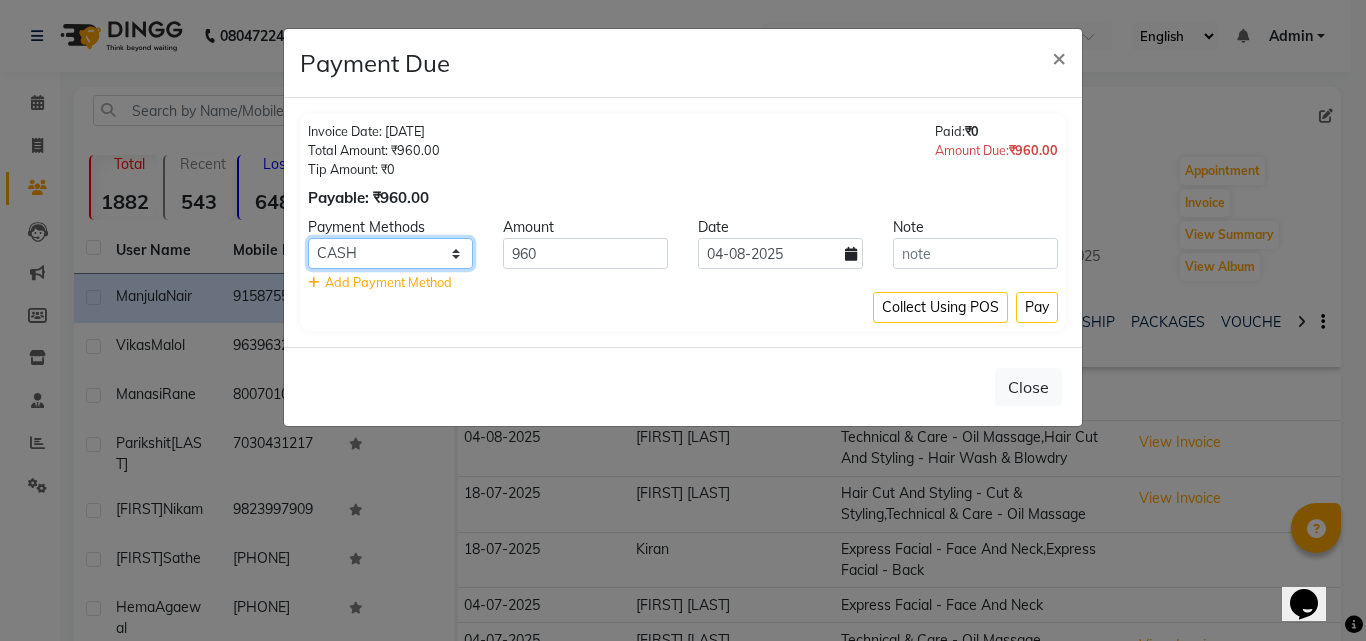 select on "2" 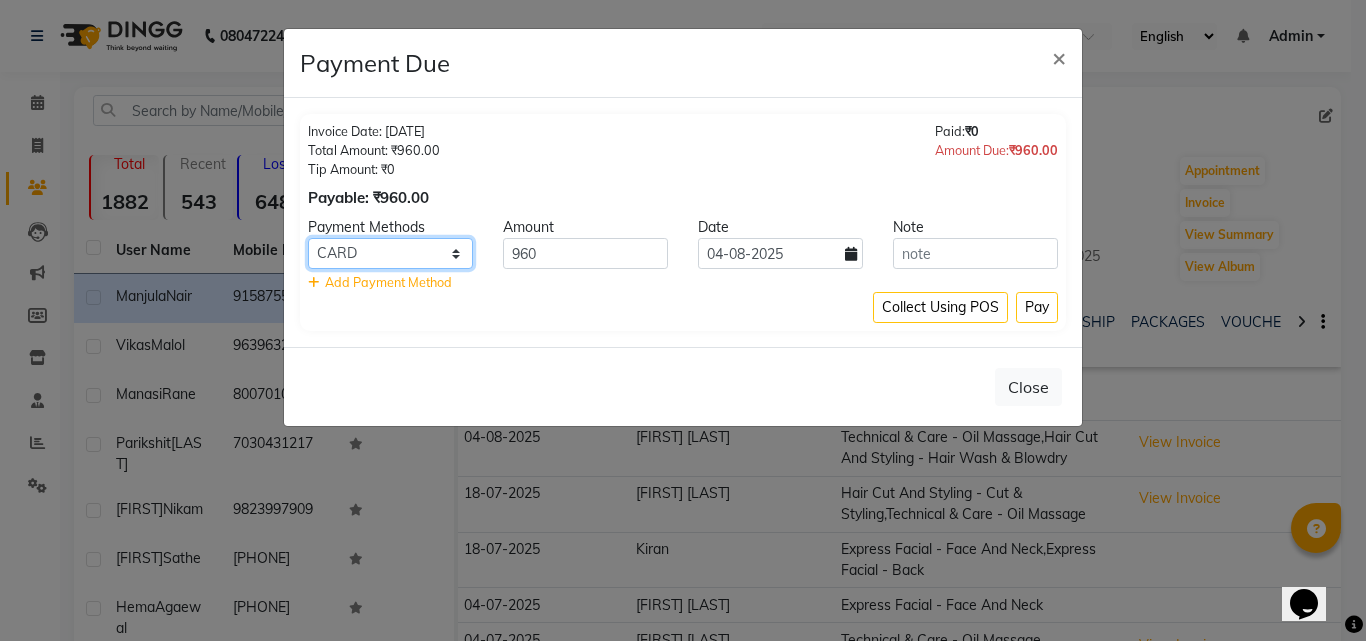 click on "UPI ONLINE CASH CARD" 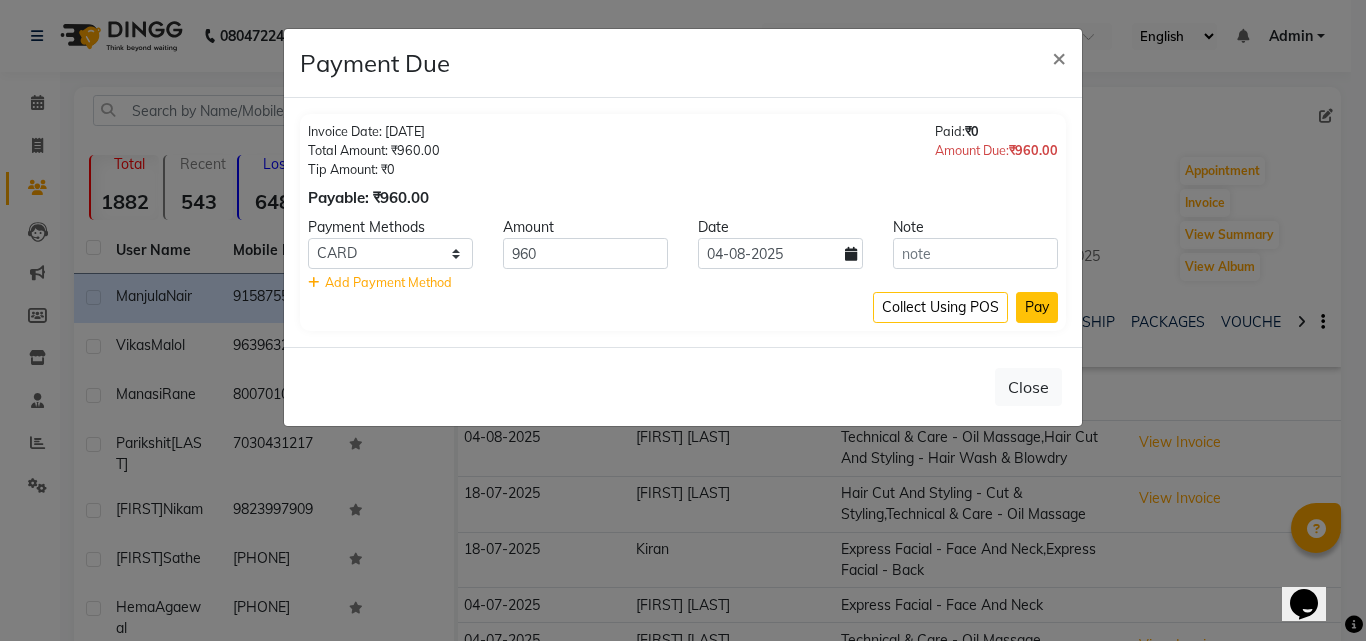 click on "Pay" 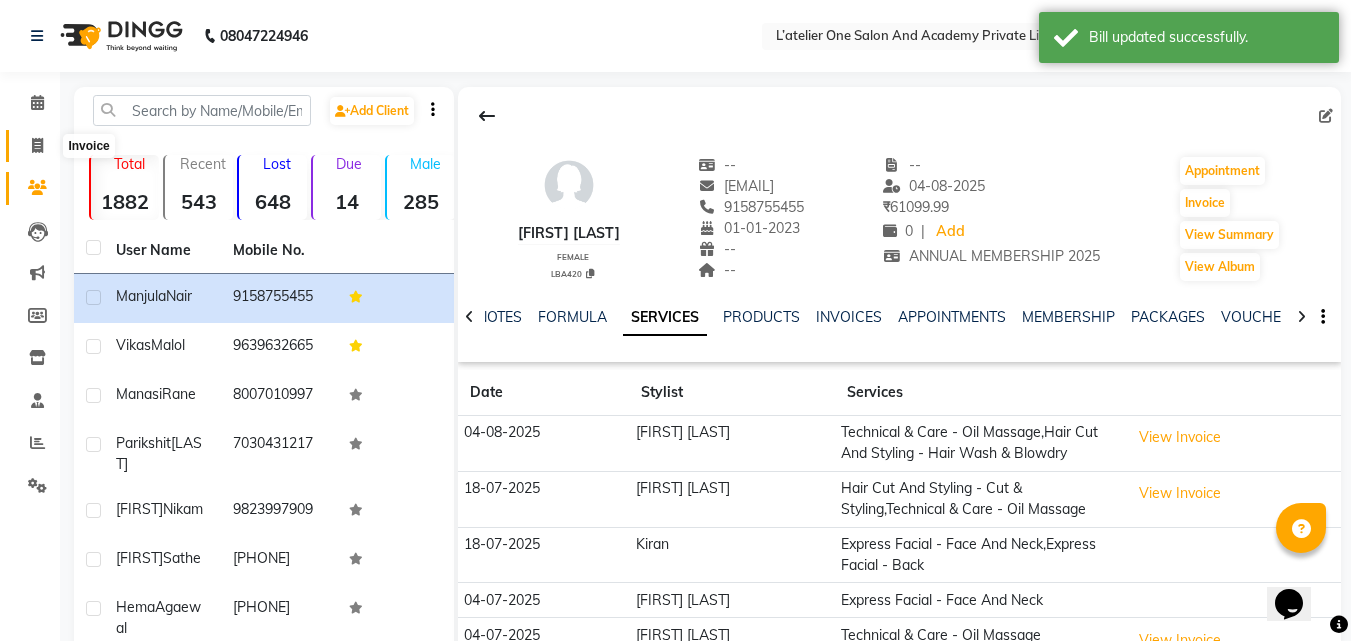 click 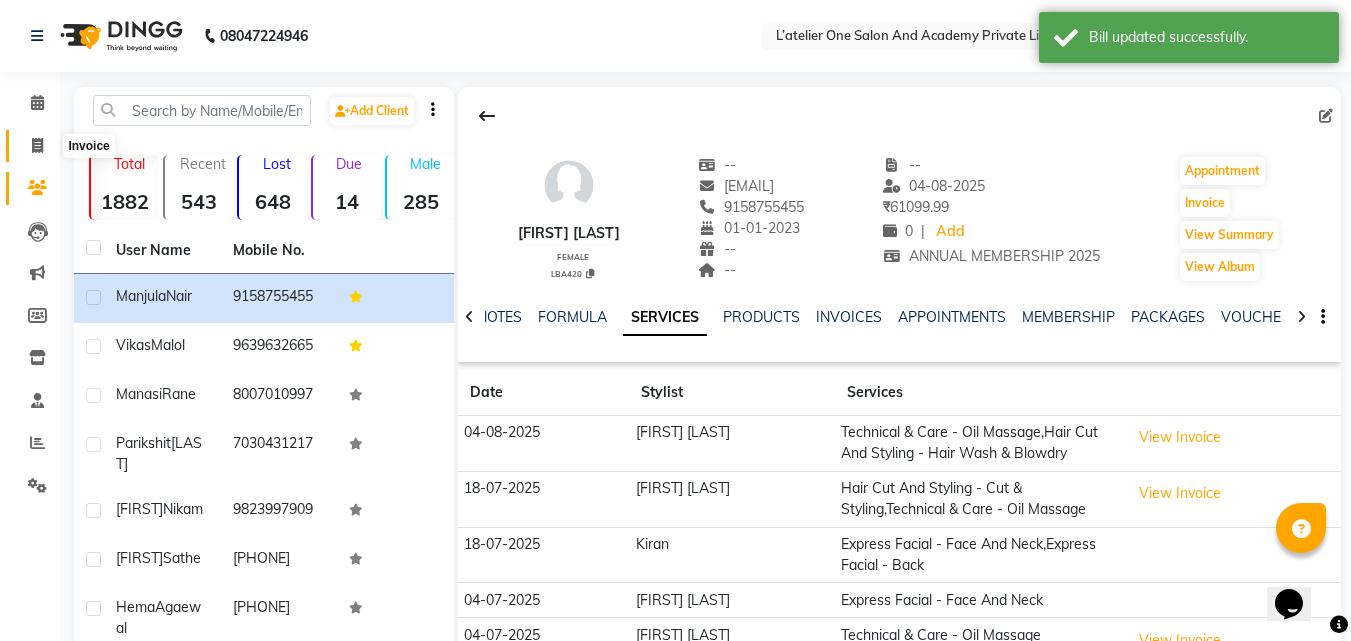 select on "6939" 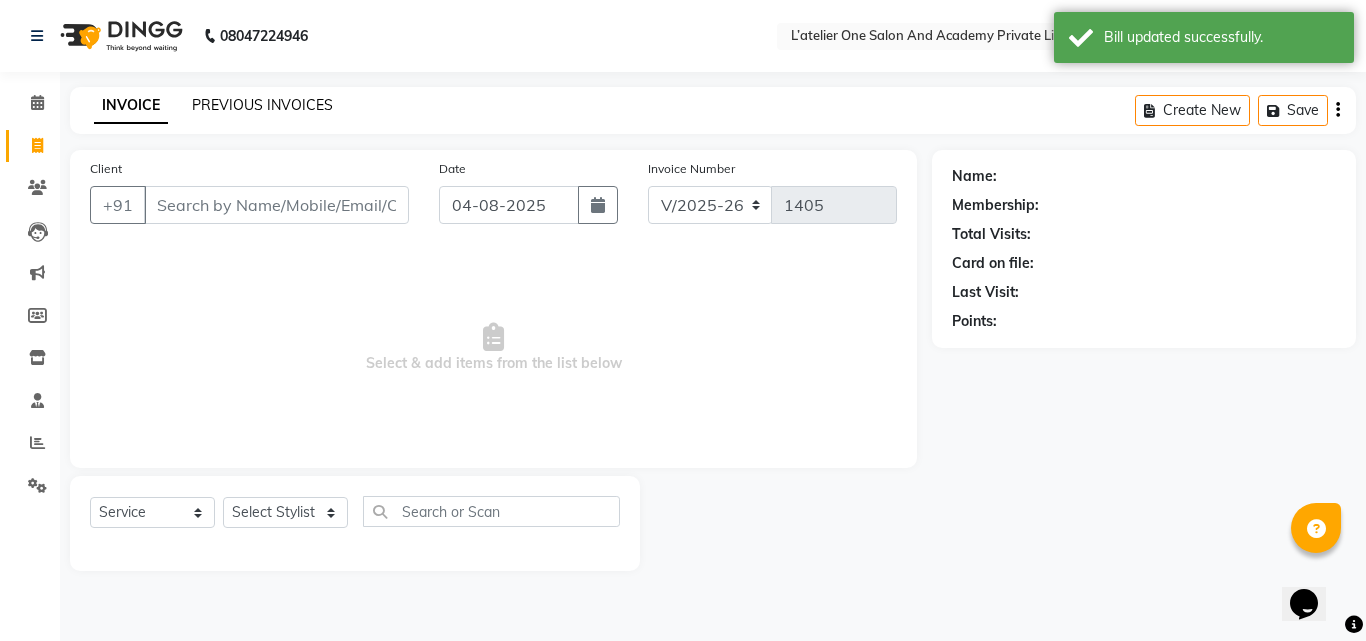 click on "PREVIOUS INVOICES" 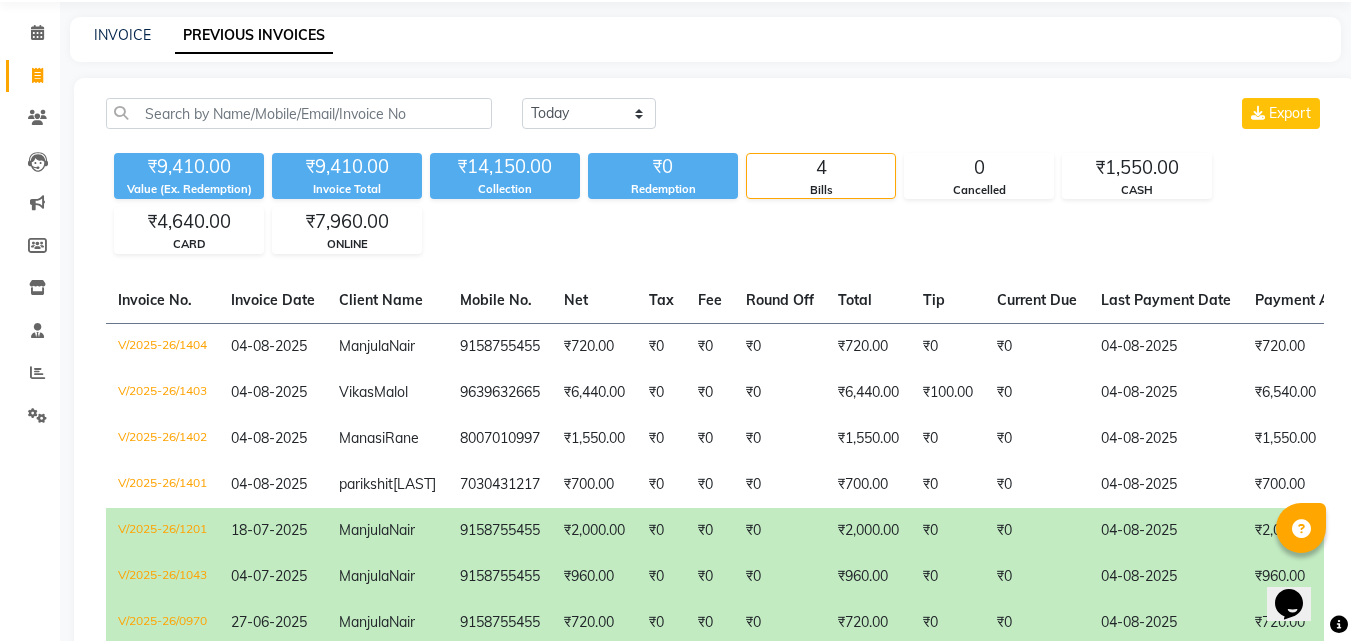 scroll, scrollTop: 0, scrollLeft: 0, axis: both 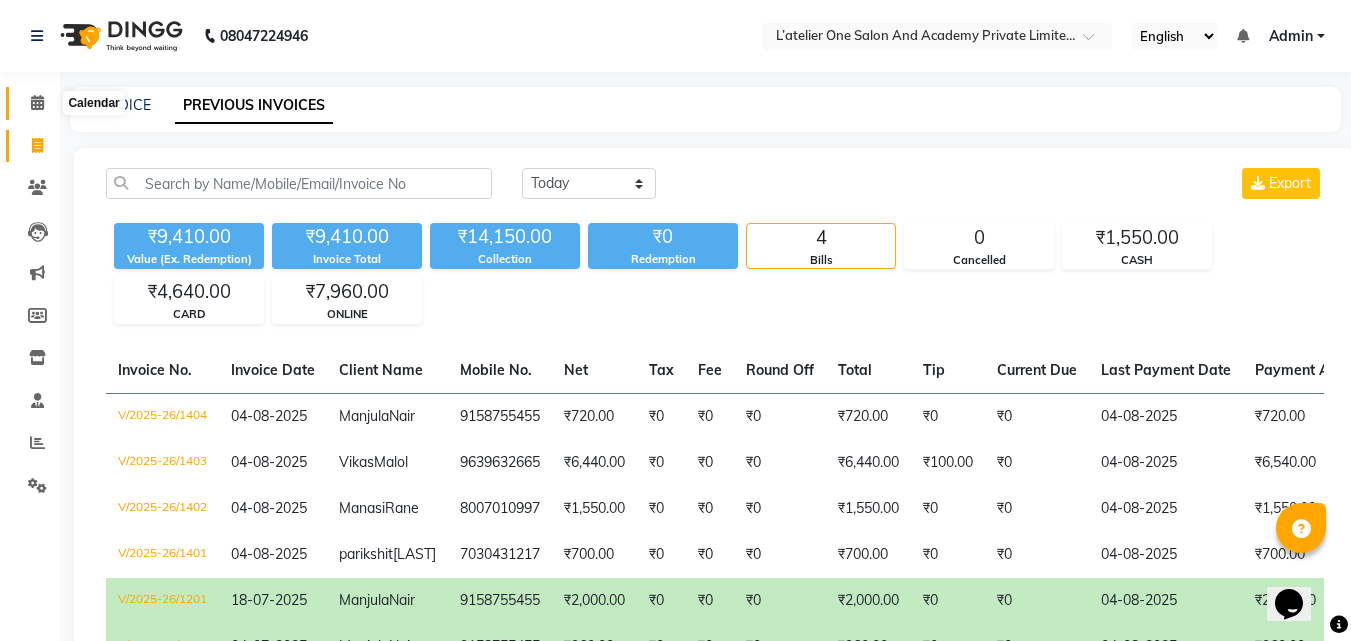 click 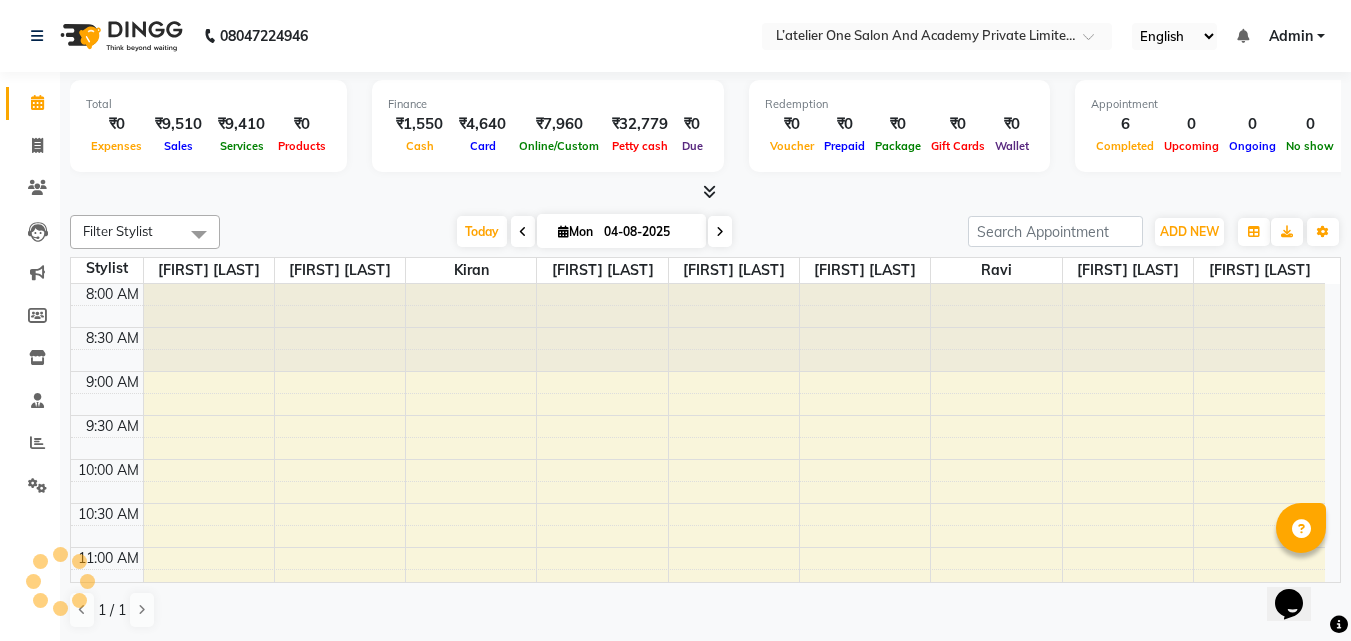 scroll, scrollTop: 0, scrollLeft: 0, axis: both 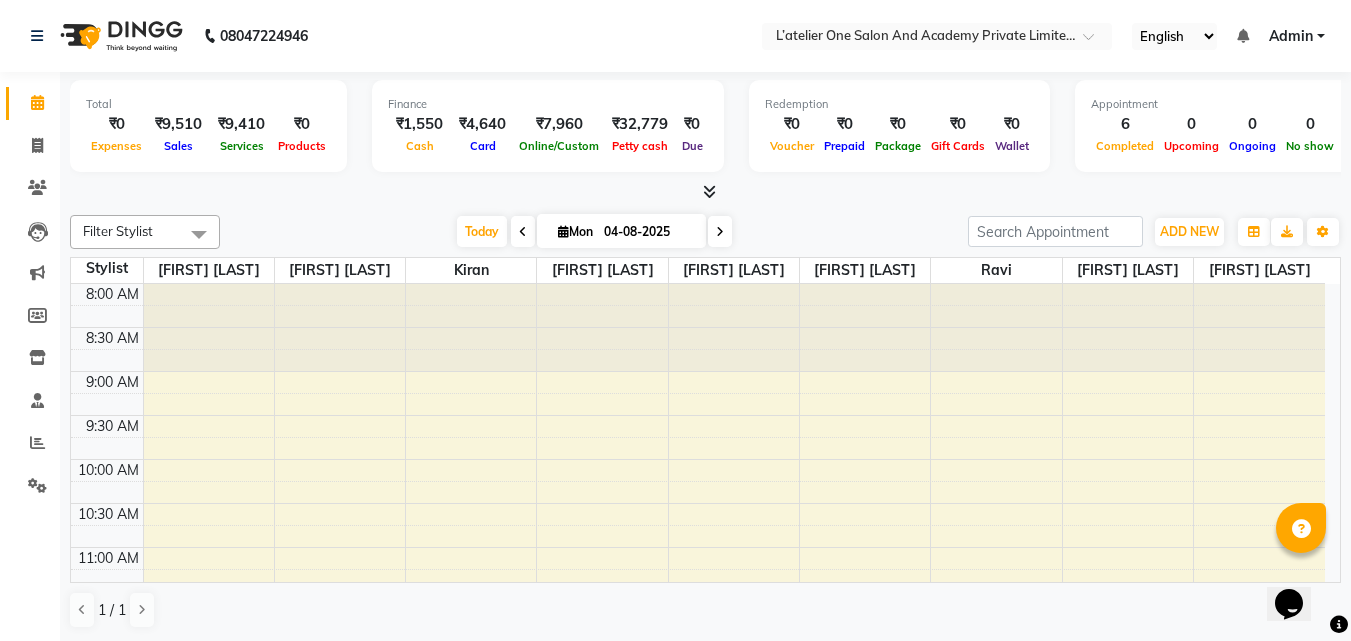 click on "Total  ₹0  Expenses ₹9,510  Sales ₹9,410  Services ₹0  Products Finance  ₹1,550  Cash ₹4,640  Card ₹7,960  Online/Custom ₹32,779 Petty cash ₹0 Due  Redemption  ₹0 Voucher ₹0 Prepaid ₹0 Package ₹0  Gift Cards ₹0  Wallet  Appointment  6 Completed 0 Upcoming 0 Ongoing 0 No show  Other sales  ₹0  Packages ₹0  Memberships ₹0  Vouchers ₹0  Prepaids ₹0  Gift Cards" at bounding box center (705, 129) 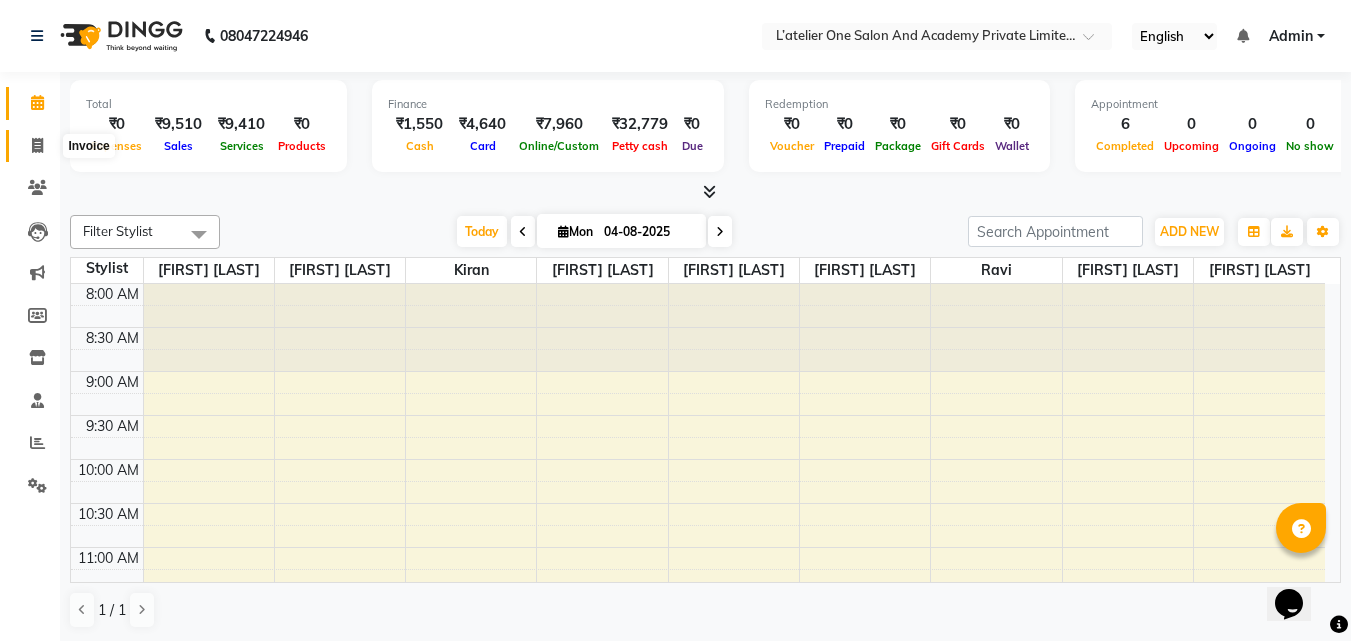 click 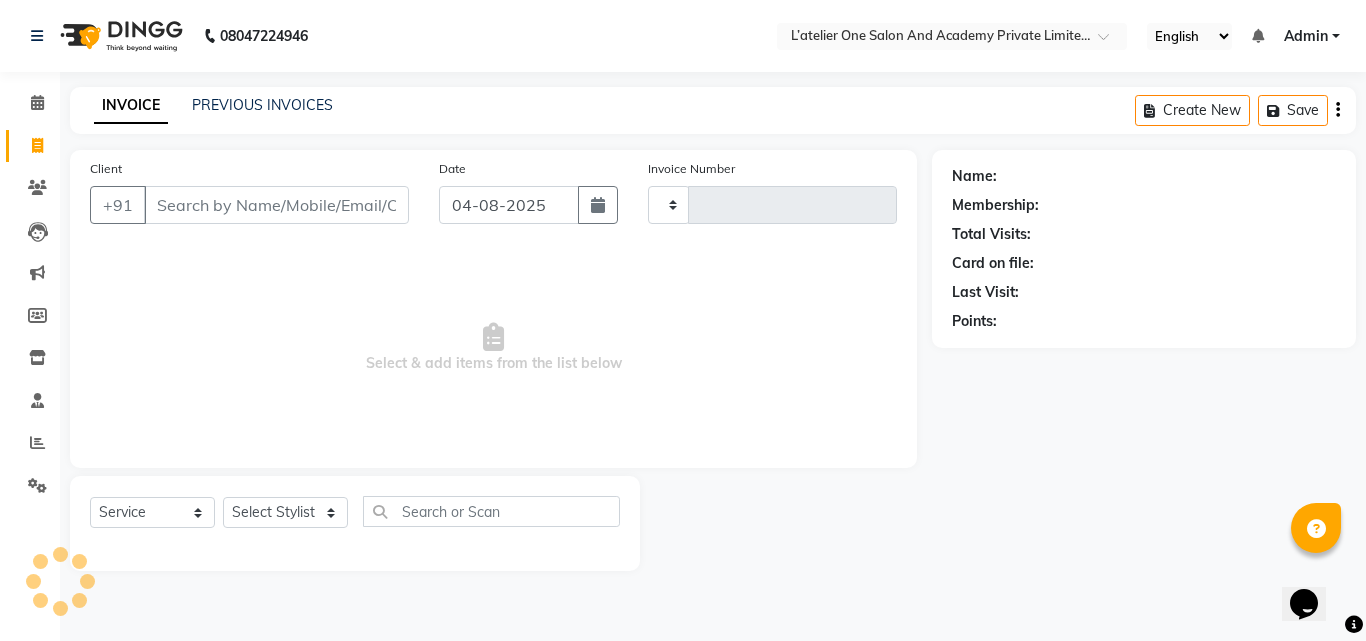 type on "1405" 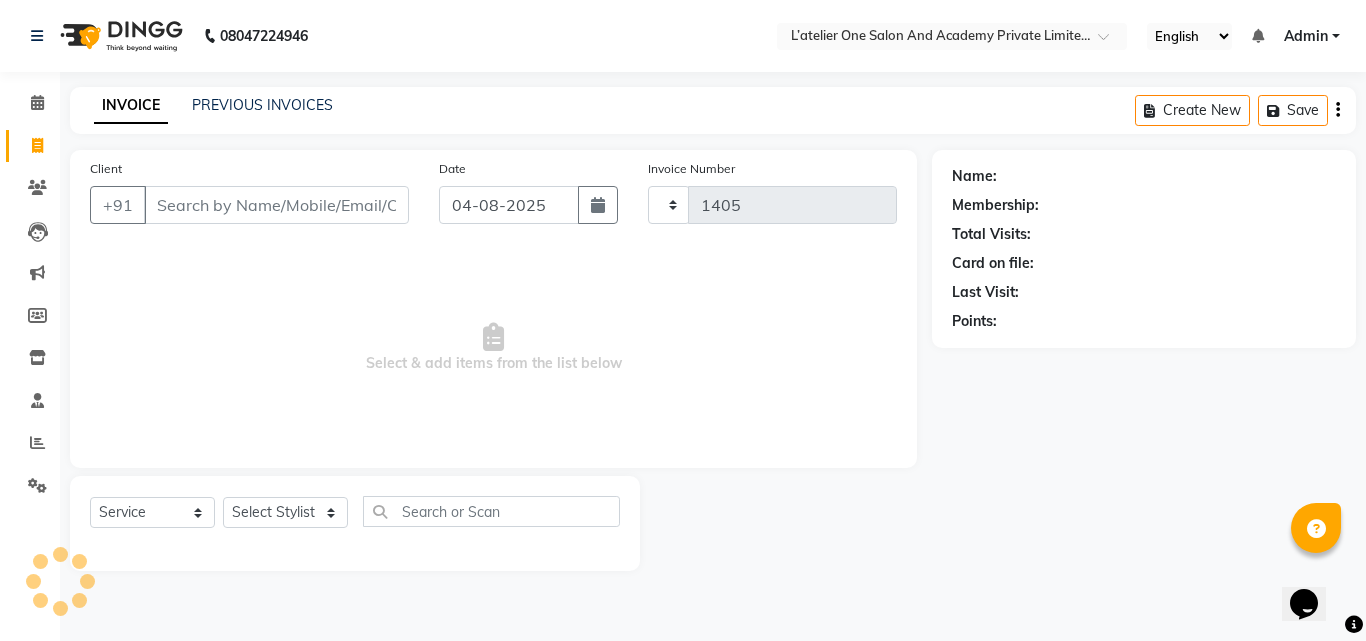 select on "6939" 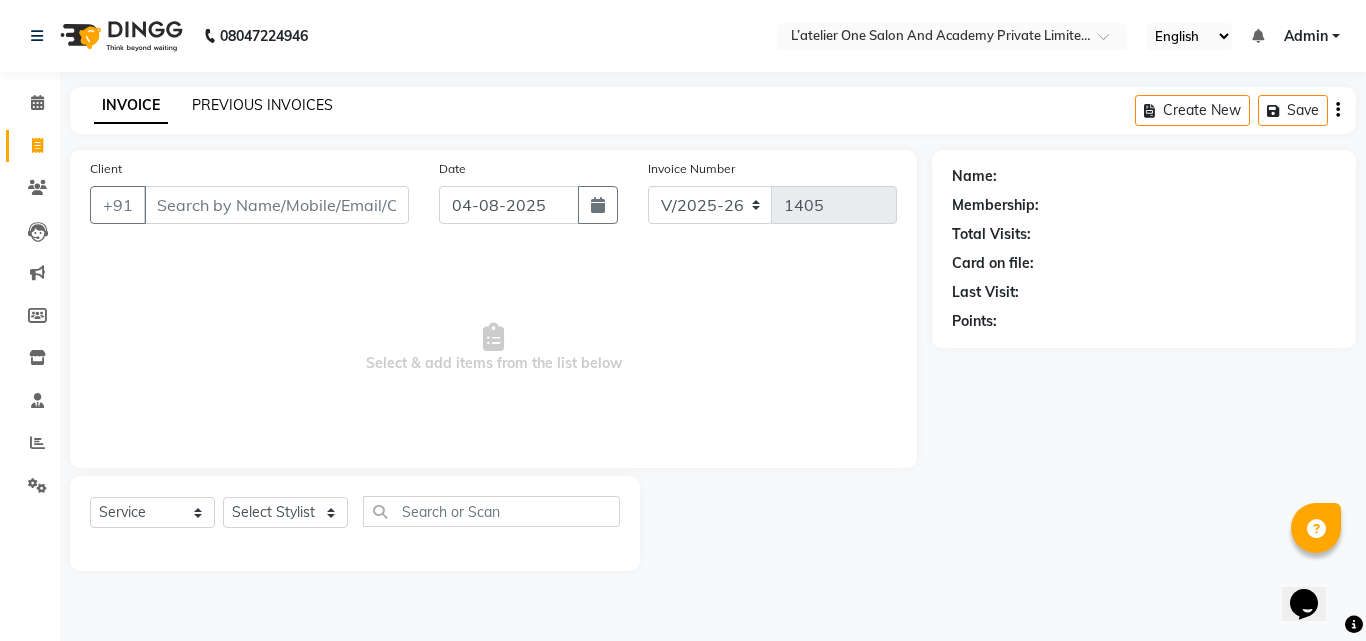 click on "PREVIOUS INVOICES" 